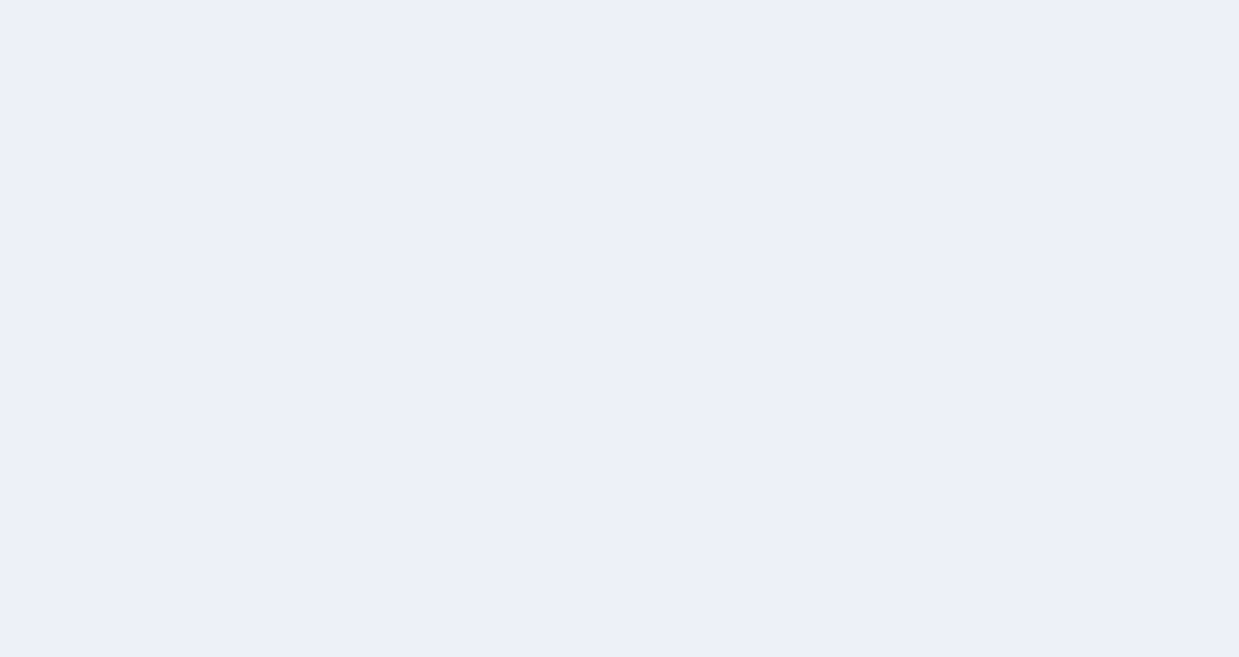 scroll, scrollTop: 0, scrollLeft: 0, axis: both 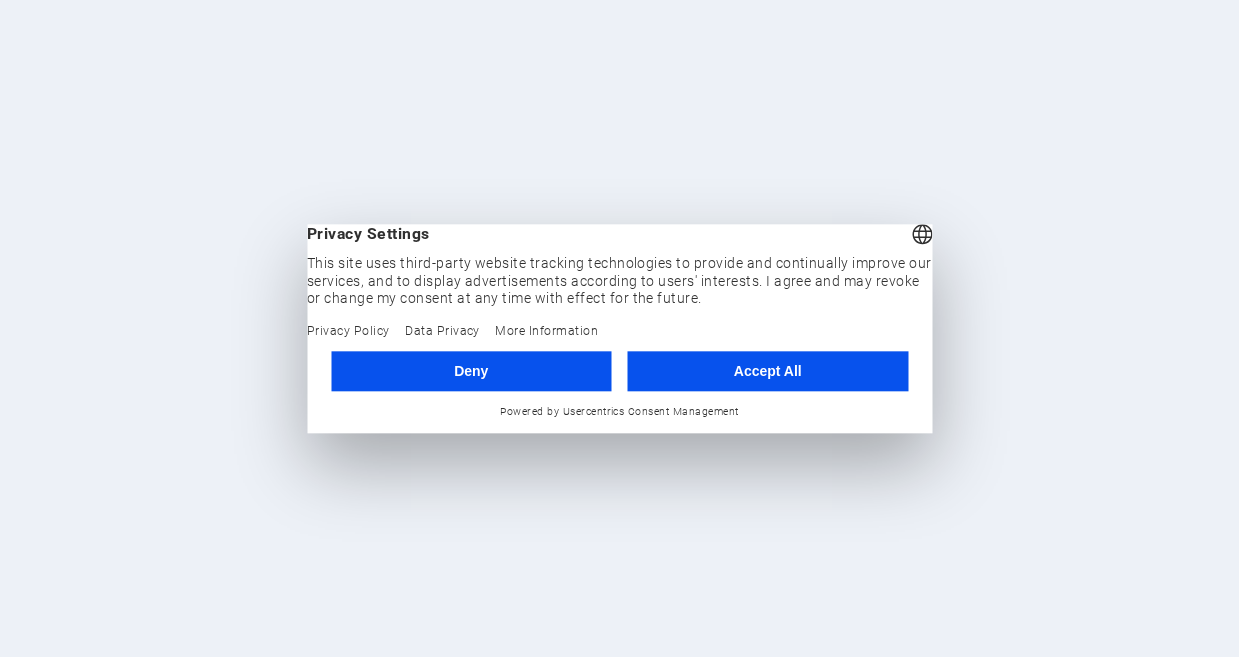 click on "Accept All" at bounding box center (768, 371) 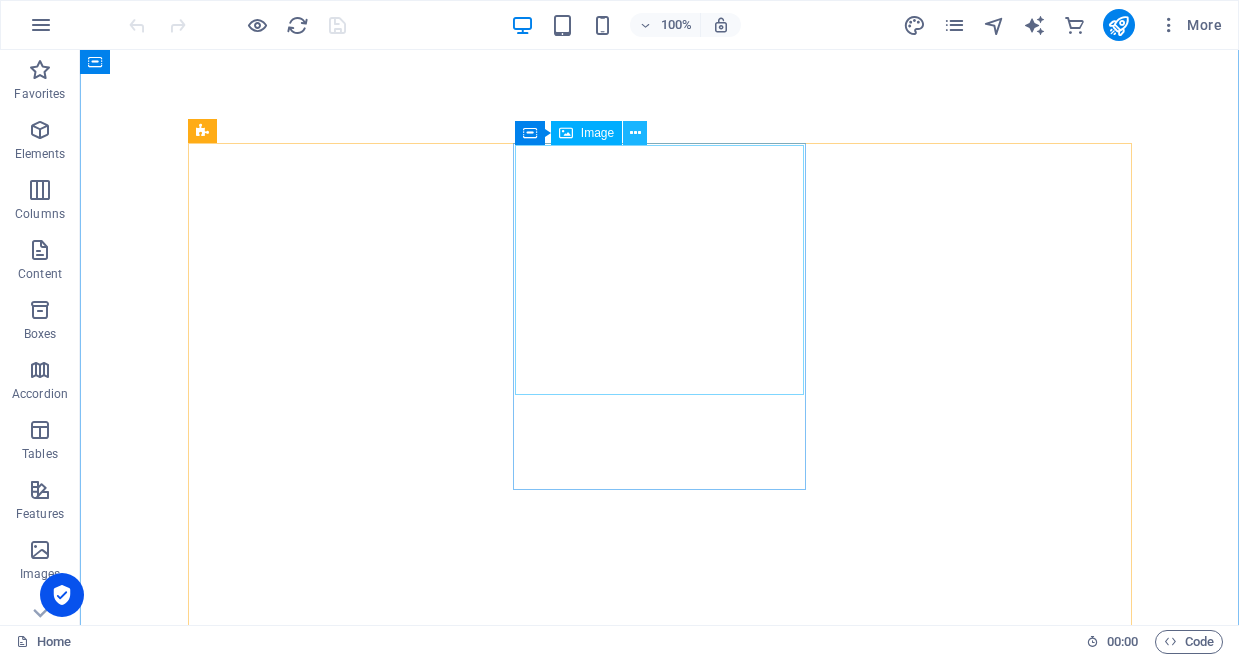 click at bounding box center [635, 133] 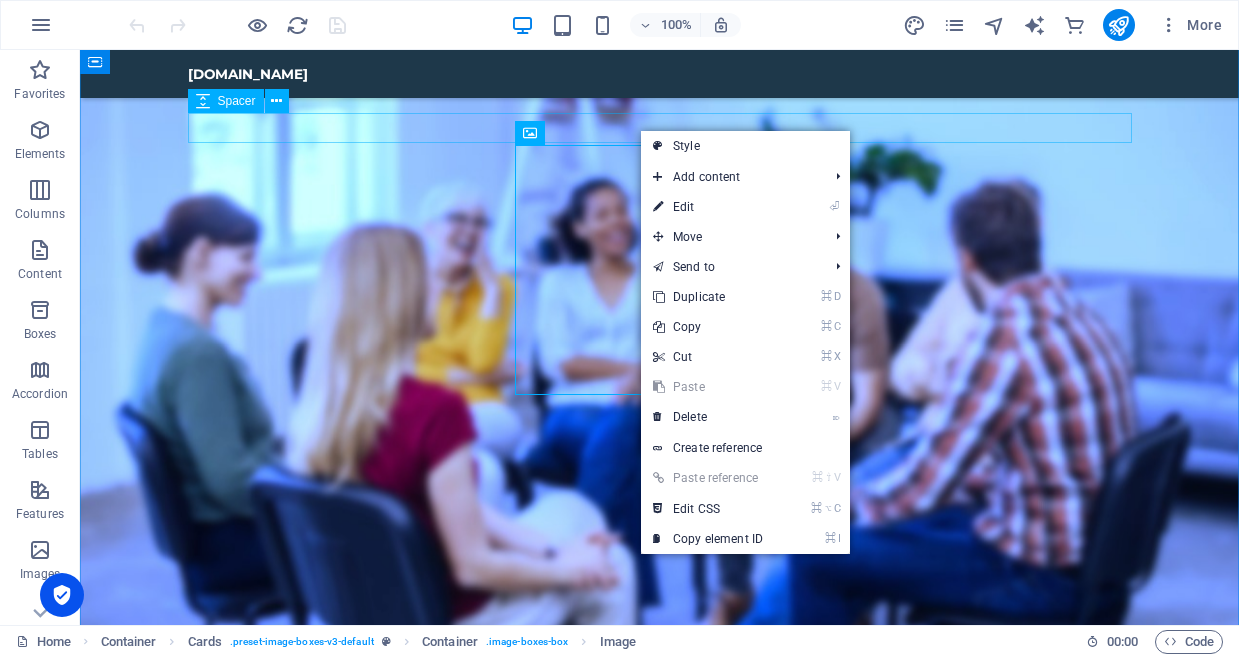 scroll, scrollTop: 2001, scrollLeft: 0, axis: vertical 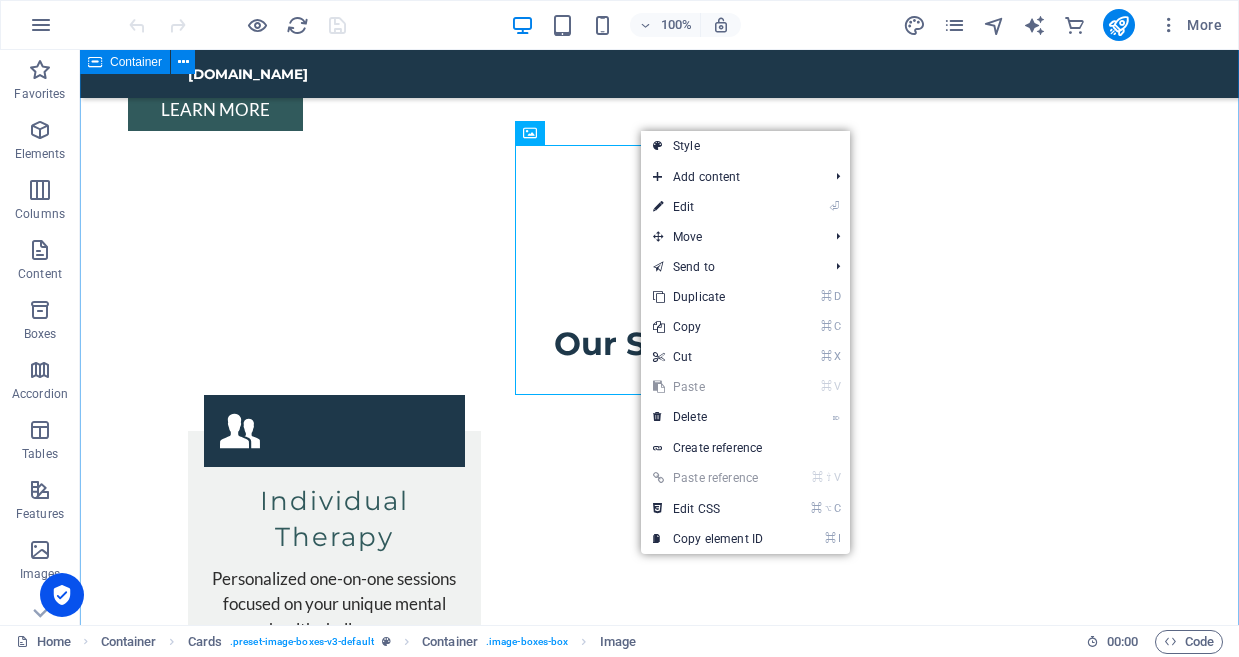click on "Team [PERSON_NAME] Educational Psychologist [PERSON_NAME] Counselling Psychologist [PERSON_NAME] Occupational Therapist [PERSON_NAME] Counselling Psychologist [PERSON_NAME] Clinical Psychologist Dr. [PERSON_NAME] - Psychologist Advocate for holistic approaches to mental health." at bounding box center (659, 3375) 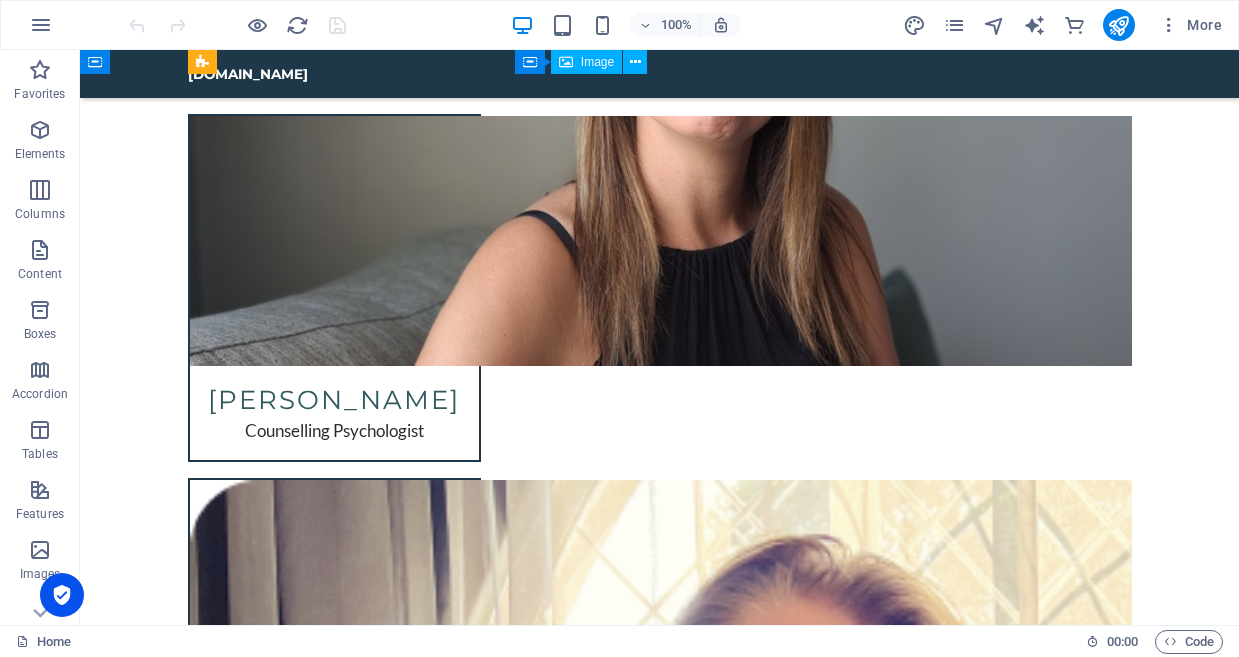 scroll, scrollTop: 4529, scrollLeft: 0, axis: vertical 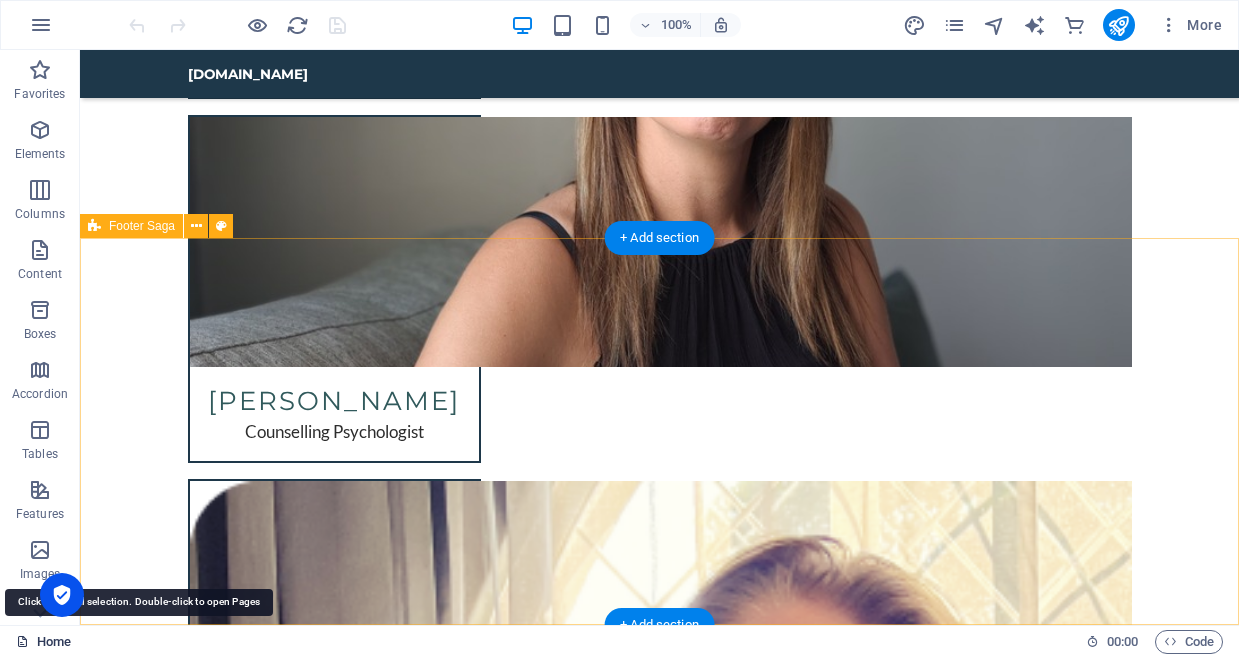click on "Home" at bounding box center (43, 642) 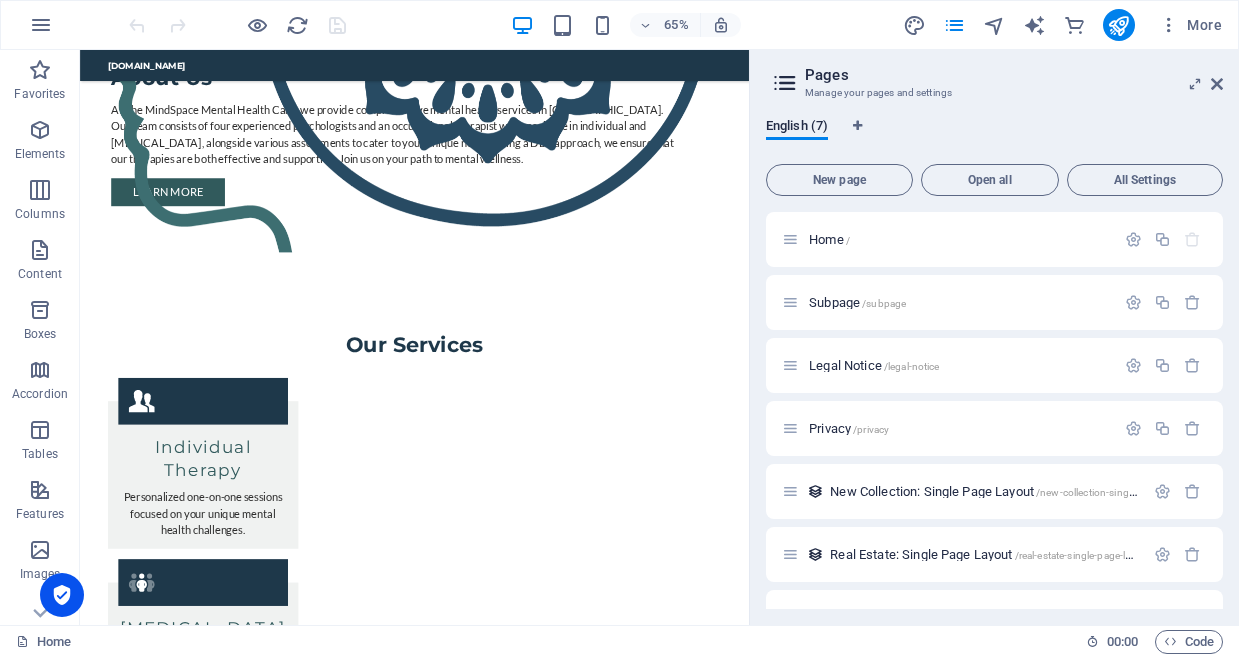 scroll, scrollTop: 1806, scrollLeft: 0, axis: vertical 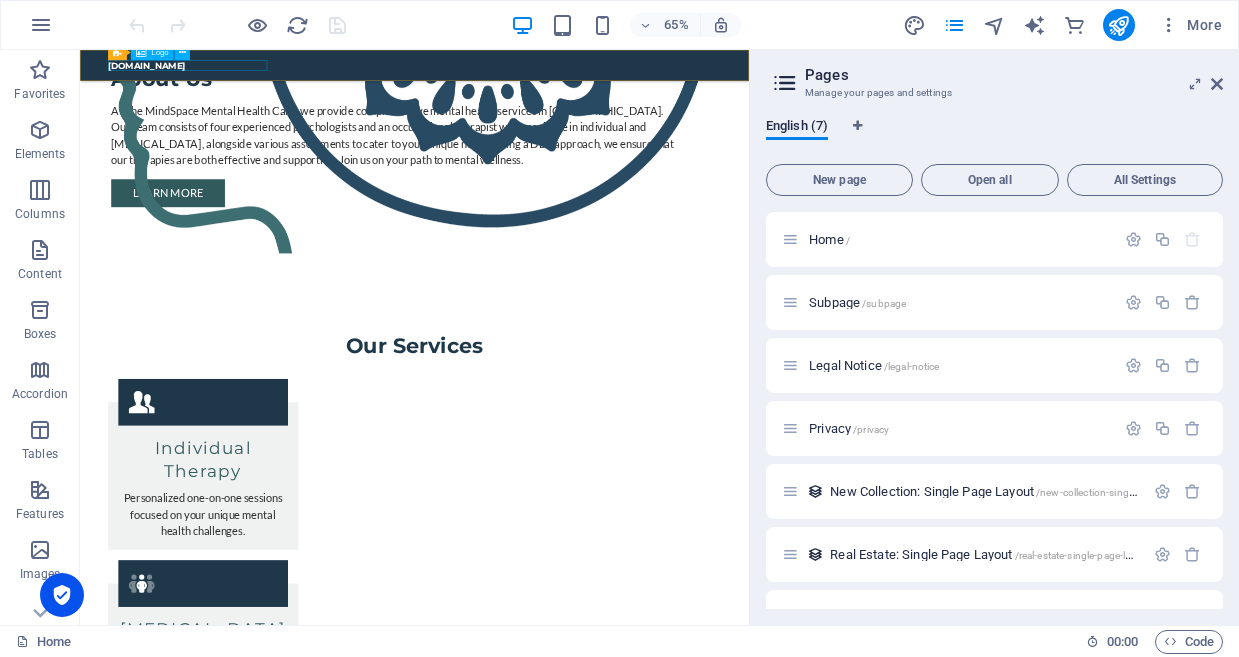 click on "[DOMAIN_NAME]" at bounding box center (595, 74) 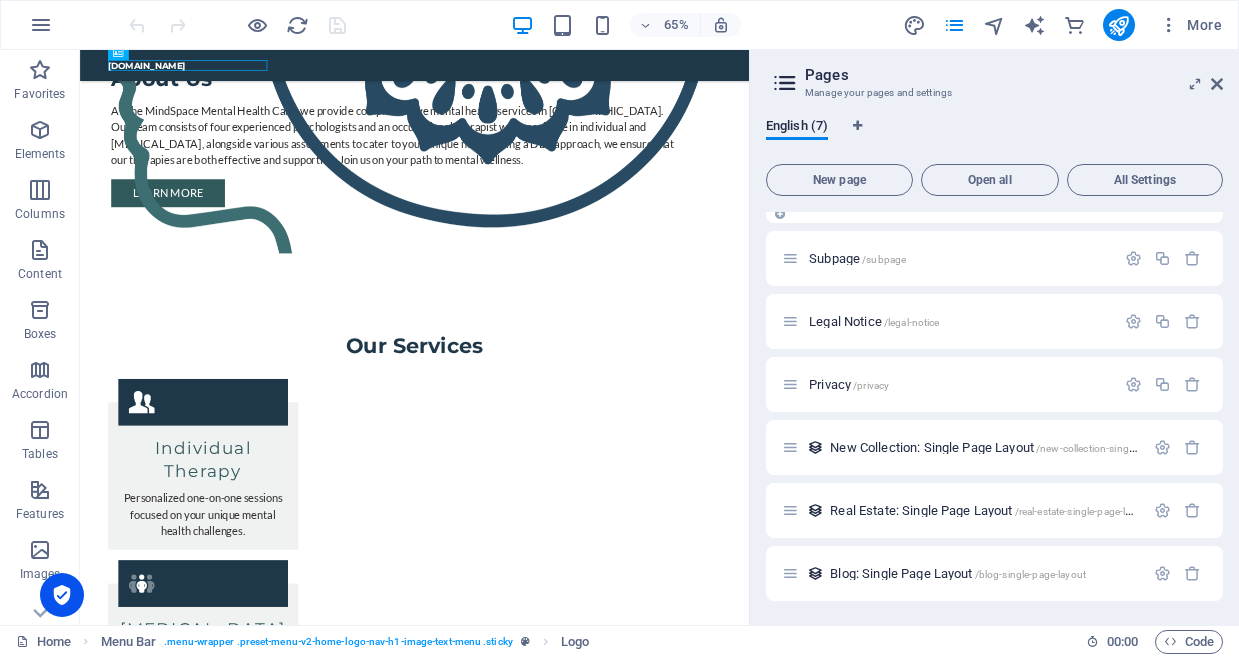scroll, scrollTop: 44, scrollLeft: 0, axis: vertical 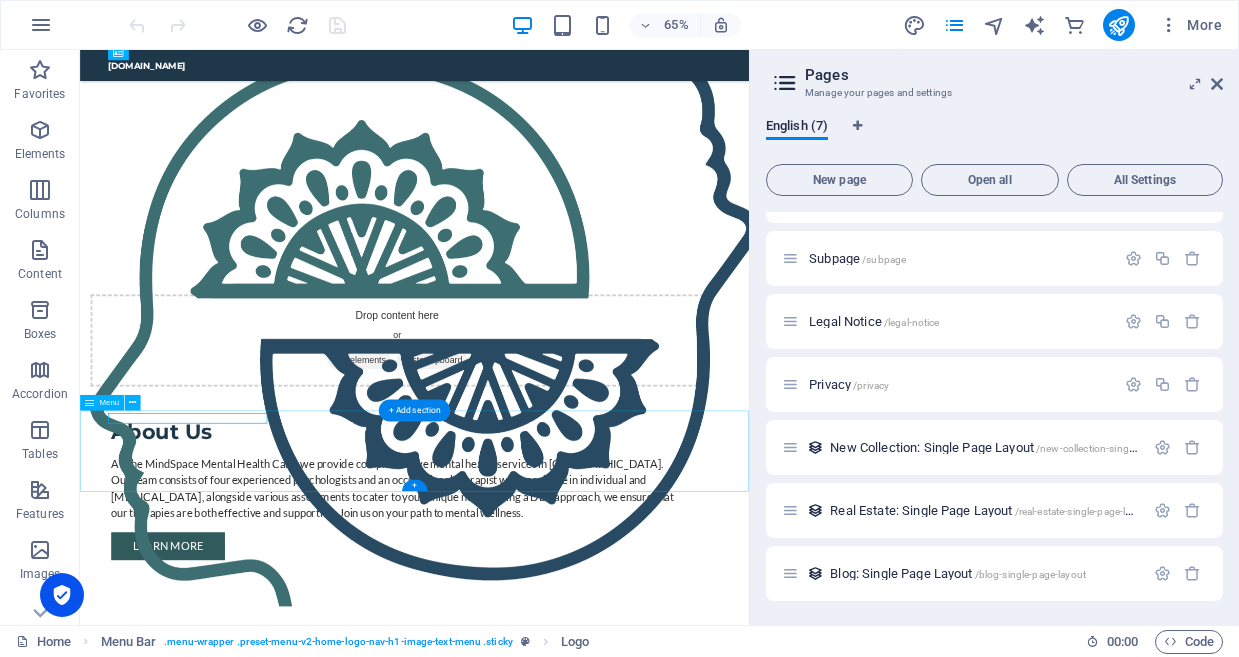 click on "Home About Us Services Team Contact" at bounding box center [594, 2768] 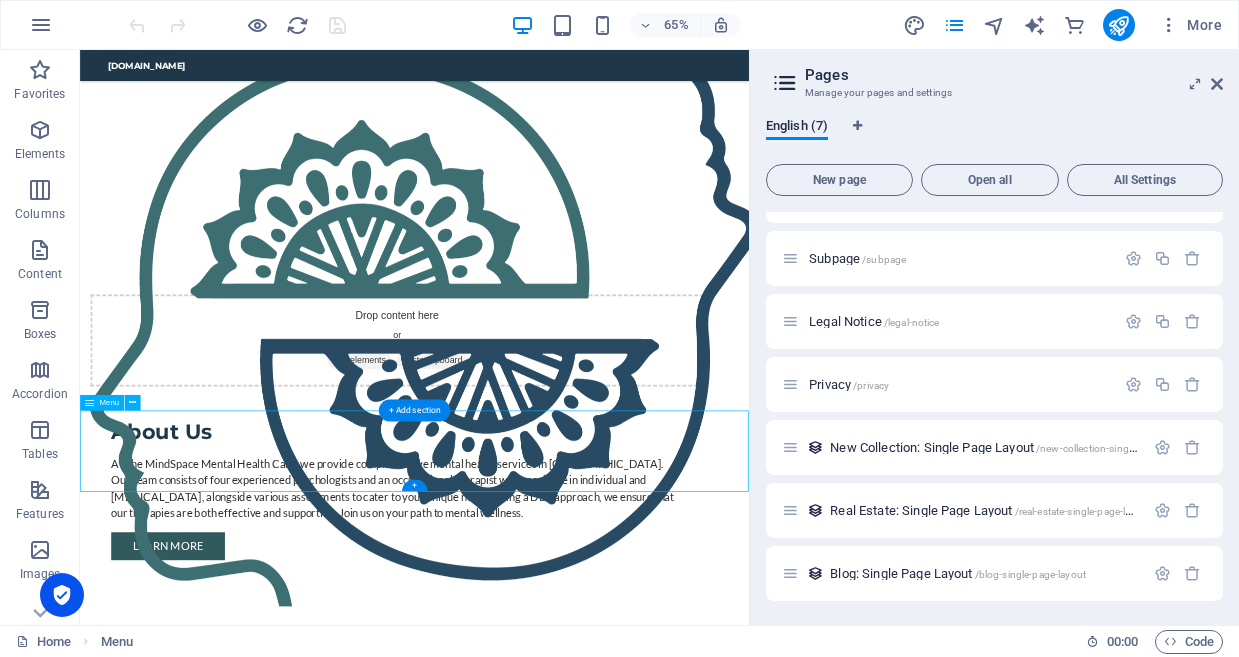 click on "Home About Us Services Team Contact" at bounding box center [594, 2768] 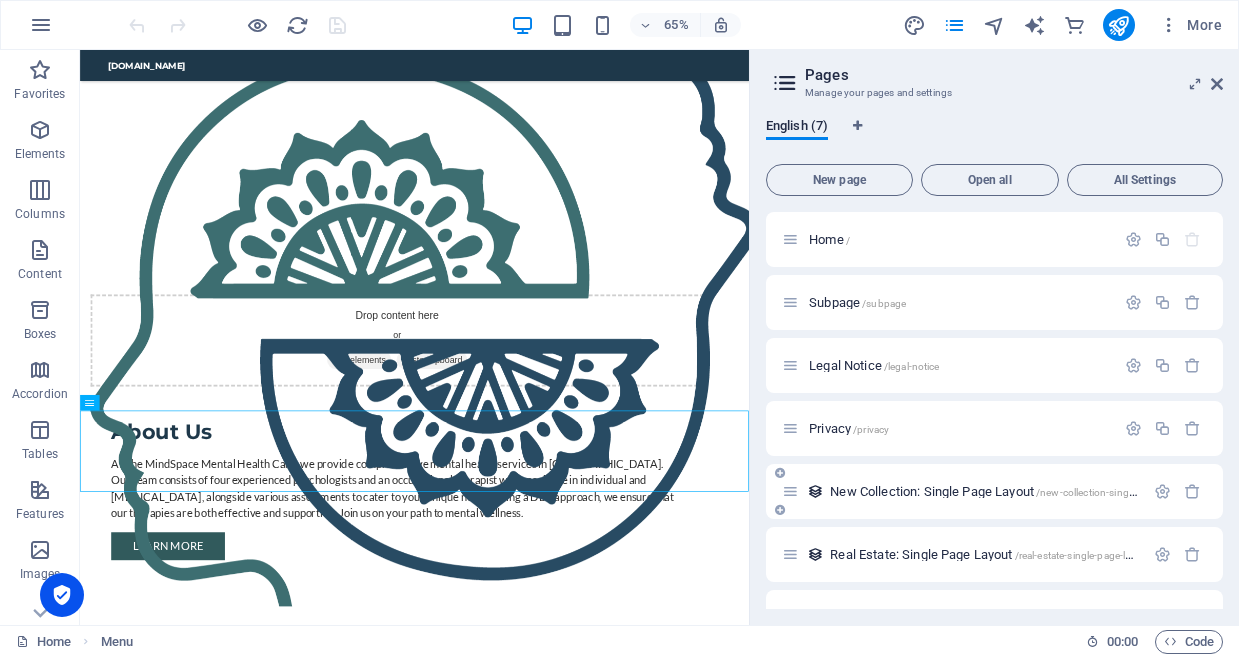 scroll, scrollTop: 1, scrollLeft: 0, axis: vertical 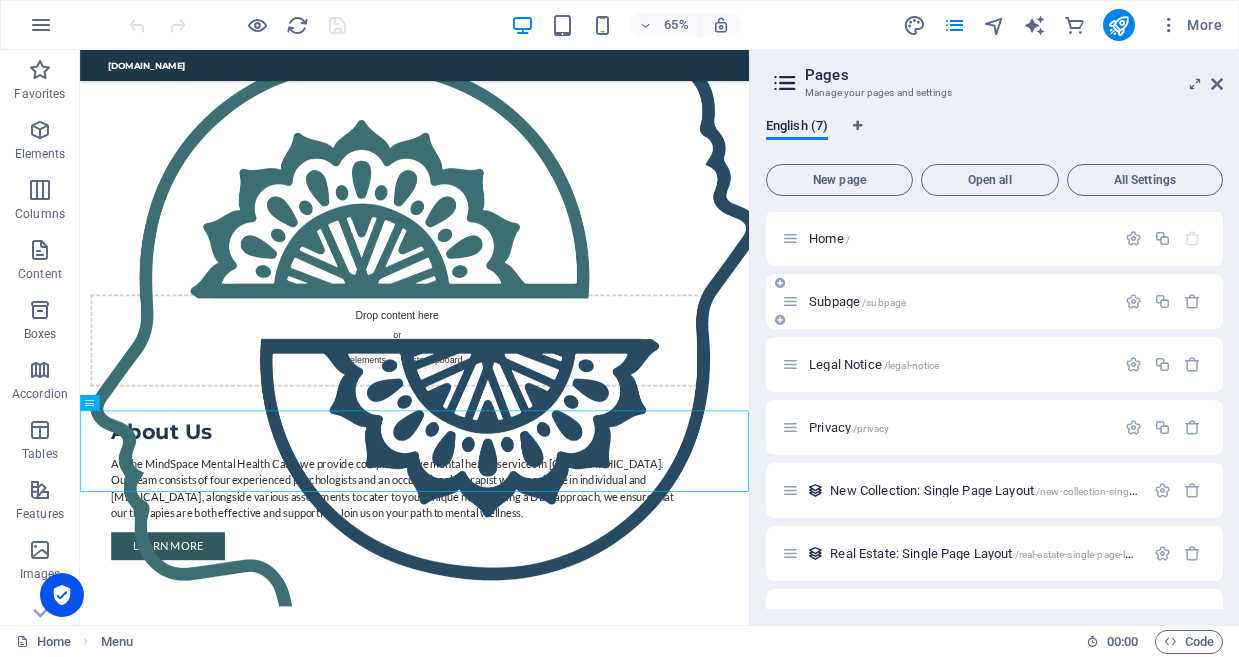 click on "Subpage /subpage" at bounding box center [959, 301] 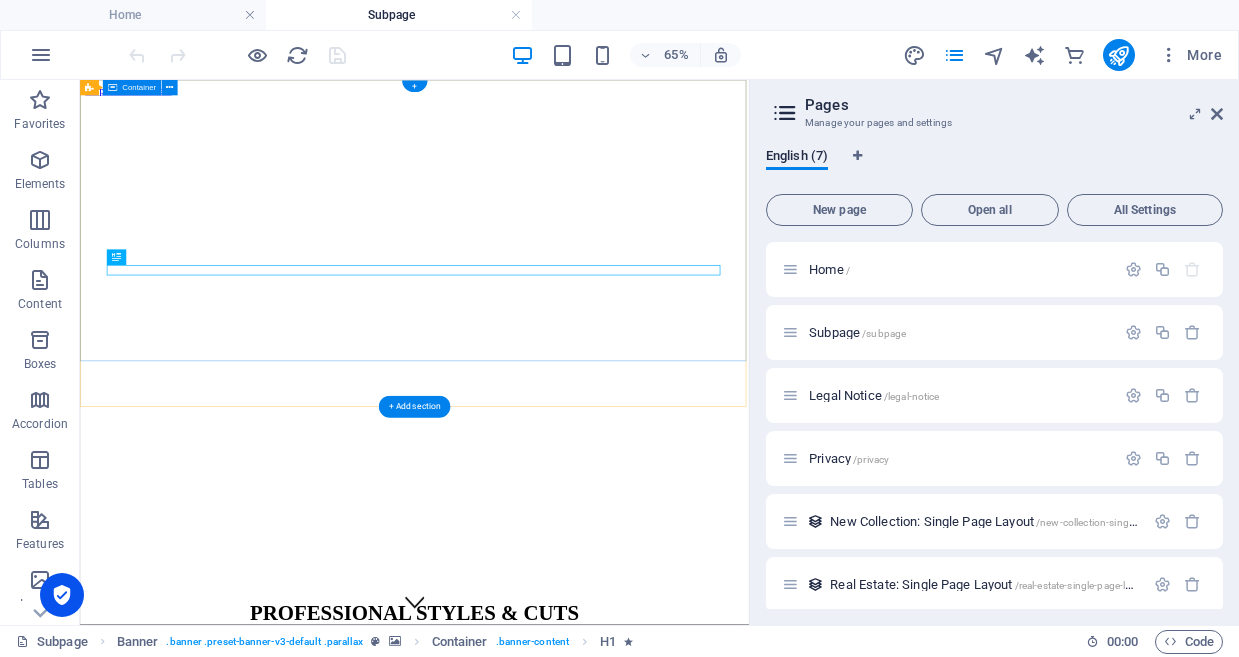 scroll, scrollTop: 0, scrollLeft: 0, axis: both 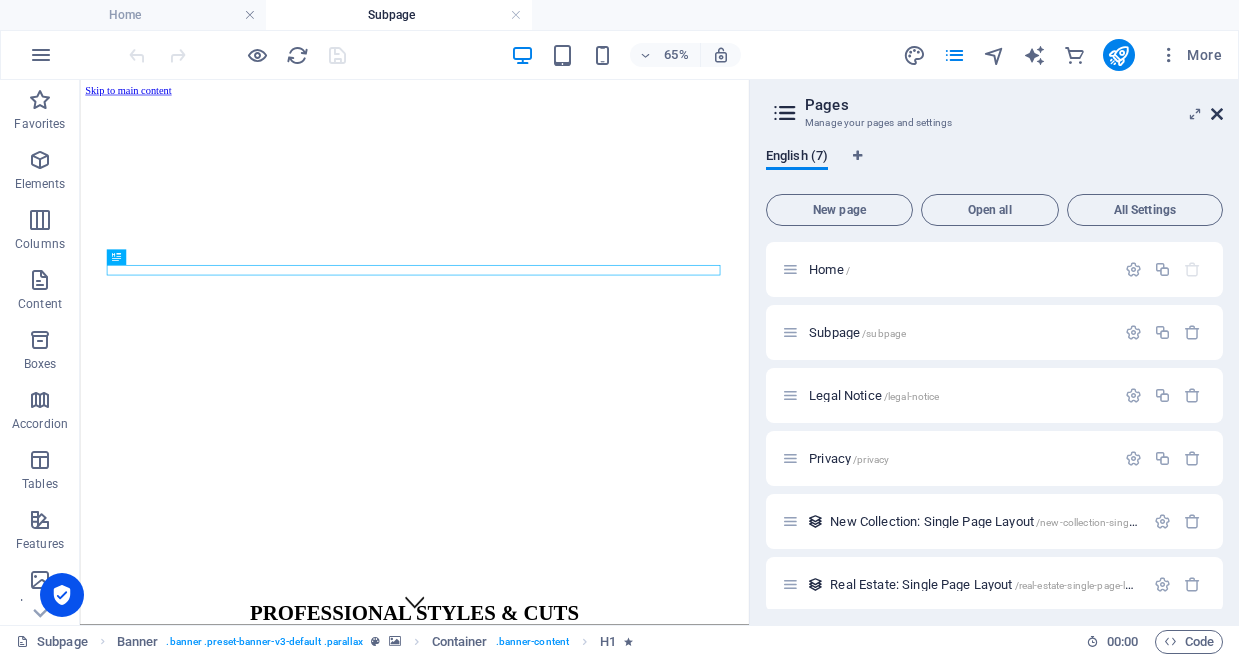 click at bounding box center (1217, 114) 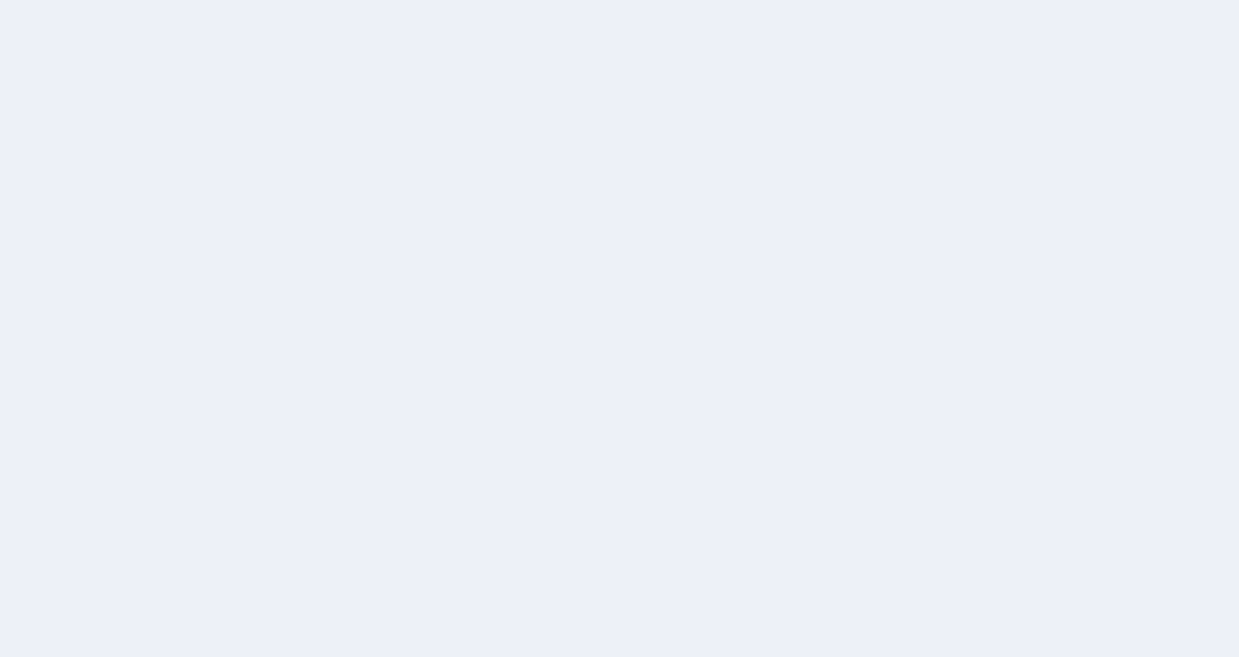 scroll, scrollTop: 0, scrollLeft: 0, axis: both 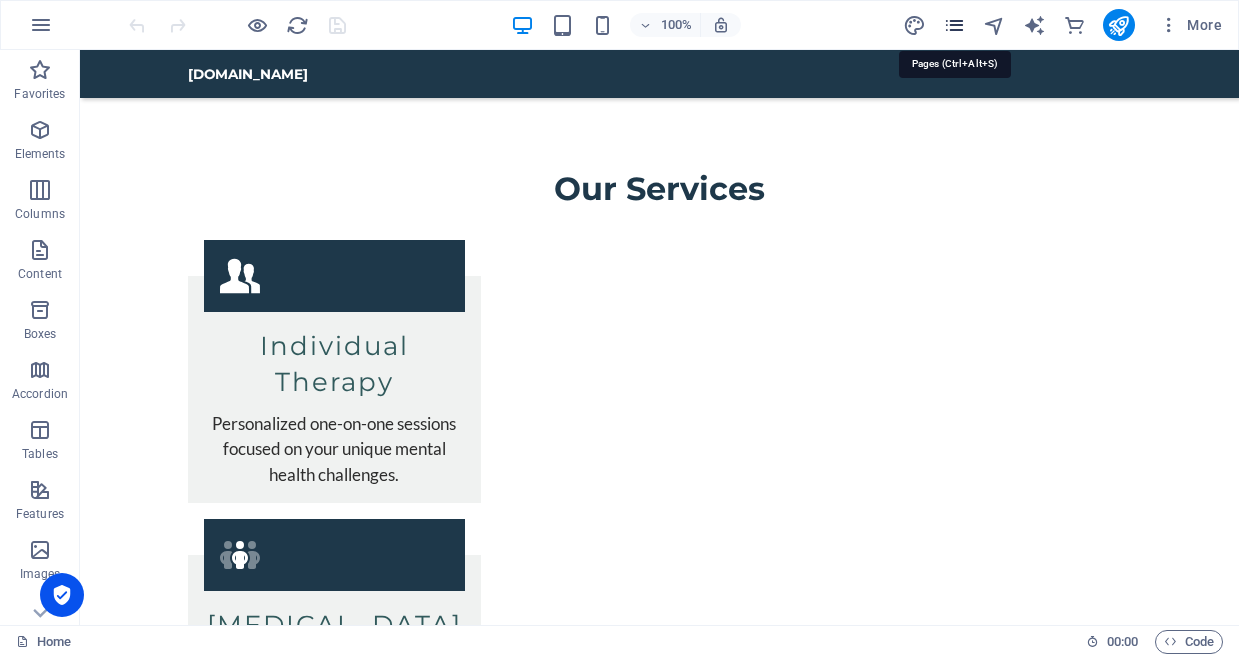 click at bounding box center [954, 25] 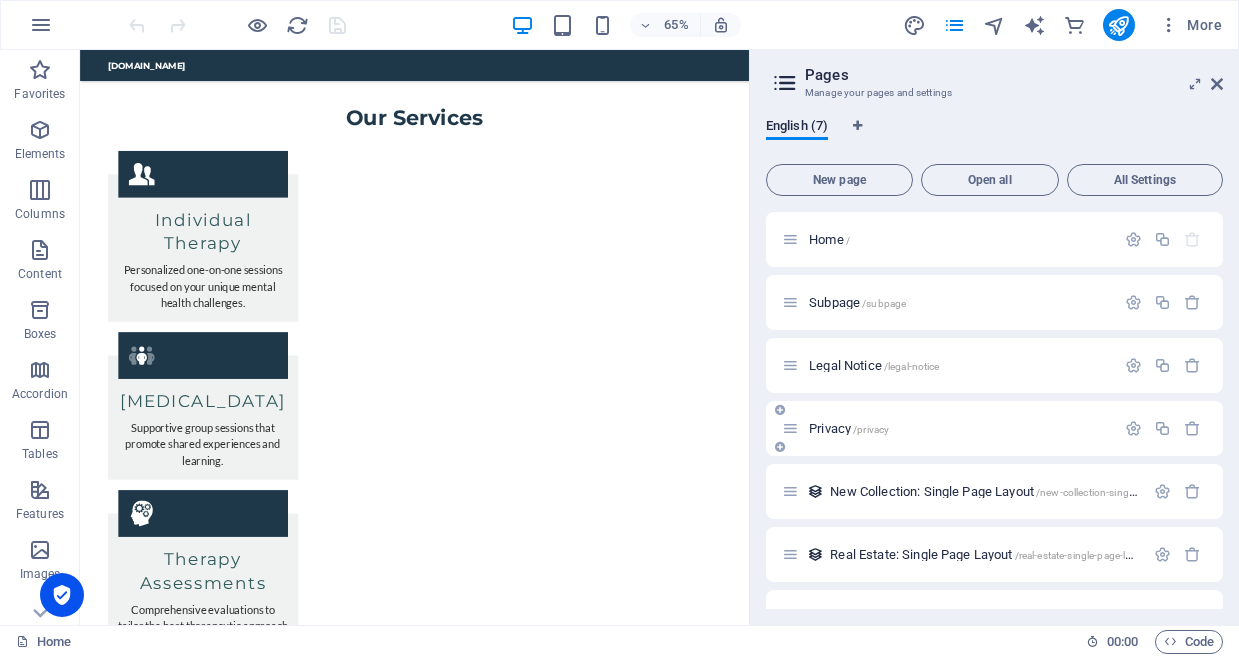 scroll, scrollTop: 0, scrollLeft: 0, axis: both 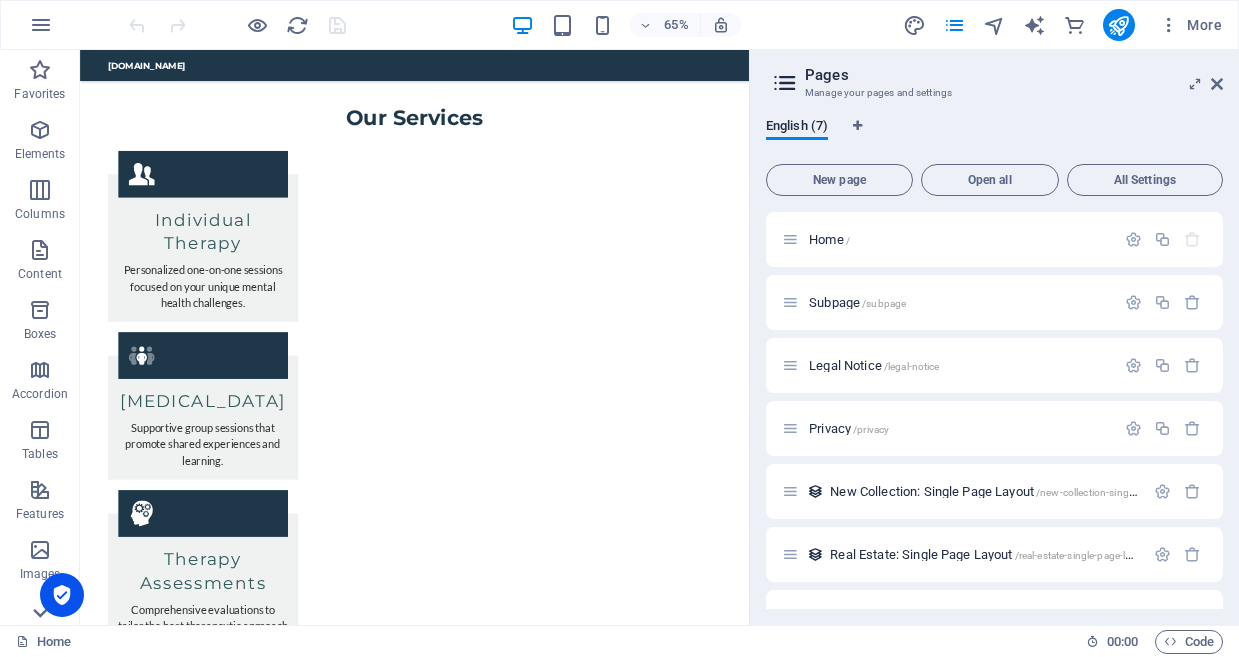 click 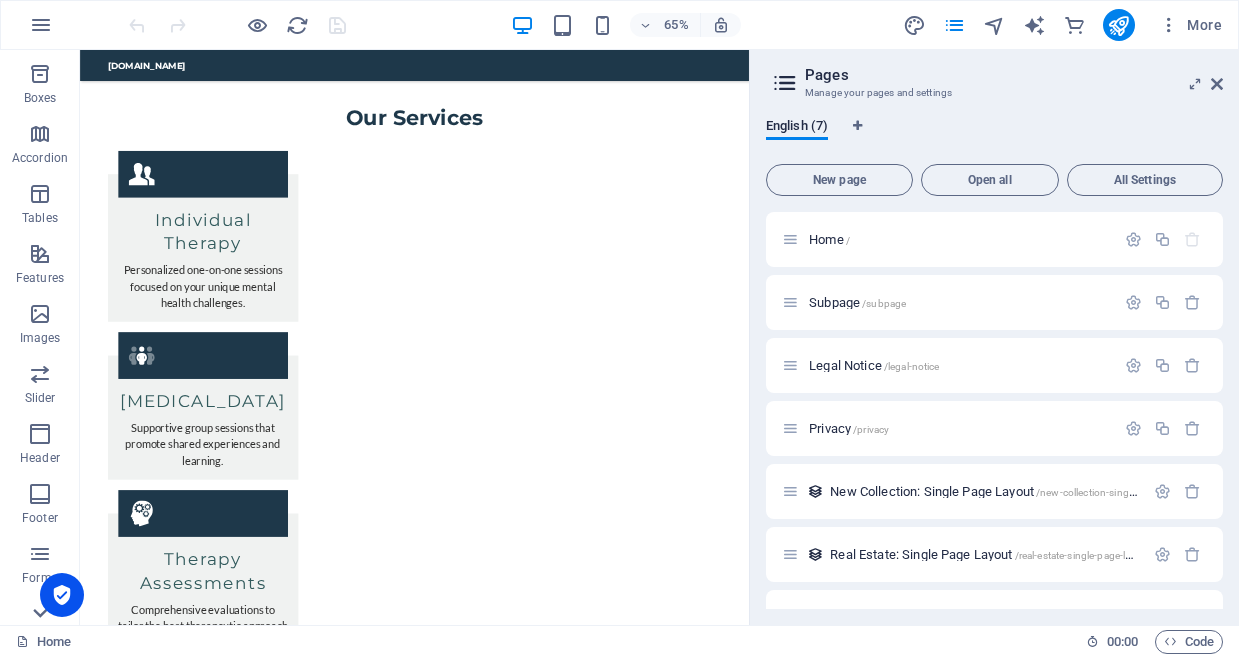 scroll, scrollTop: 385, scrollLeft: 0, axis: vertical 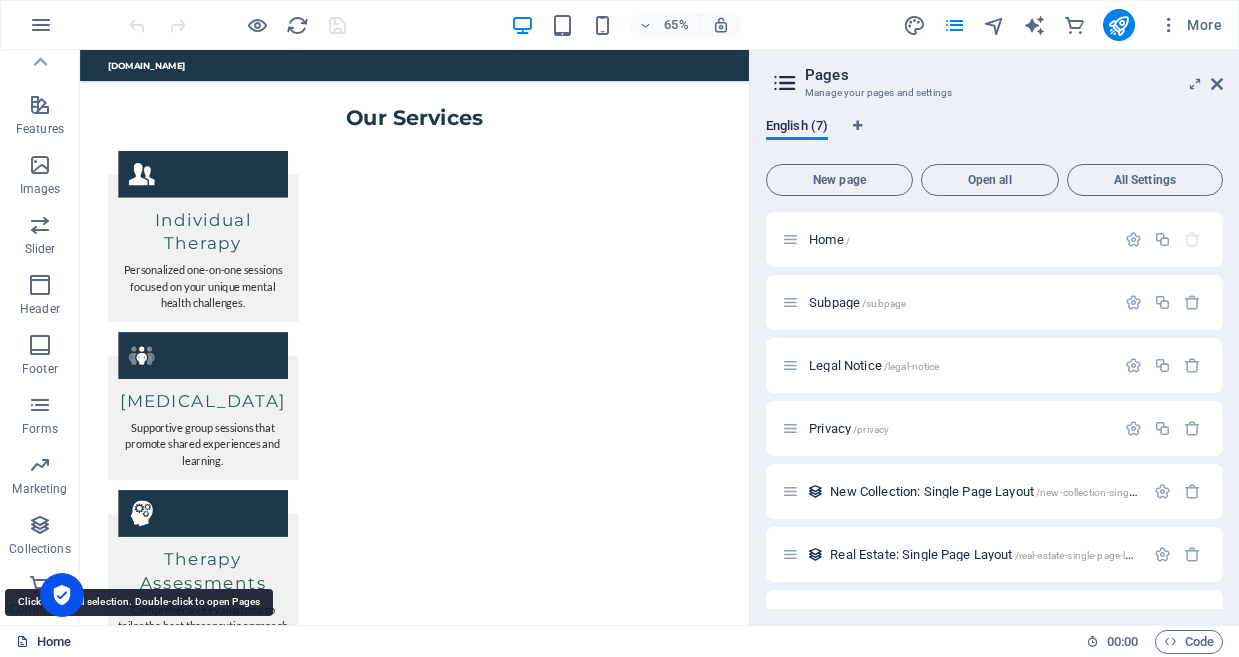 click on "Home" at bounding box center (43, 642) 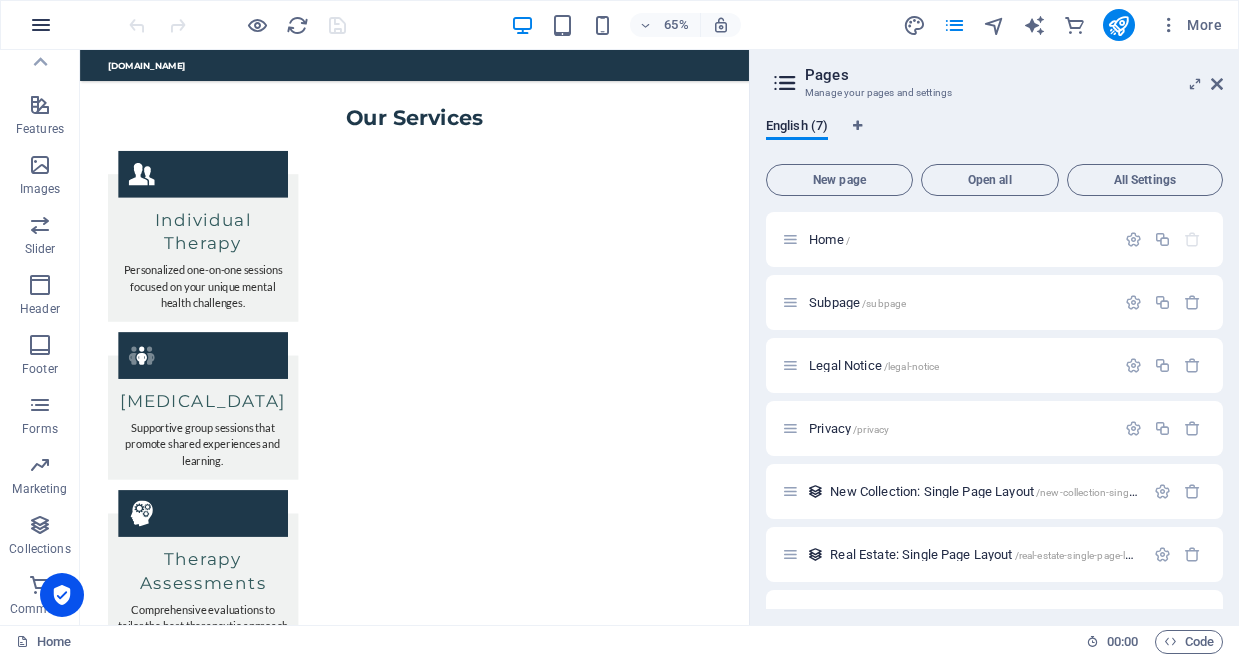 click at bounding box center (41, 25) 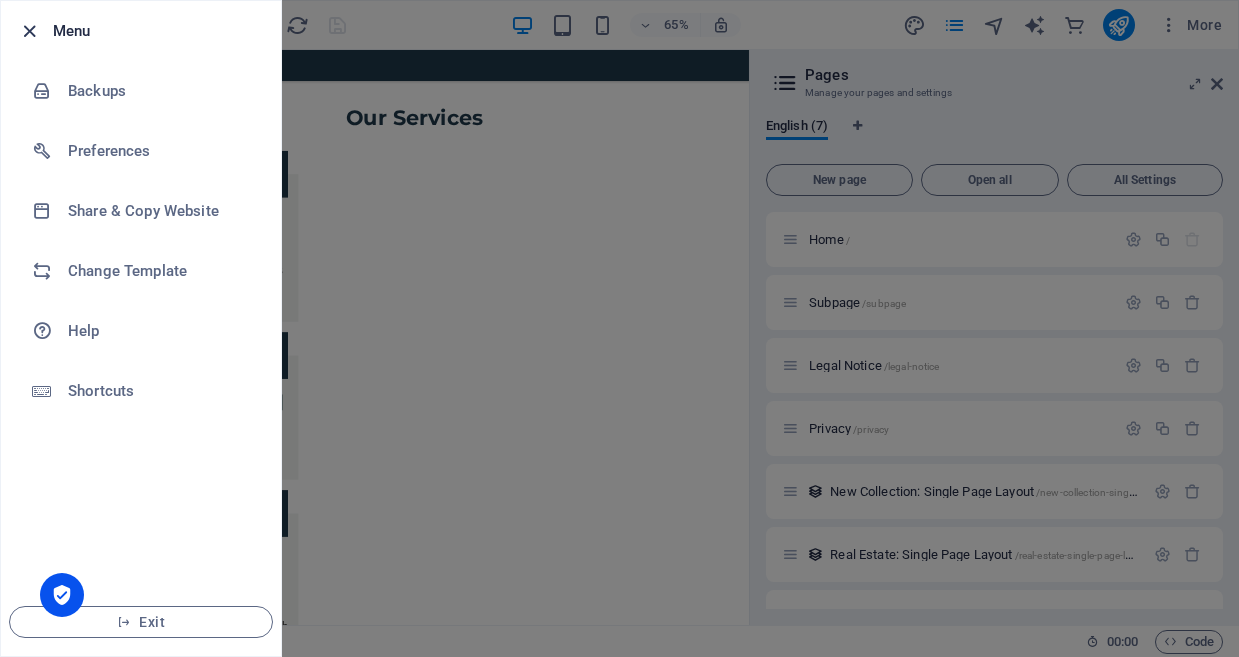 click at bounding box center (29, 31) 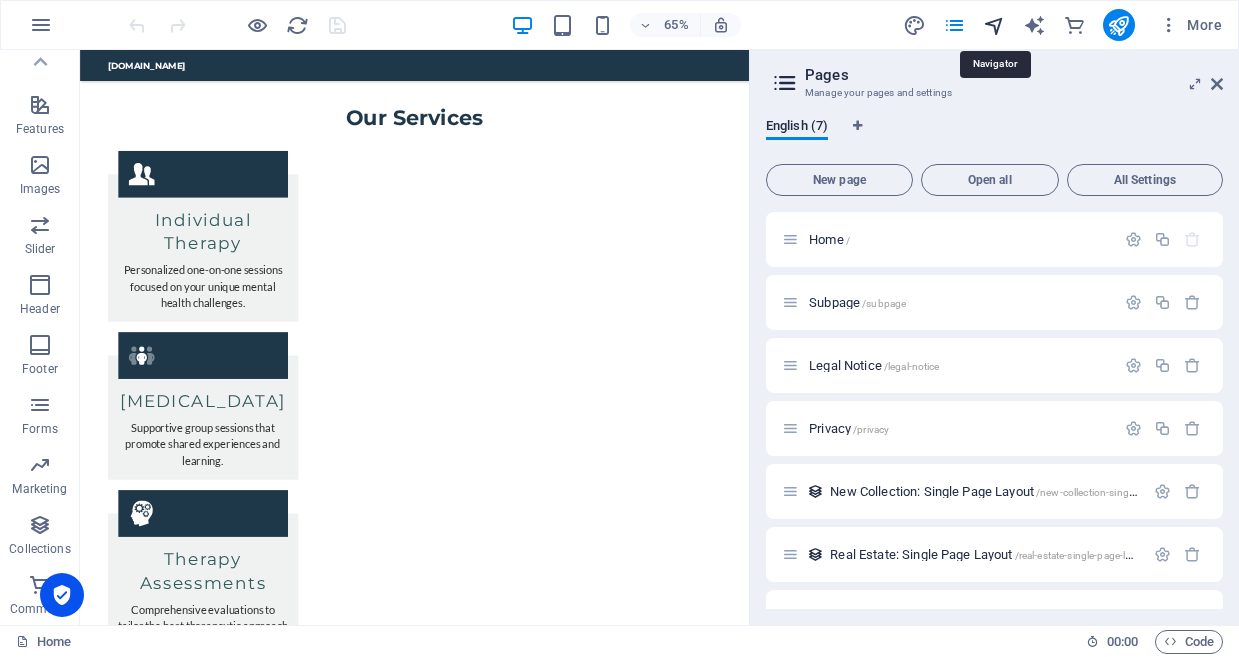 click at bounding box center [994, 25] 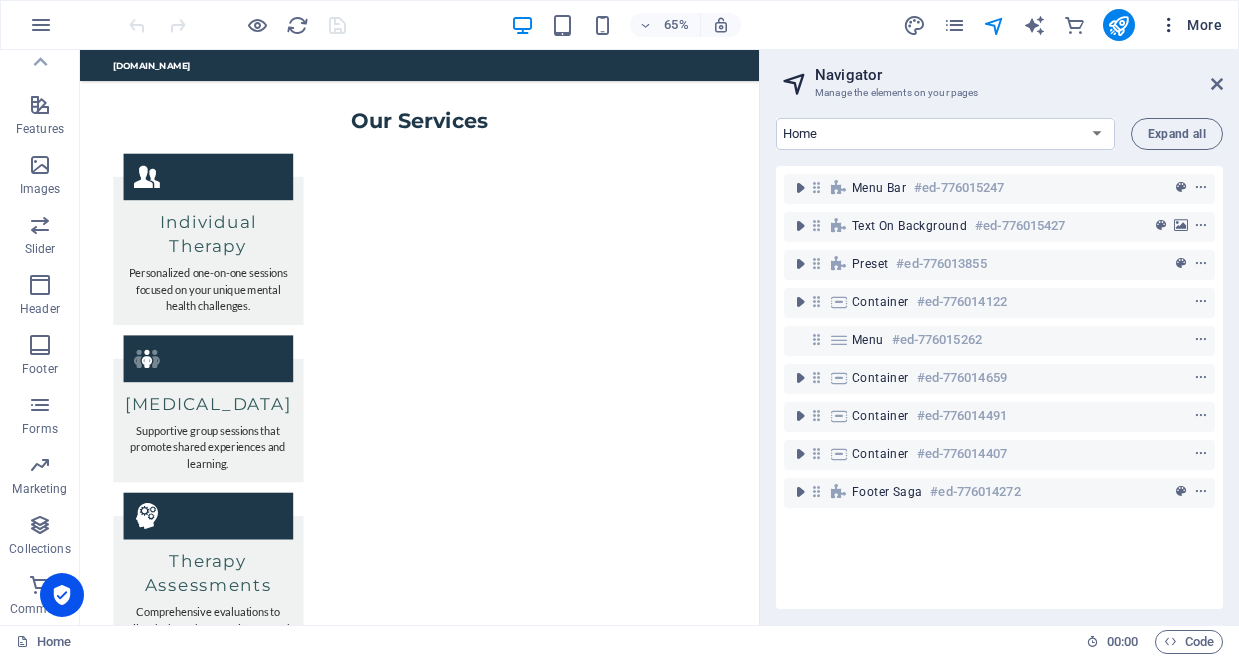 click on "More" at bounding box center [1190, 25] 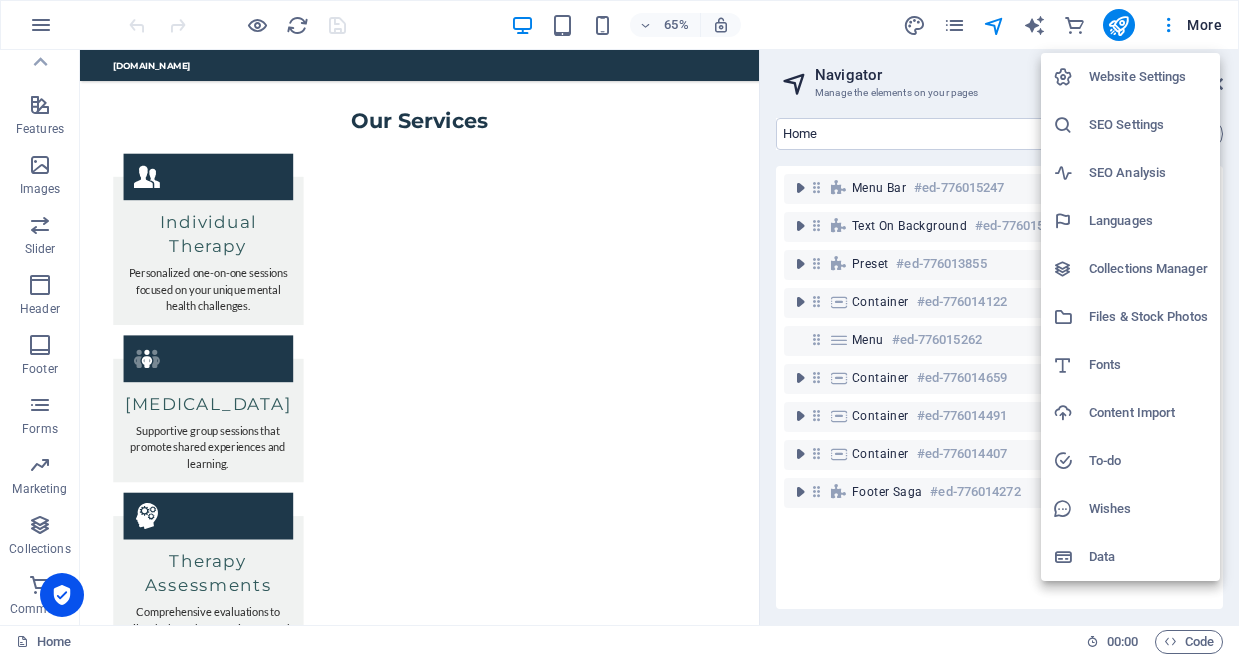 click at bounding box center (619, 328) 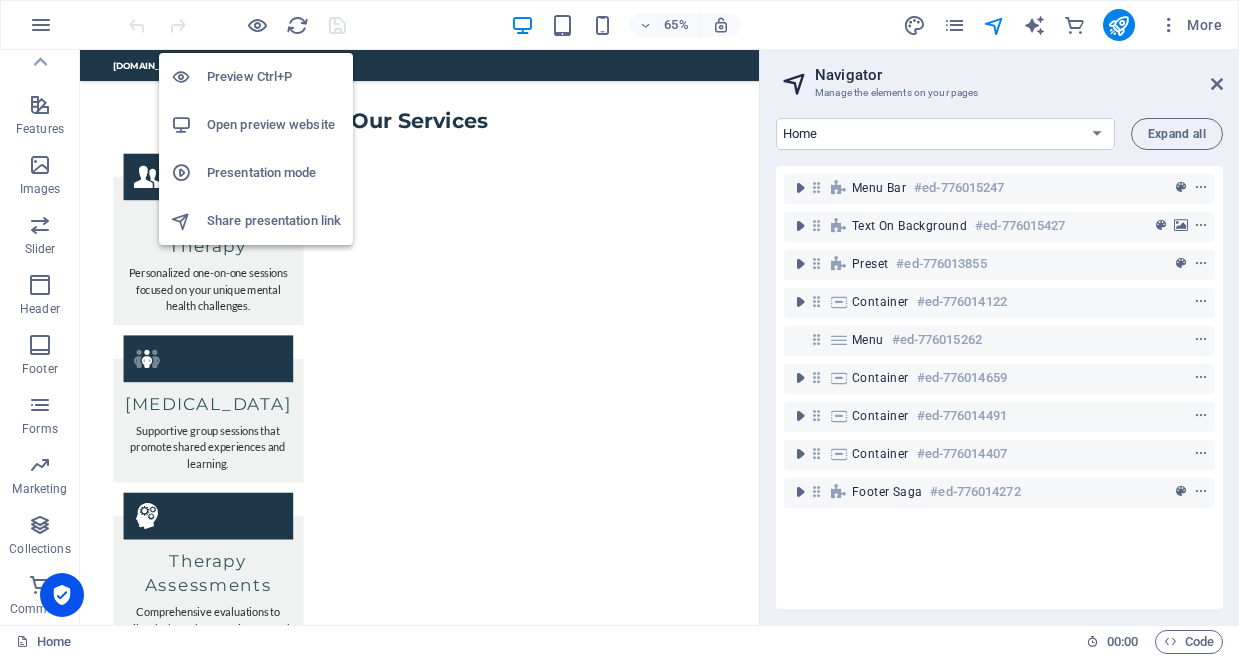click on "Preview Ctrl+P" at bounding box center [274, 77] 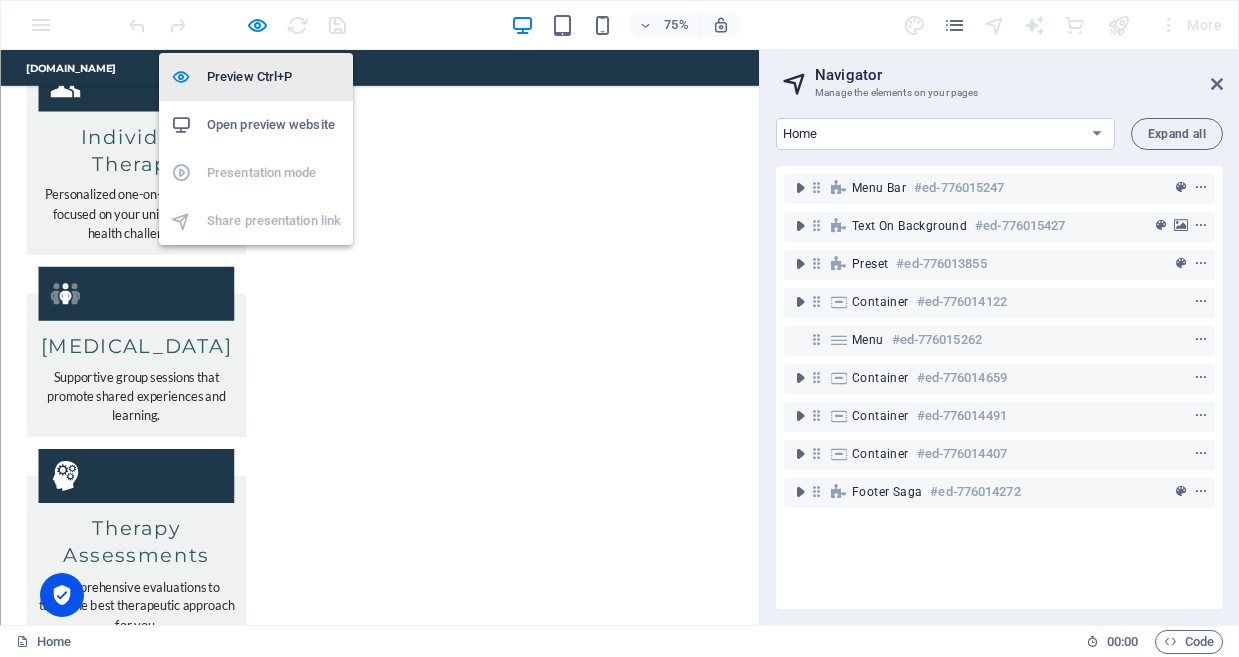 click on "Preview Ctrl+P" at bounding box center [274, 77] 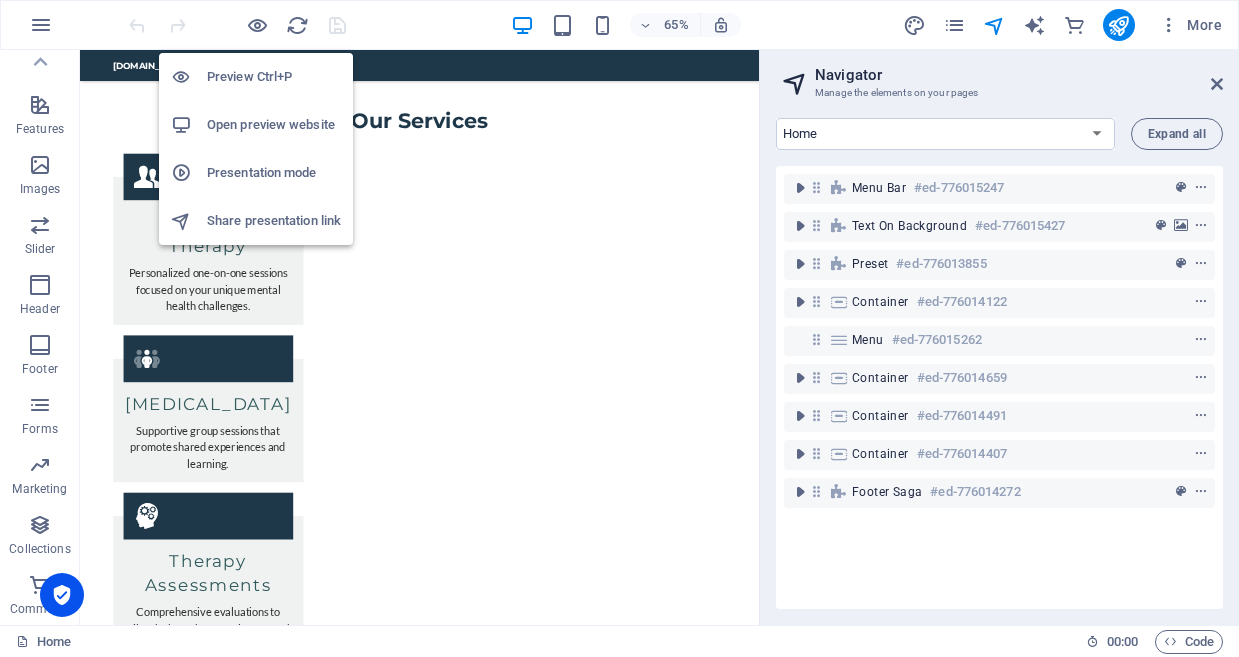 type 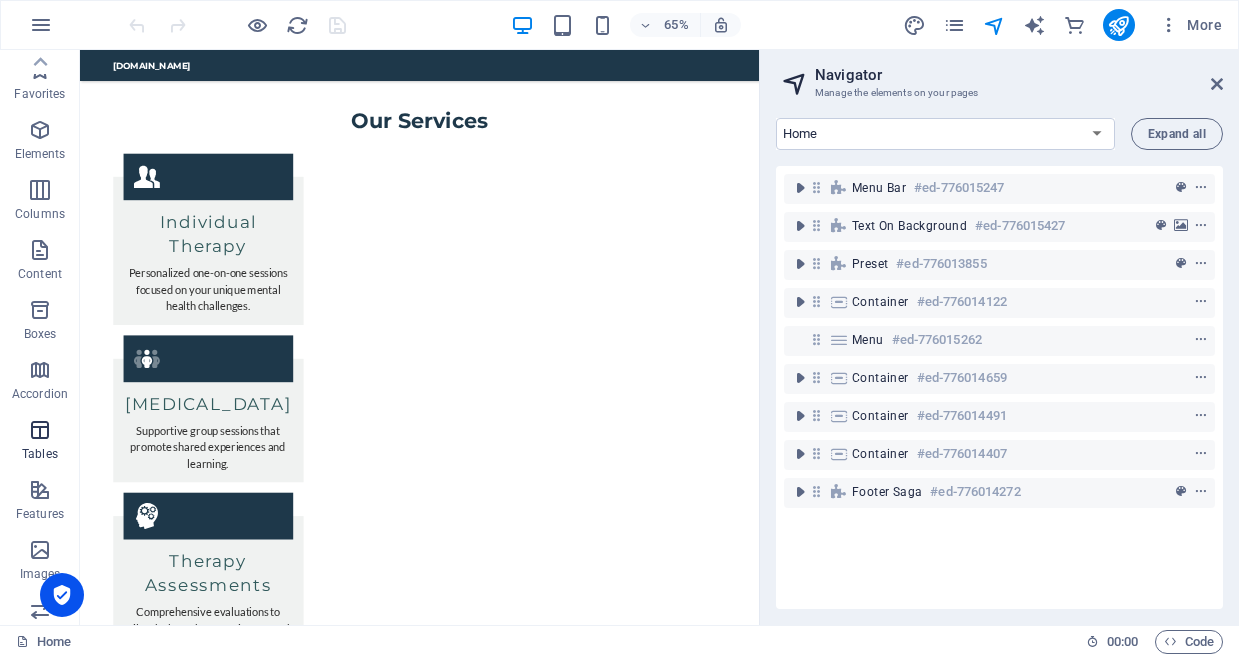scroll, scrollTop: 0, scrollLeft: 0, axis: both 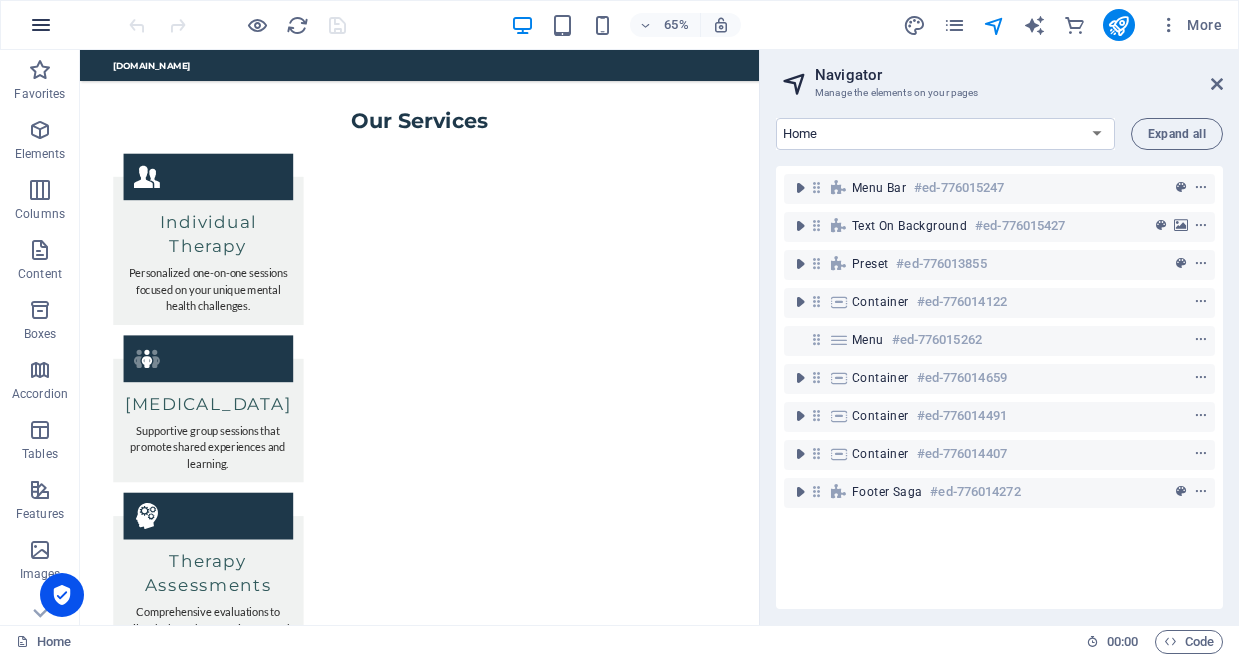 click at bounding box center [41, 25] 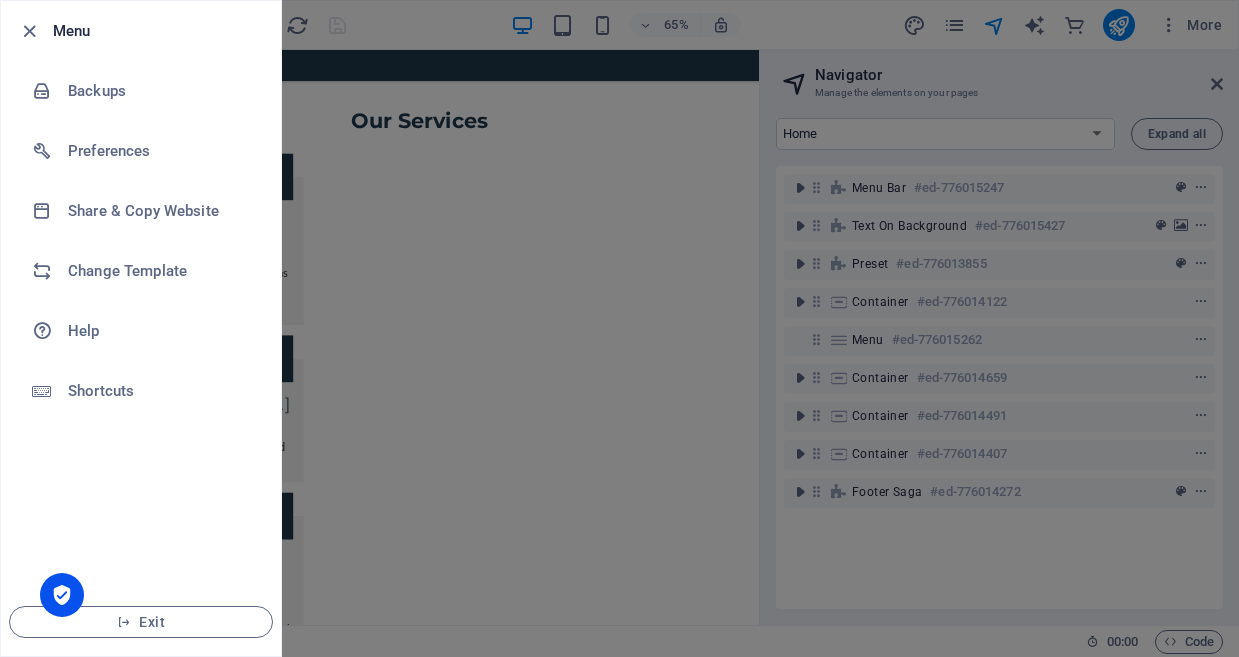 click at bounding box center (619, 328) 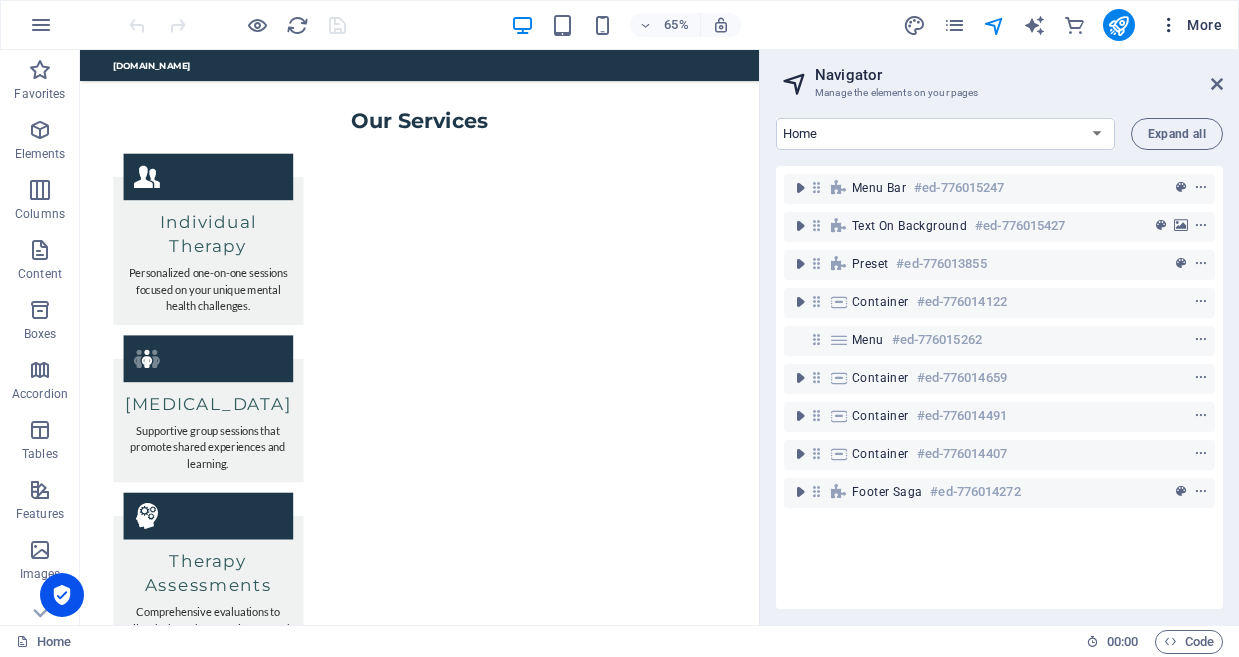 click at bounding box center [1169, 25] 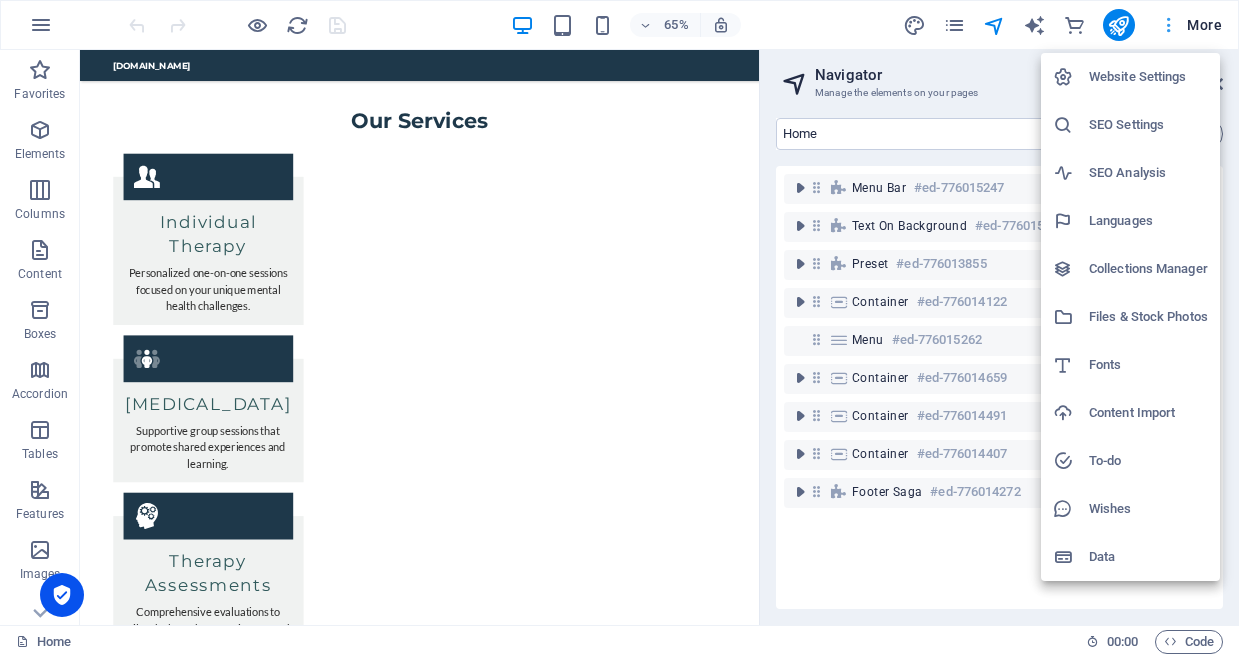 click at bounding box center [619, 328] 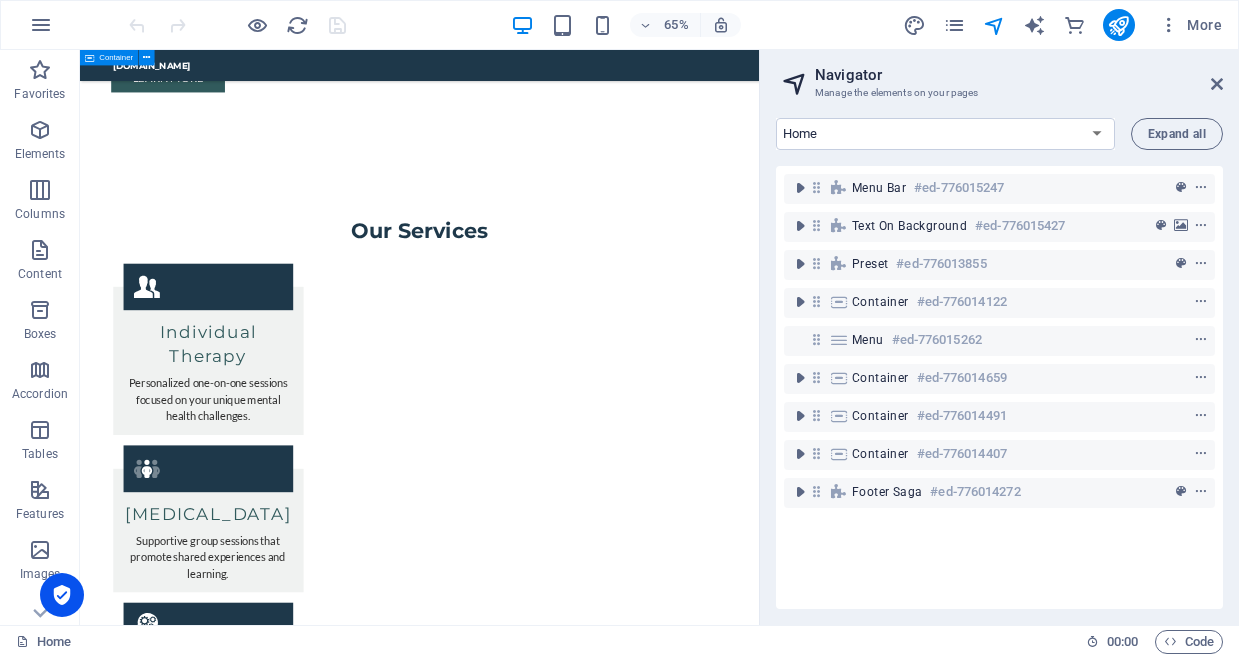 scroll, scrollTop: 1989, scrollLeft: 0, axis: vertical 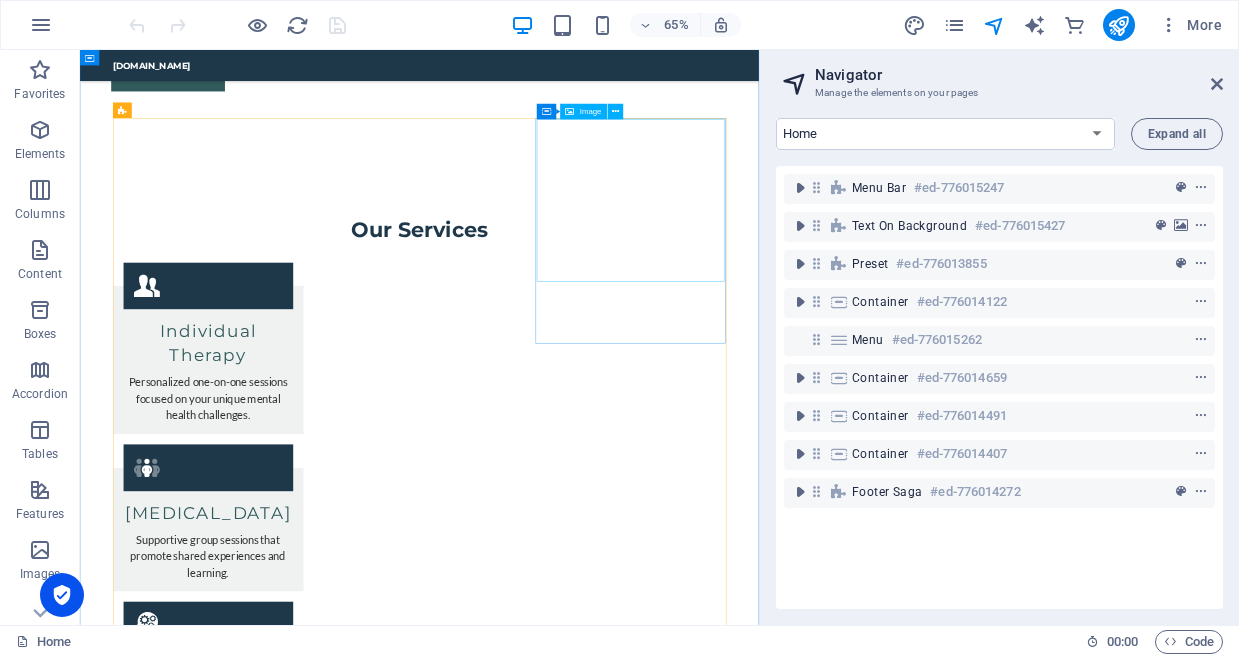 click at bounding box center (277, 3116) 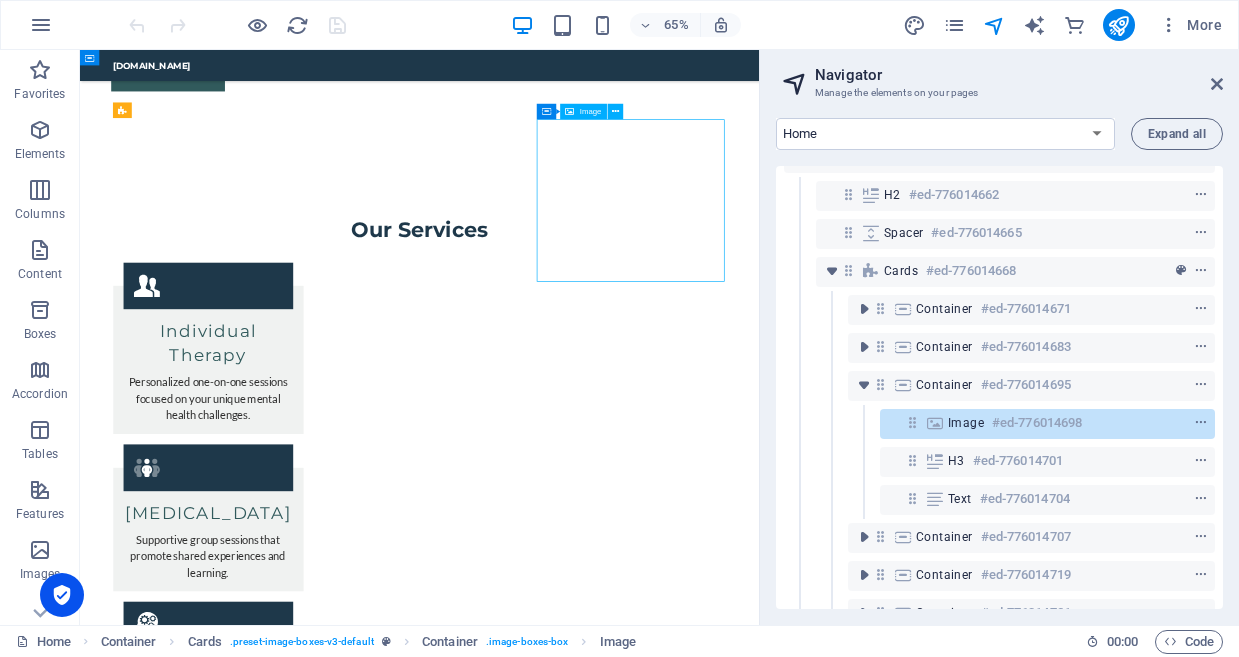 scroll, scrollTop: 266, scrollLeft: 0, axis: vertical 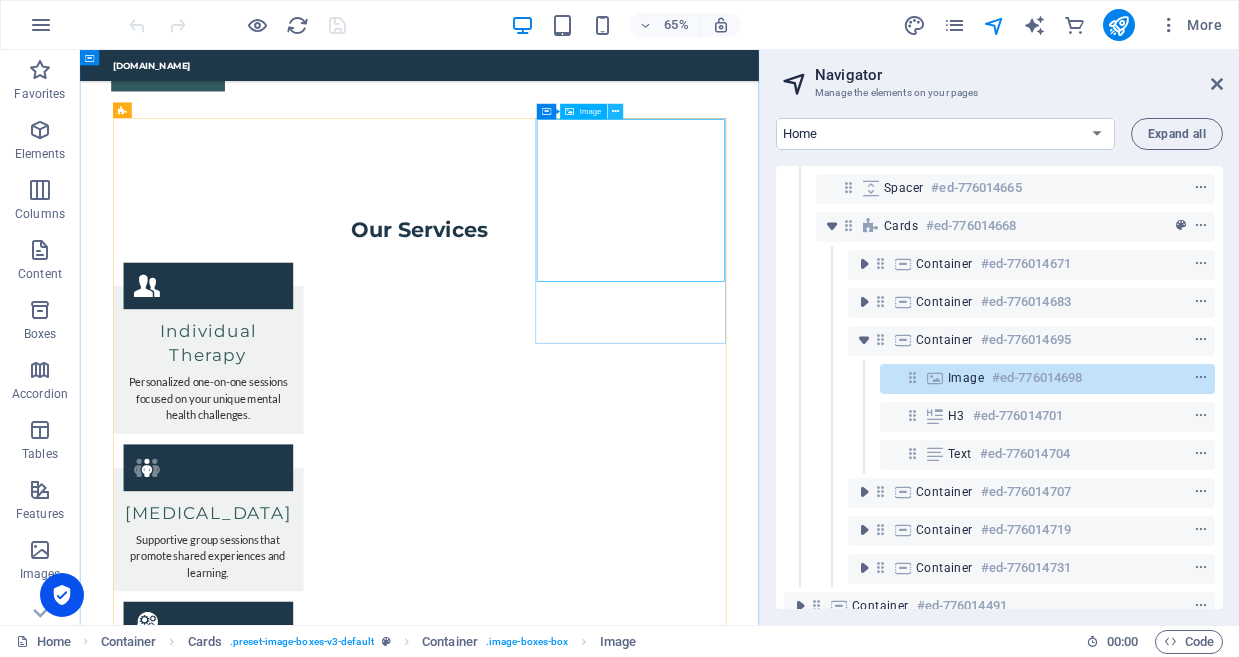 click at bounding box center (615, 112) 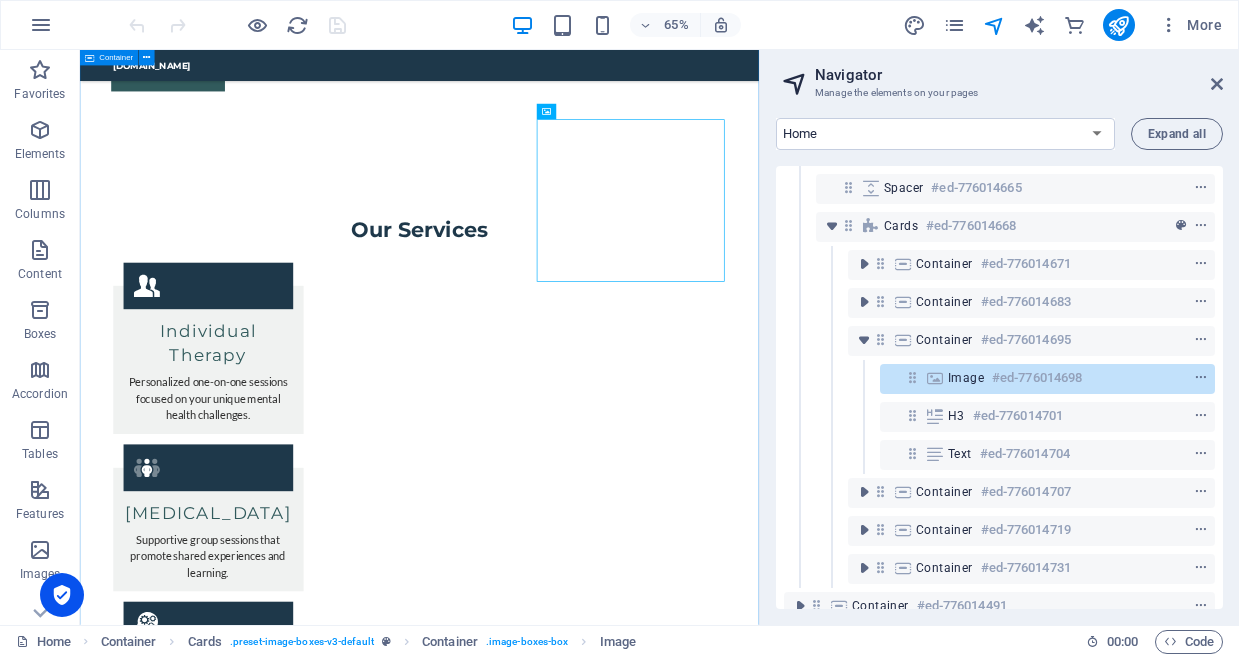 click on "Team Safiya Bobat Educational Psychologist Sheri Dalton Counselling Psychologist Caroline Kapp Occupational Therapist Kim Serebro Counselling Psychologist Sumayya Seth Clinical Psychologist Dr. Anna Green - Psychologist Advocate for holistic approaches to mental health." at bounding box center (602, 3358) 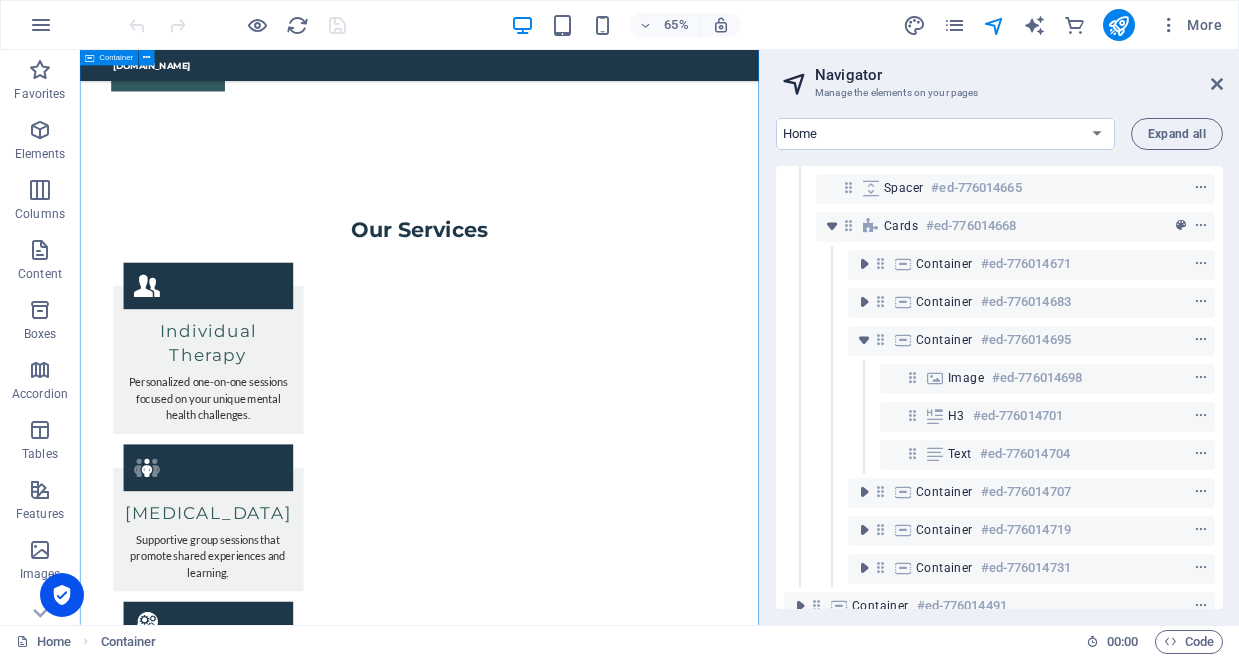 scroll, scrollTop: 0, scrollLeft: 0, axis: both 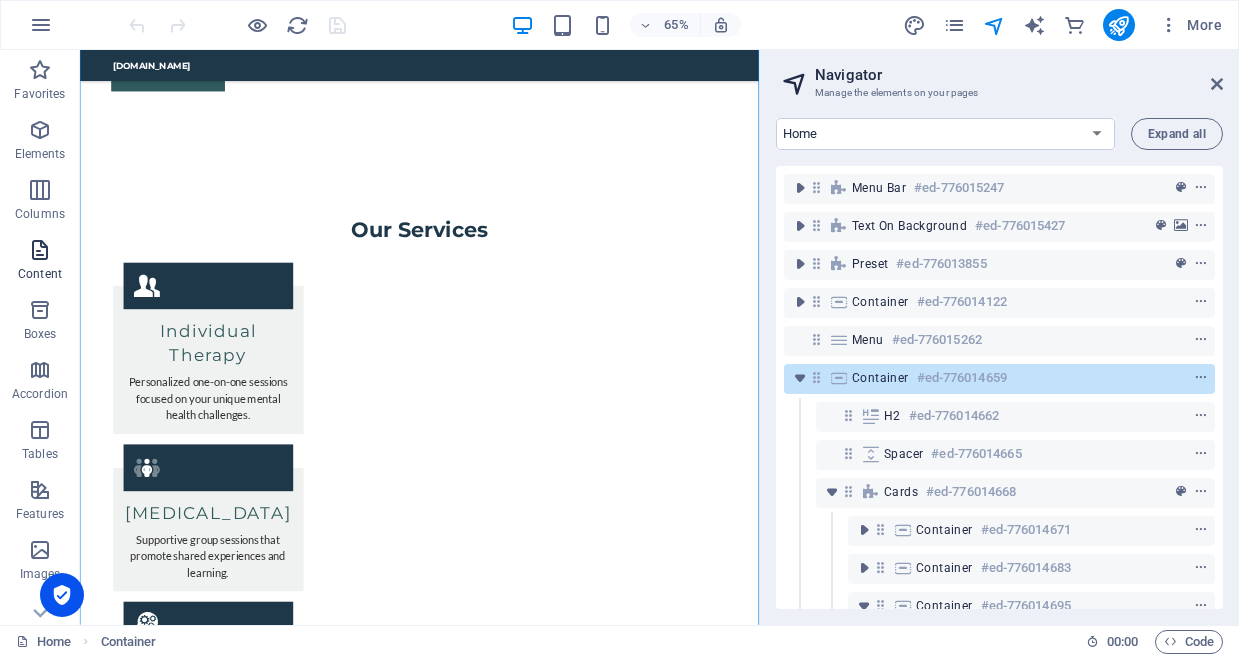 click on "Content" at bounding box center (40, 262) 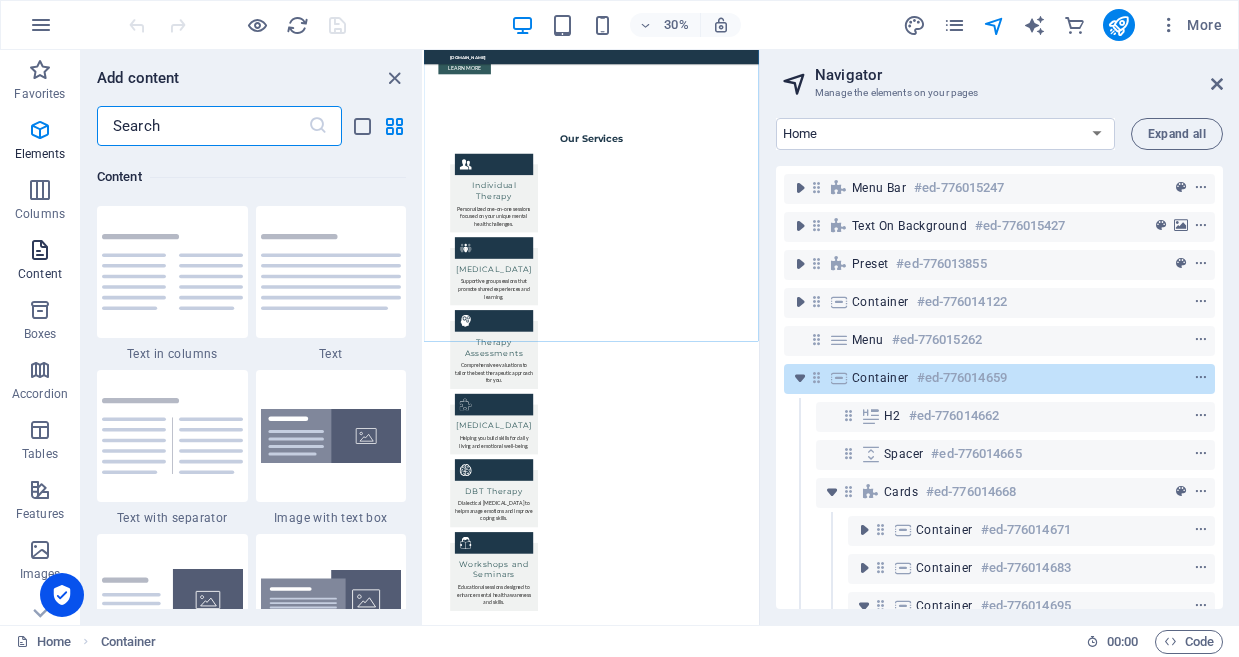 scroll, scrollTop: 3499, scrollLeft: 0, axis: vertical 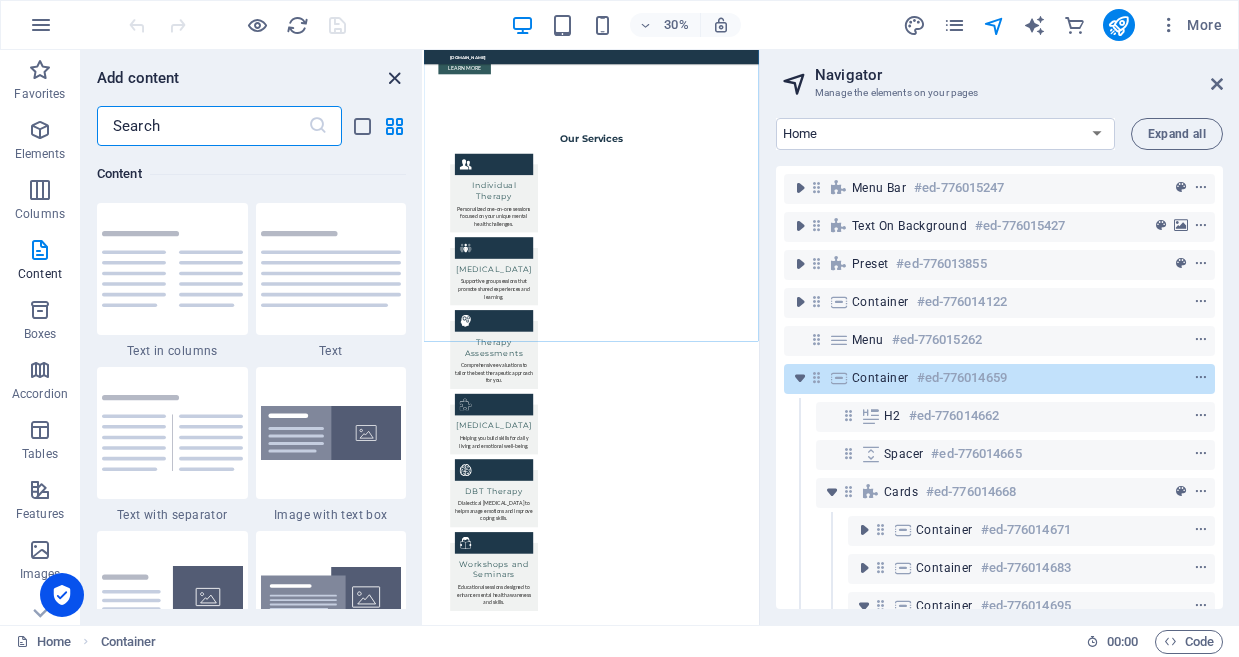 click at bounding box center [394, 78] 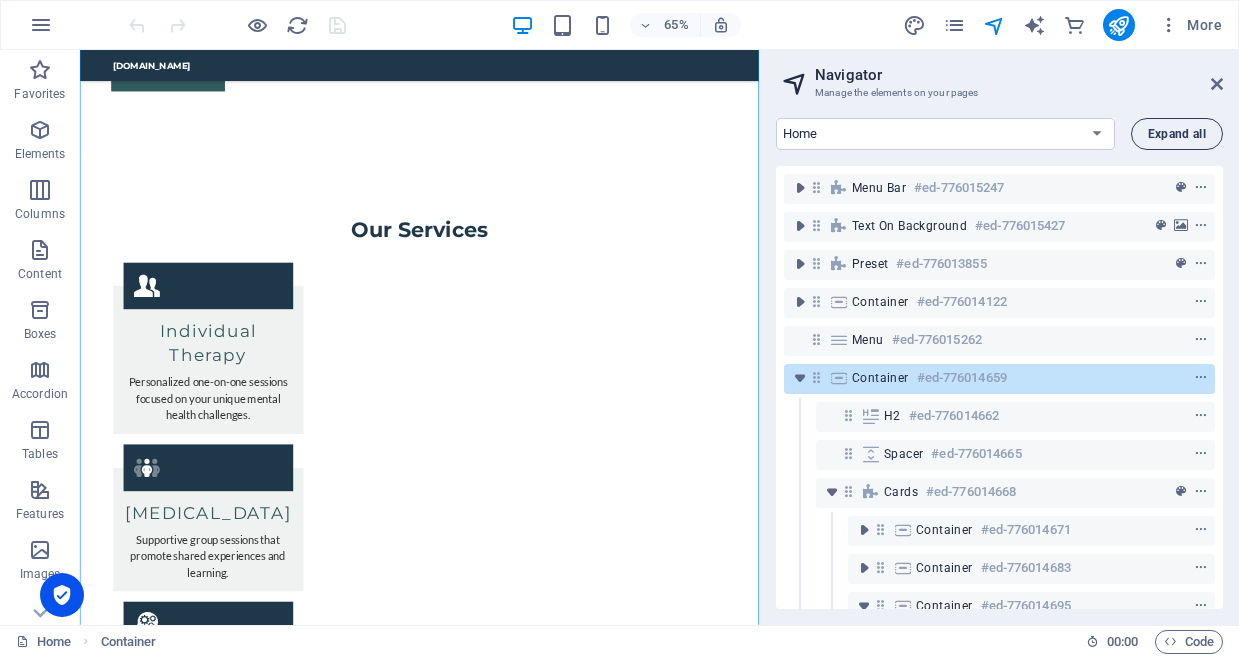 click on "Expand all" at bounding box center [1177, 134] 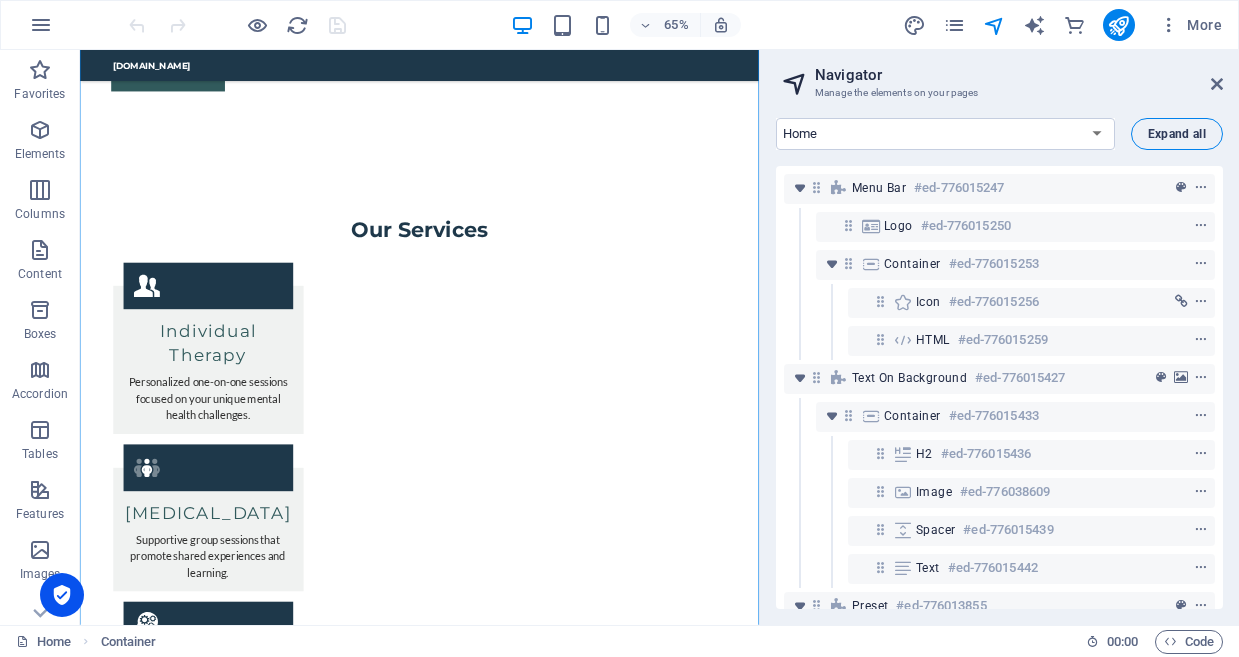 scroll, scrollTop: 2318, scrollLeft: 0, axis: vertical 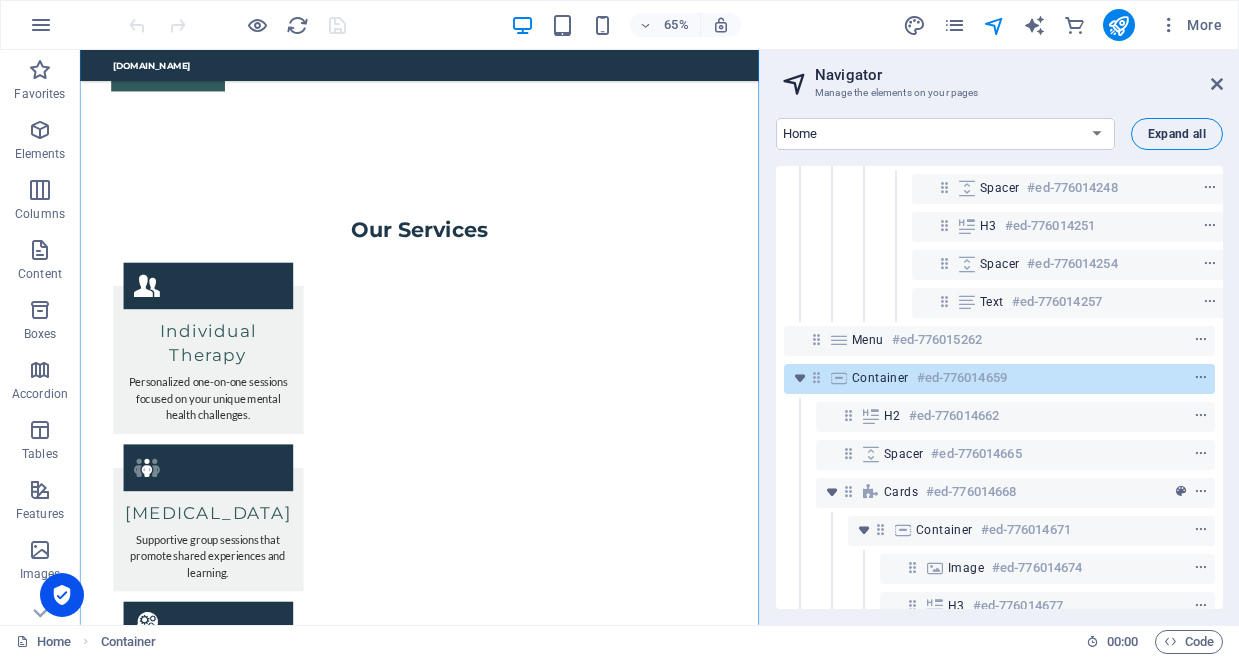 click on "Expand all" at bounding box center [1177, 134] 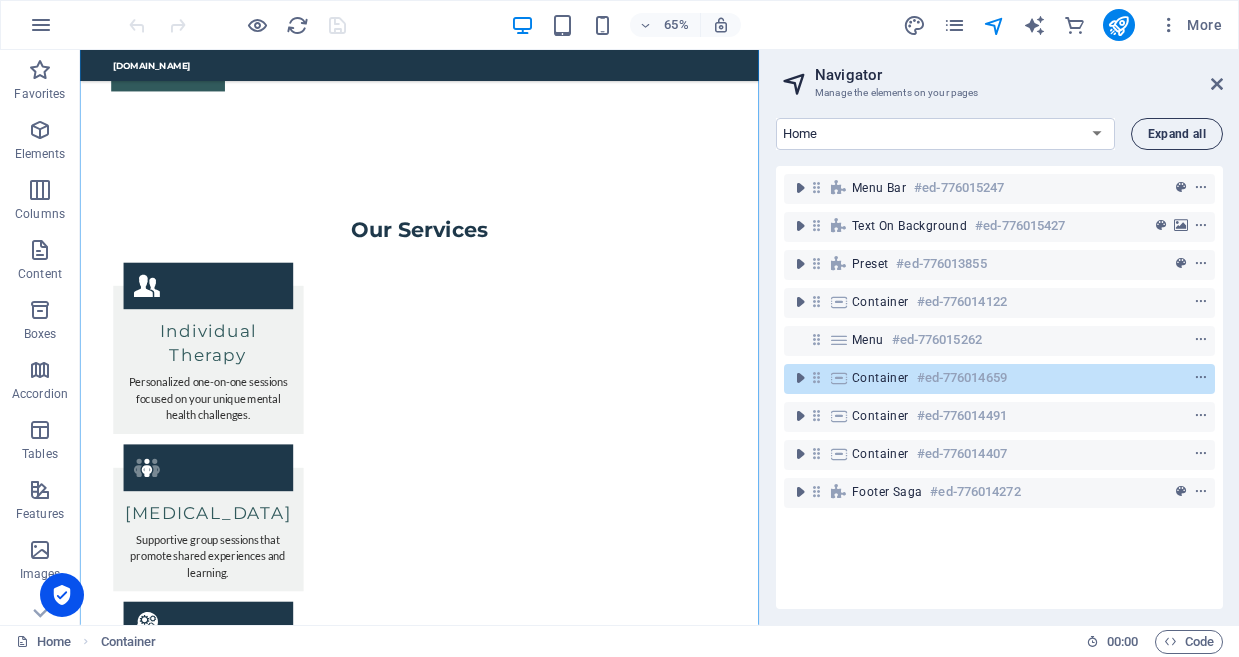 scroll, scrollTop: 0, scrollLeft: 0, axis: both 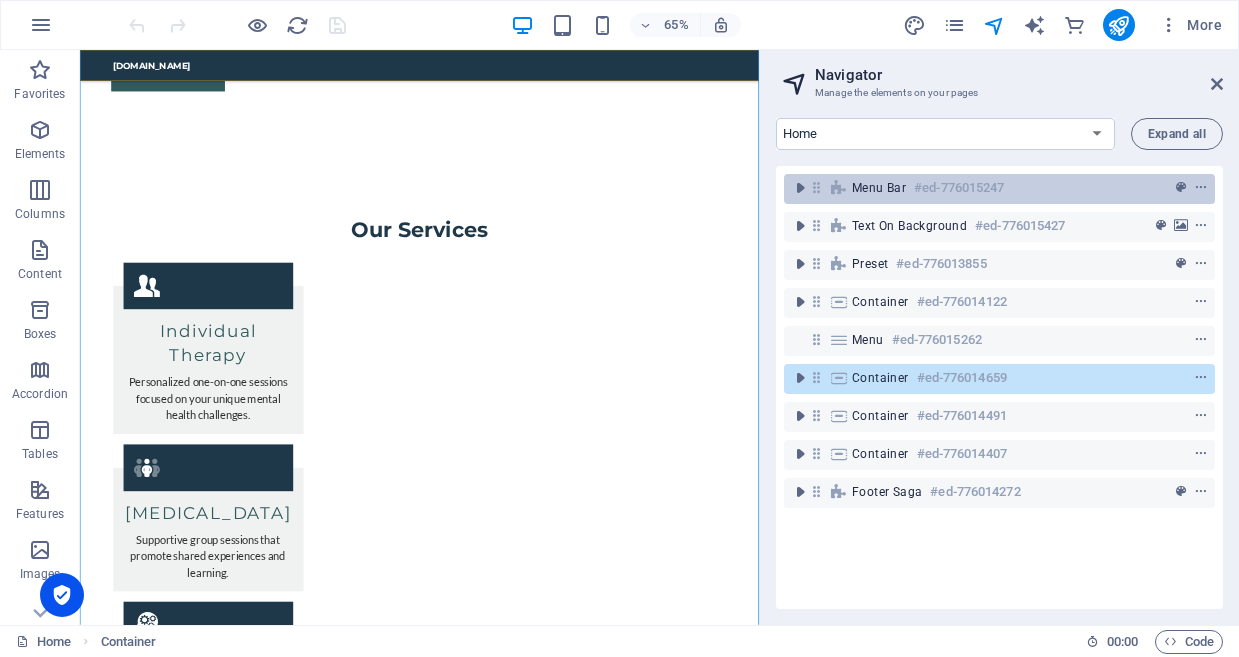click on "#ed-776015247" at bounding box center (959, 188) 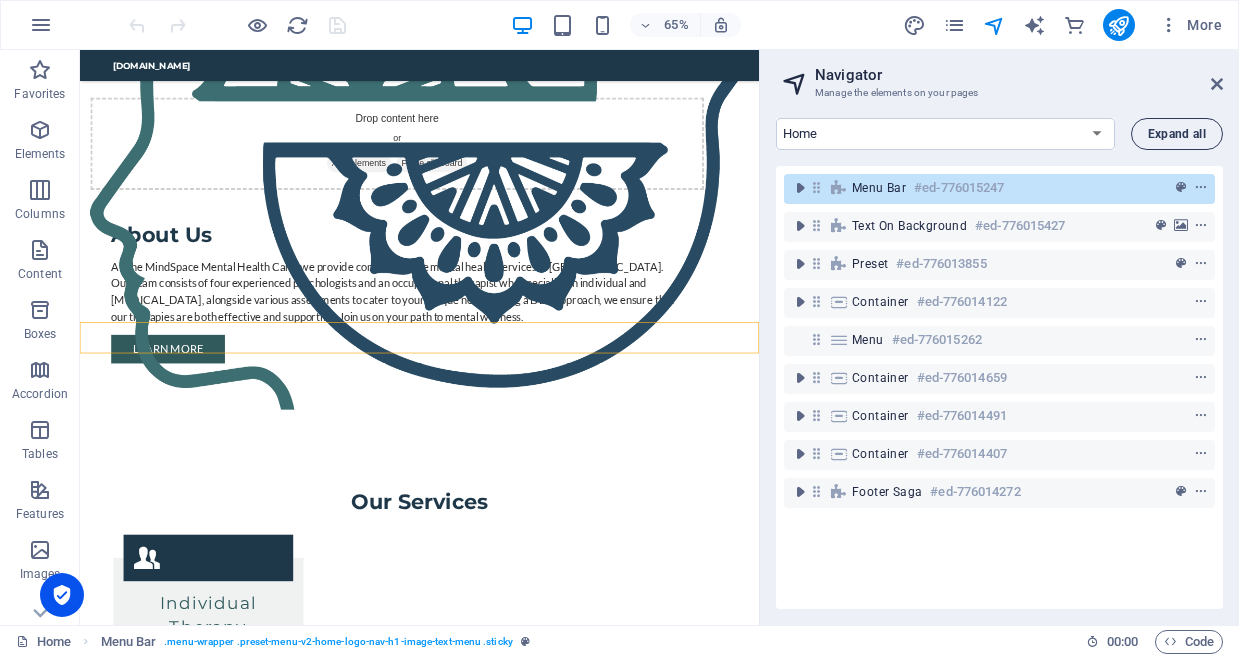 click on "Expand all" at bounding box center (1177, 134) 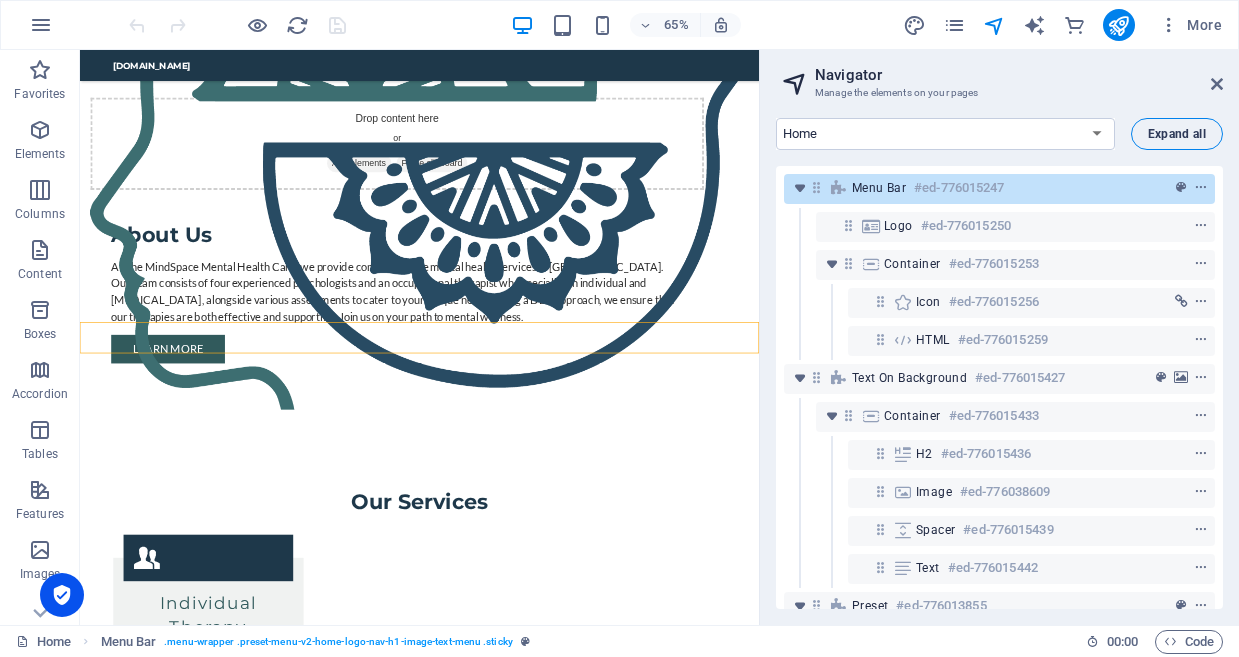 click on "Expand all" at bounding box center (1177, 134) 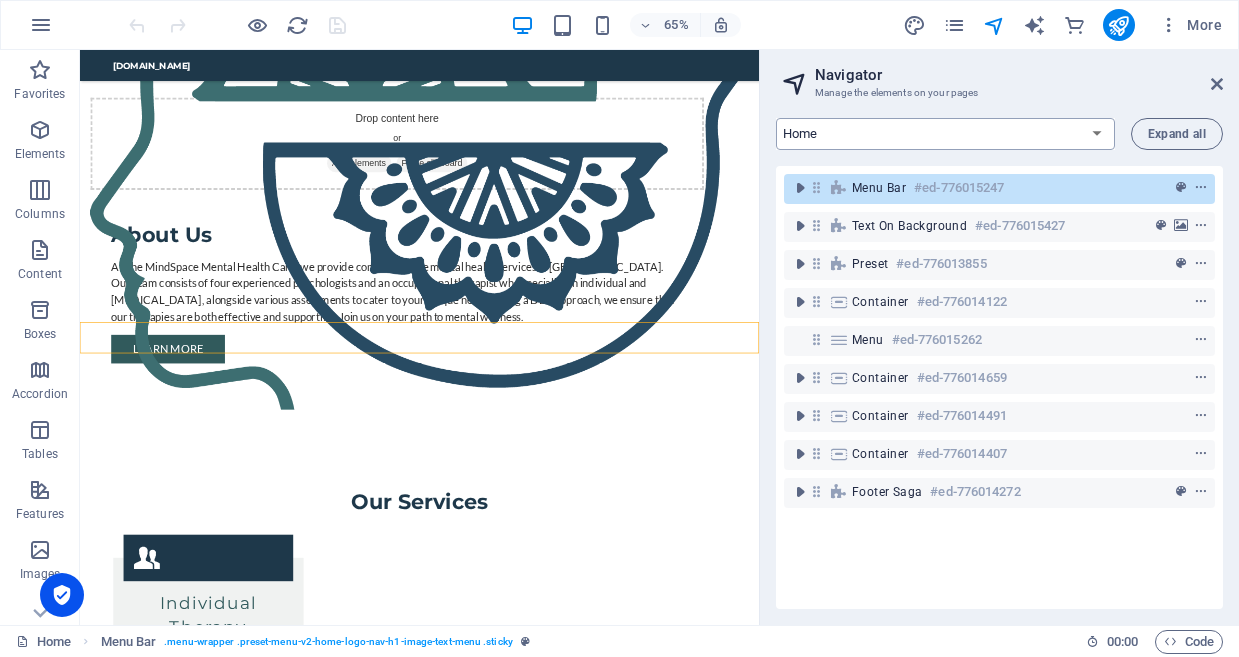 select on "15048150-en" 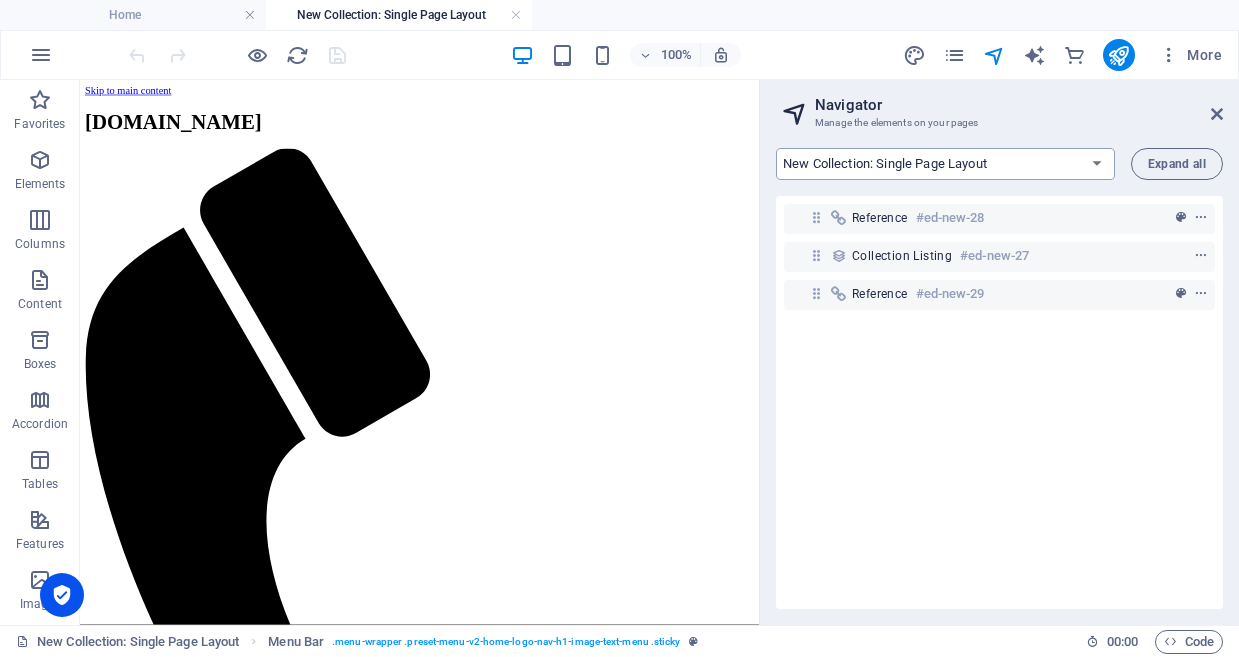 scroll, scrollTop: 0, scrollLeft: 0, axis: both 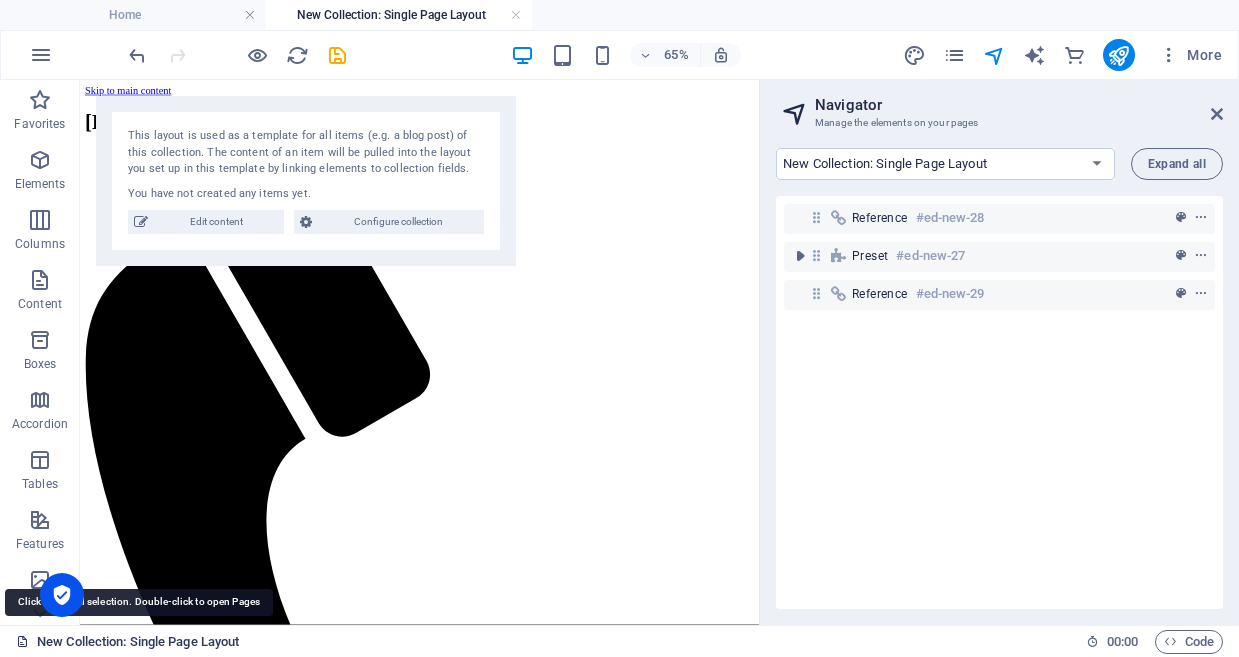 click on "New Collection: Single Page Layout" at bounding box center [127, 642] 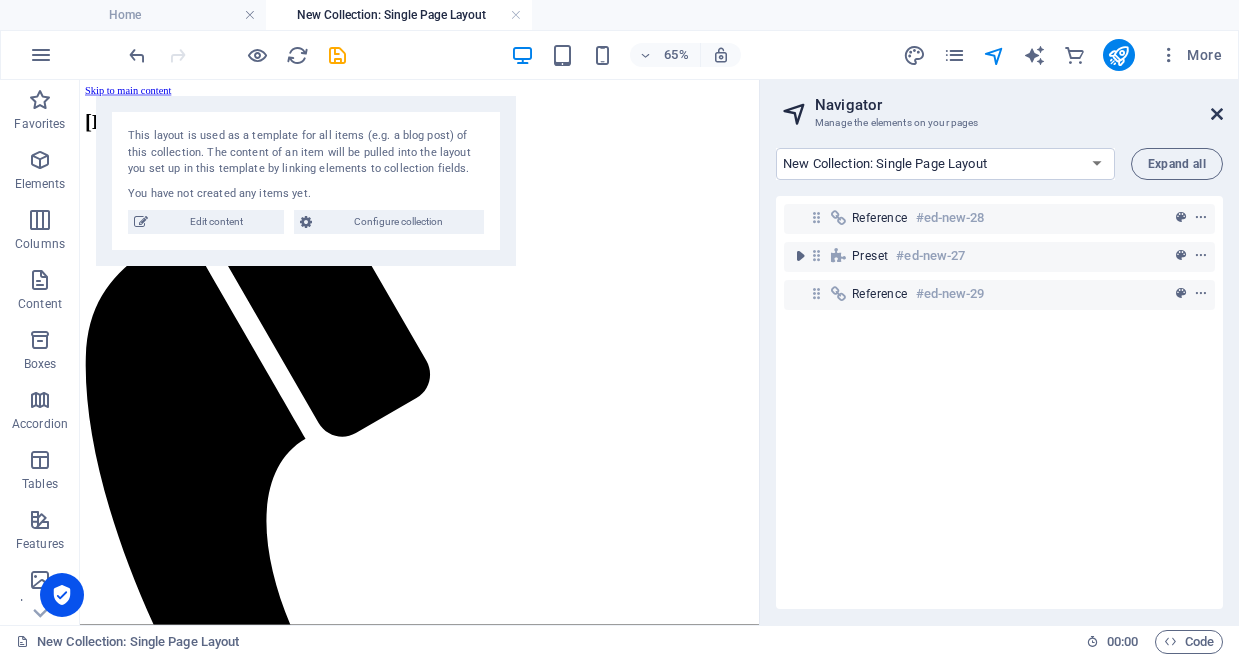 click at bounding box center (1217, 114) 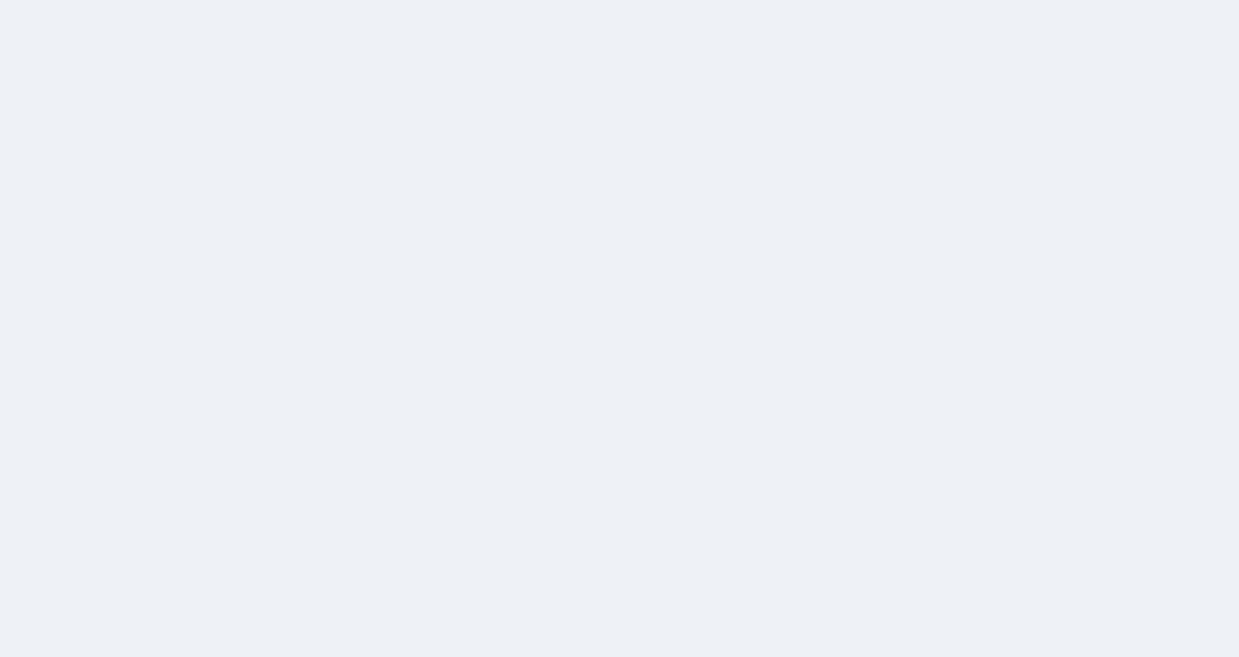 scroll, scrollTop: 0, scrollLeft: 0, axis: both 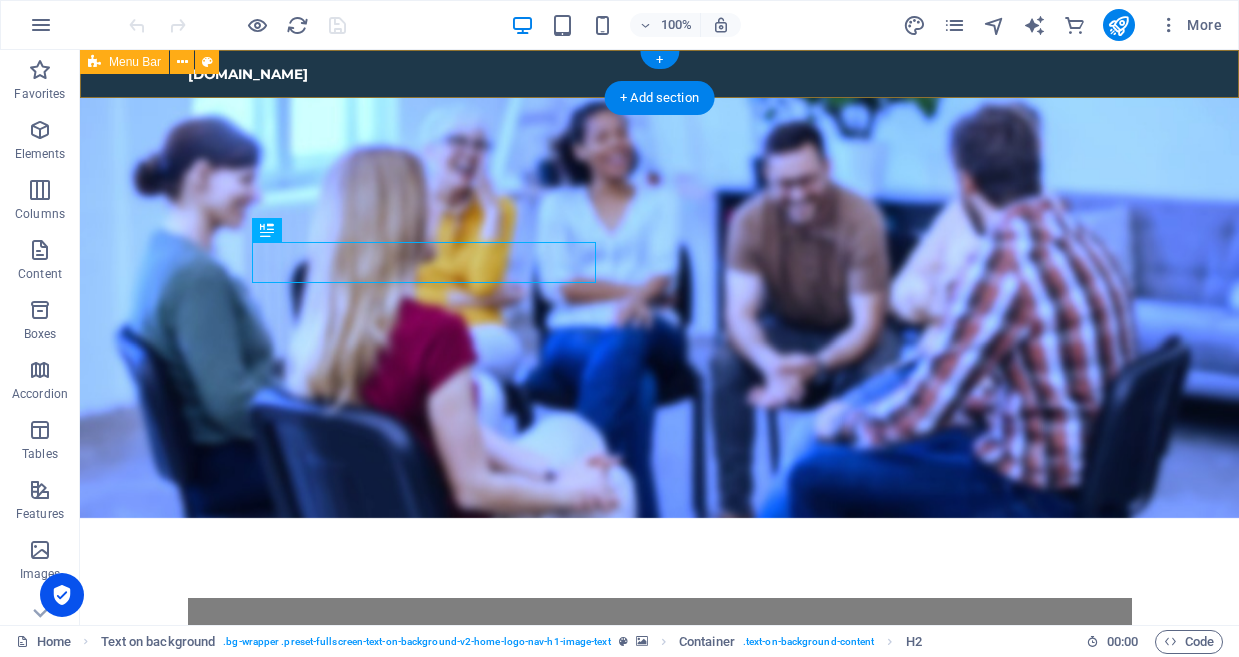 click on "Menu Bar" at bounding box center (135, 62) 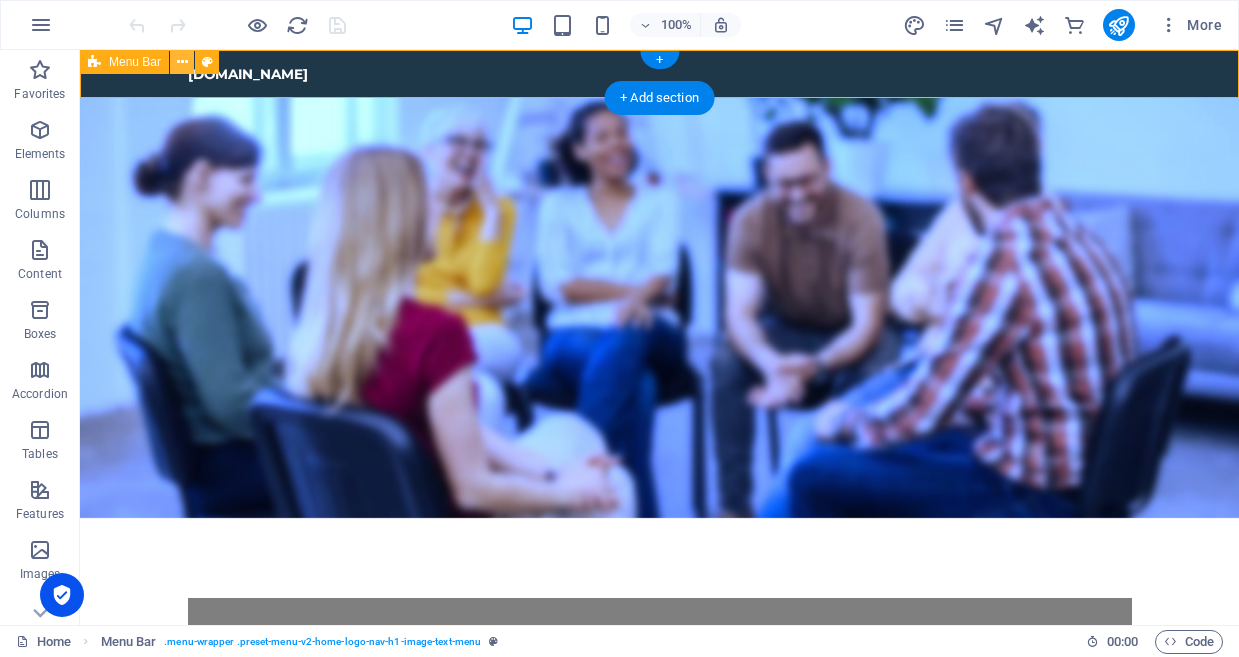 click at bounding box center (182, 62) 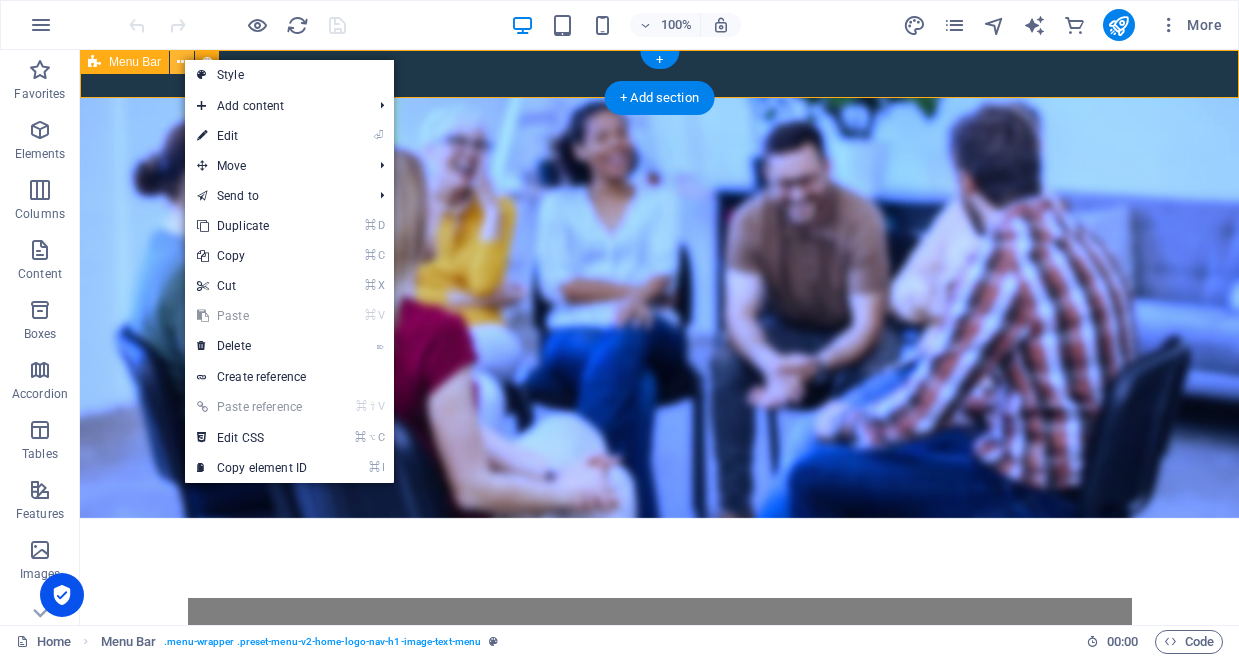 click at bounding box center (182, 62) 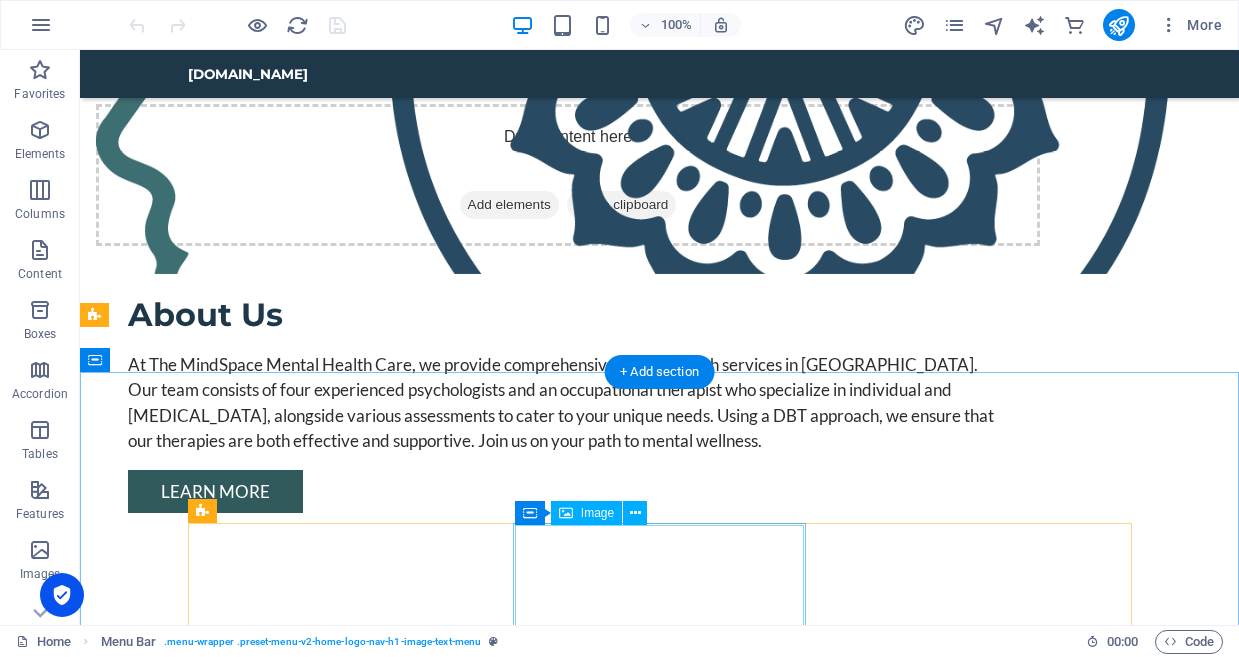 scroll, scrollTop: 1618, scrollLeft: 0, axis: vertical 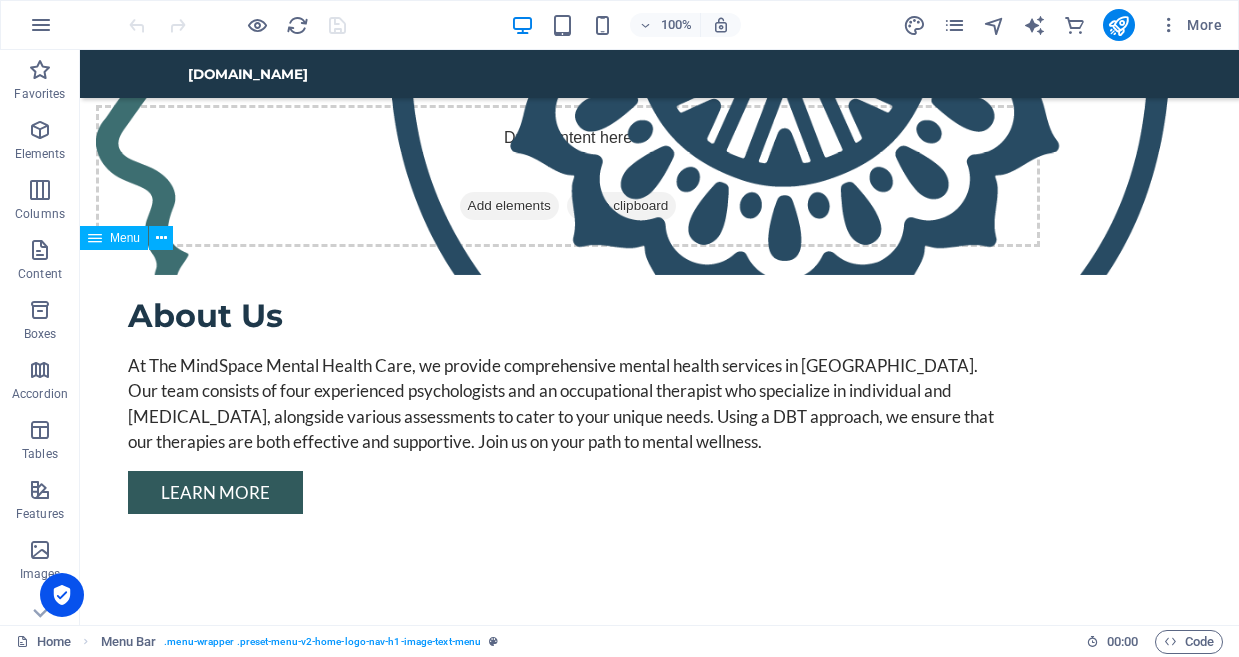 click on "Home About Us Services Team Contact" at bounding box center (659, 2447) 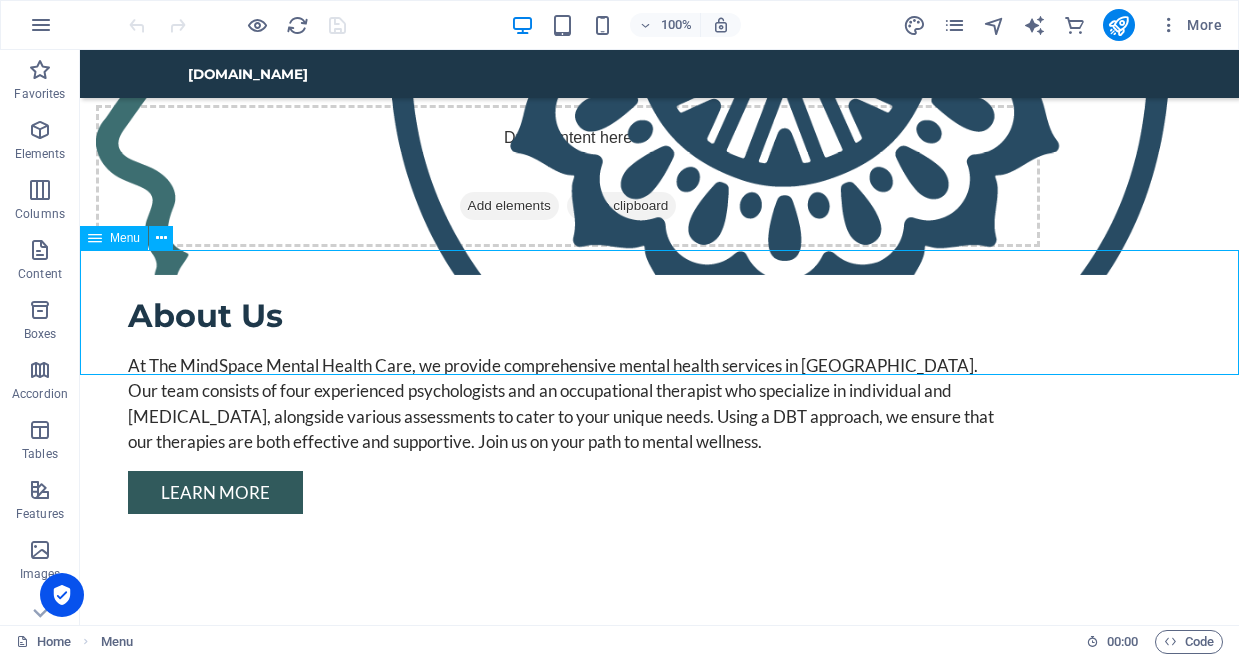 click on "Home About Us Services Team Contact" at bounding box center [659, 2447] 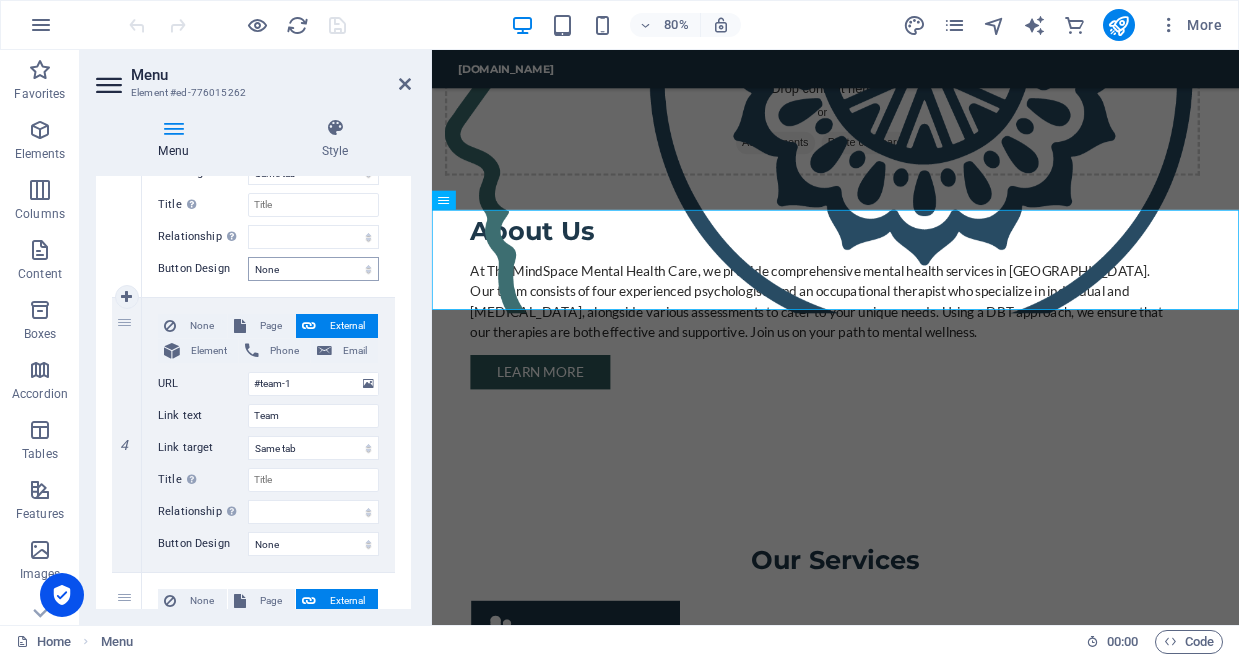 scroll, scrollTop: 894, scrollLeft: 0, axis: vertical 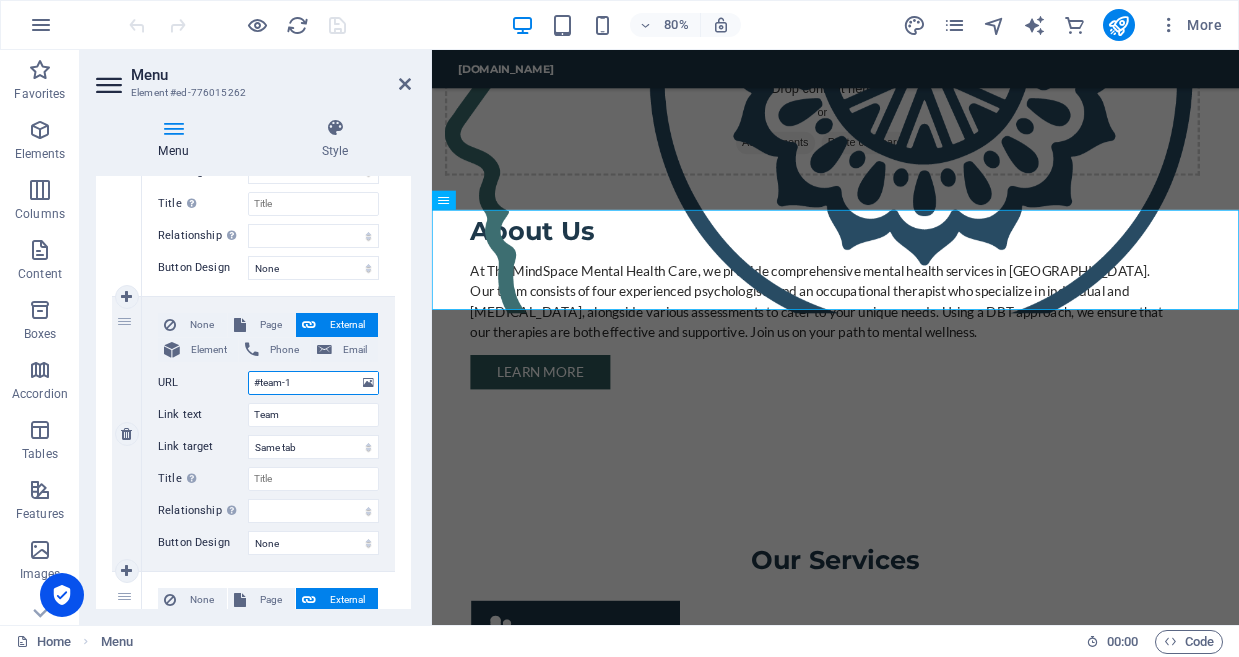click on "#team-1" at bounding box center [313, 383] 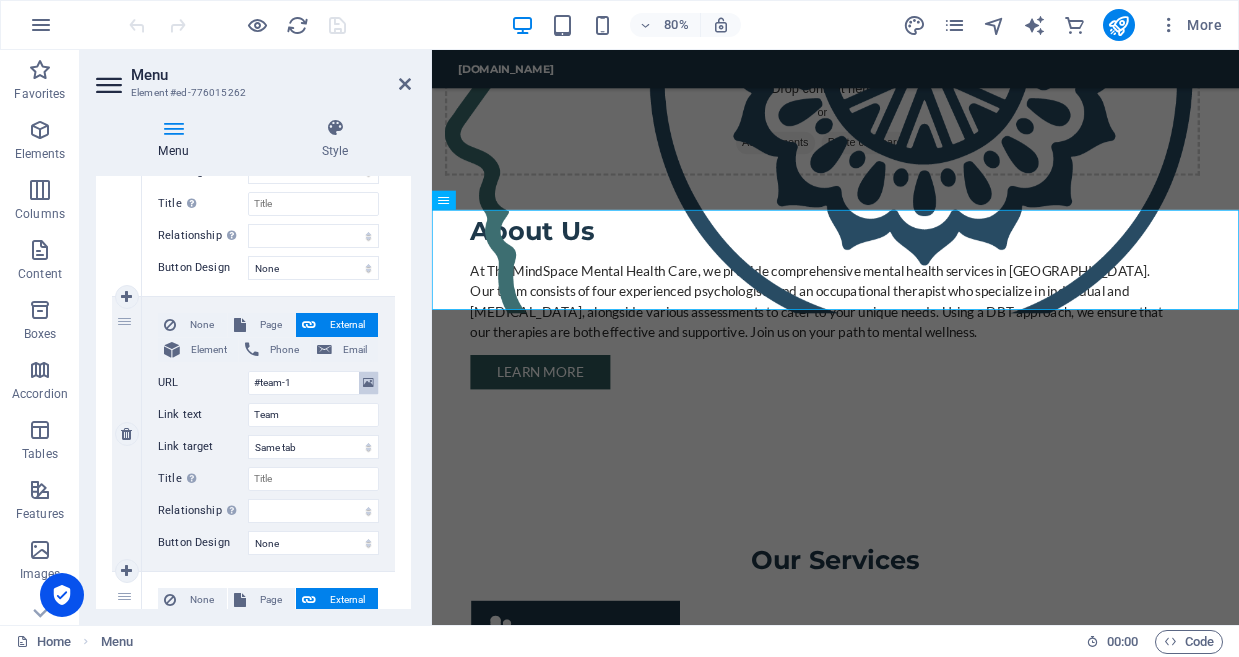 click at bounding box center (368, 383) 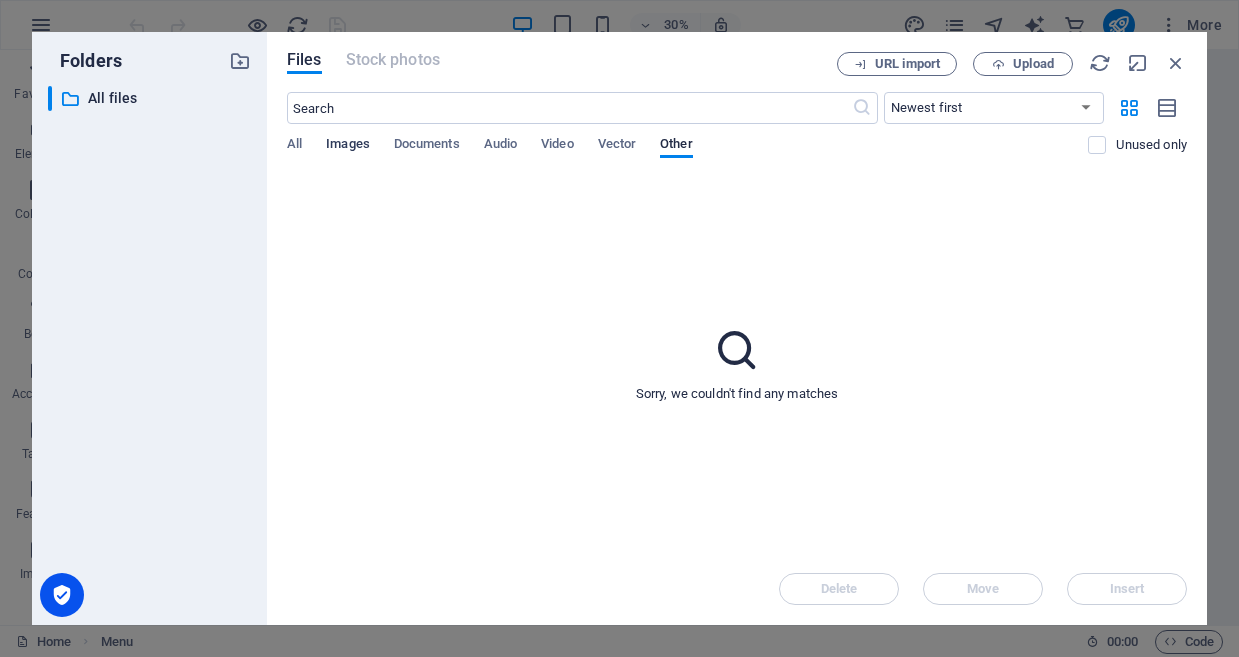 click on "Images" at bounding box center (348, 146) 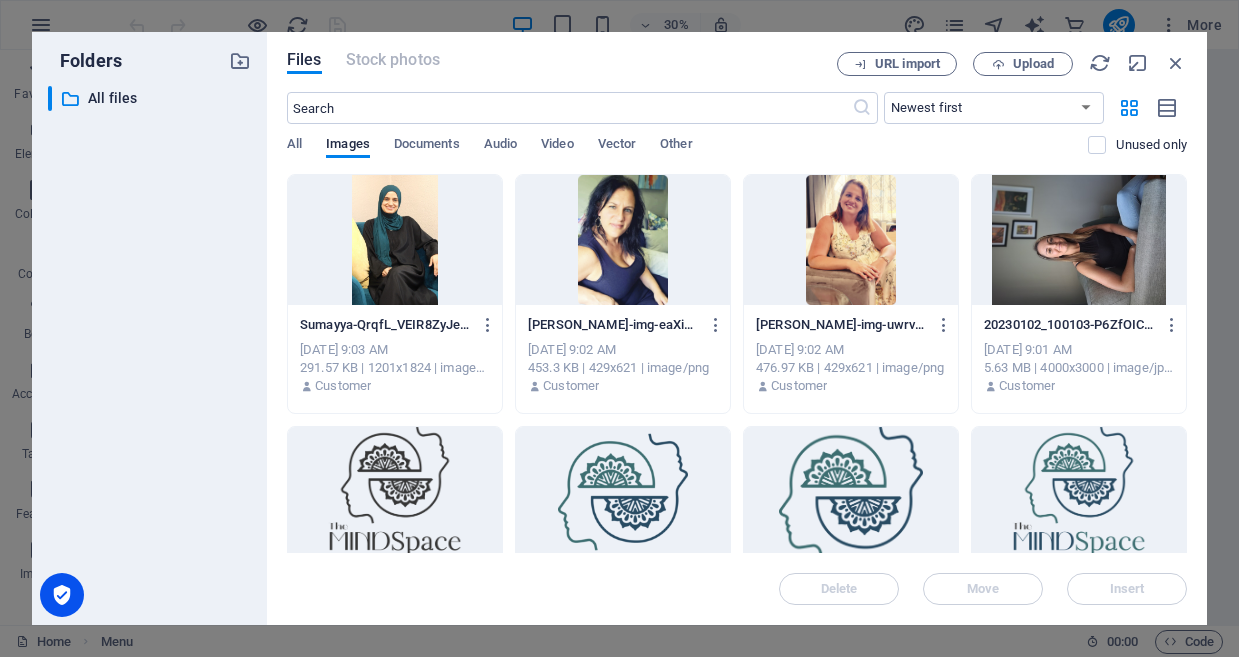 scroll, scrollTop: 0, scrollLeft: 0, axis: both 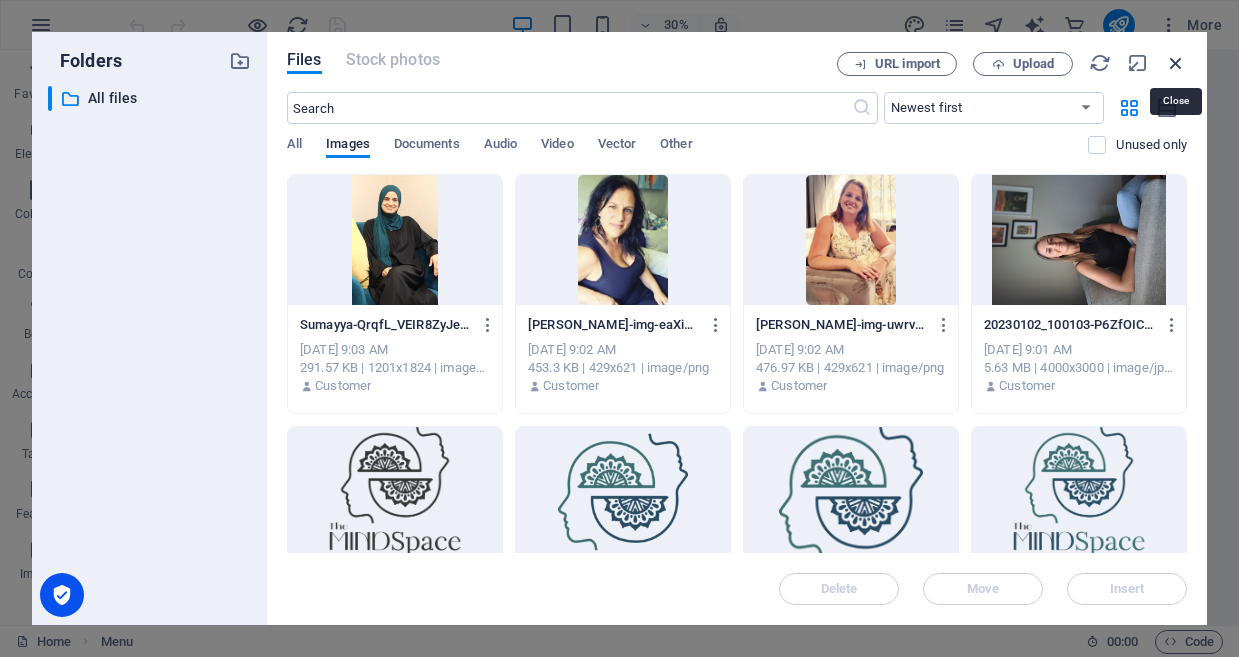 click at bounding box center [1176, 63] 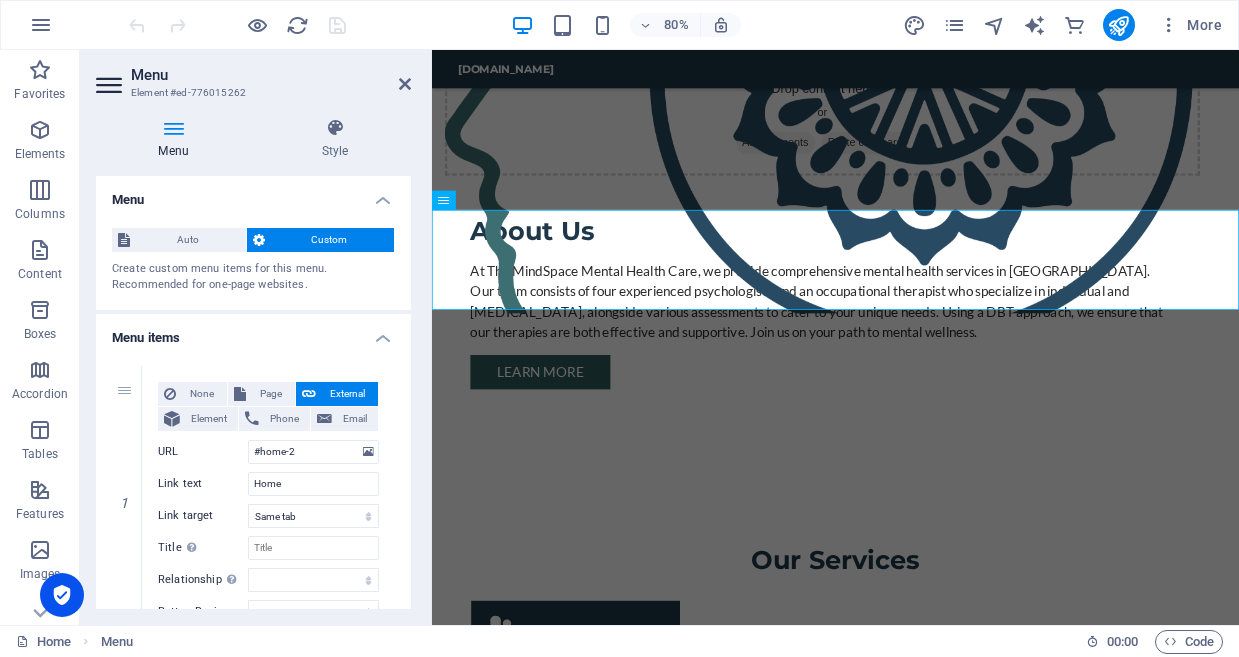scroll, scrollTop: 0, scrollLeft: 0, axis: both 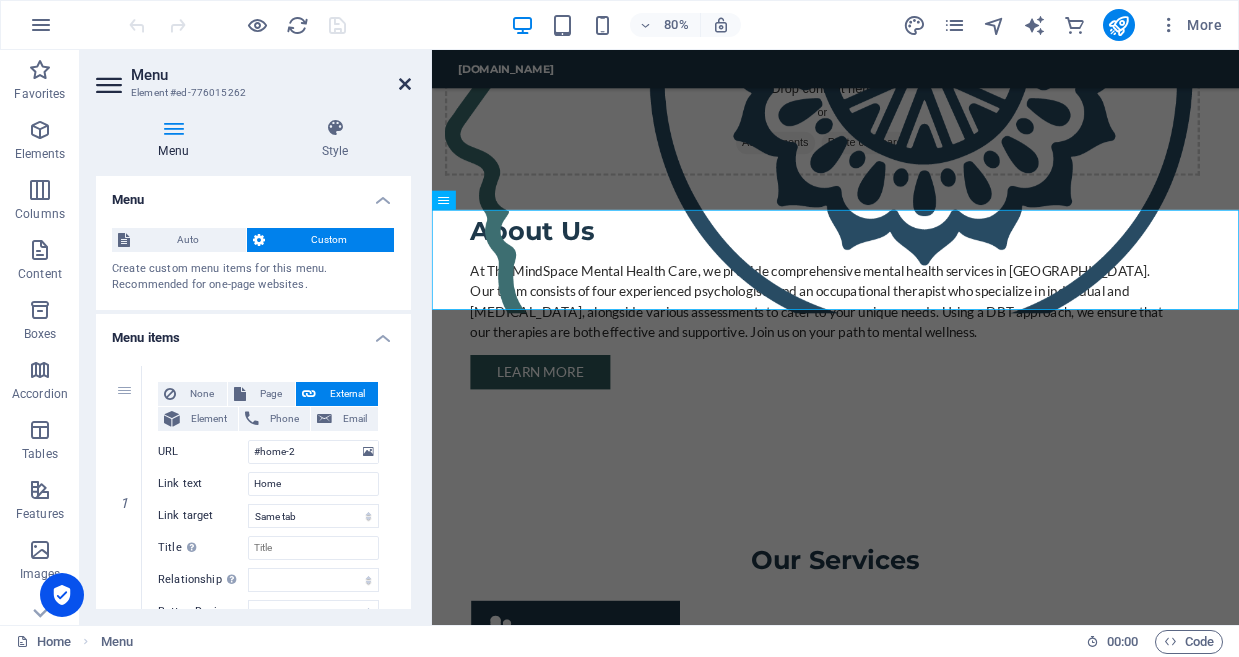 click at bounding box center [405, 84] 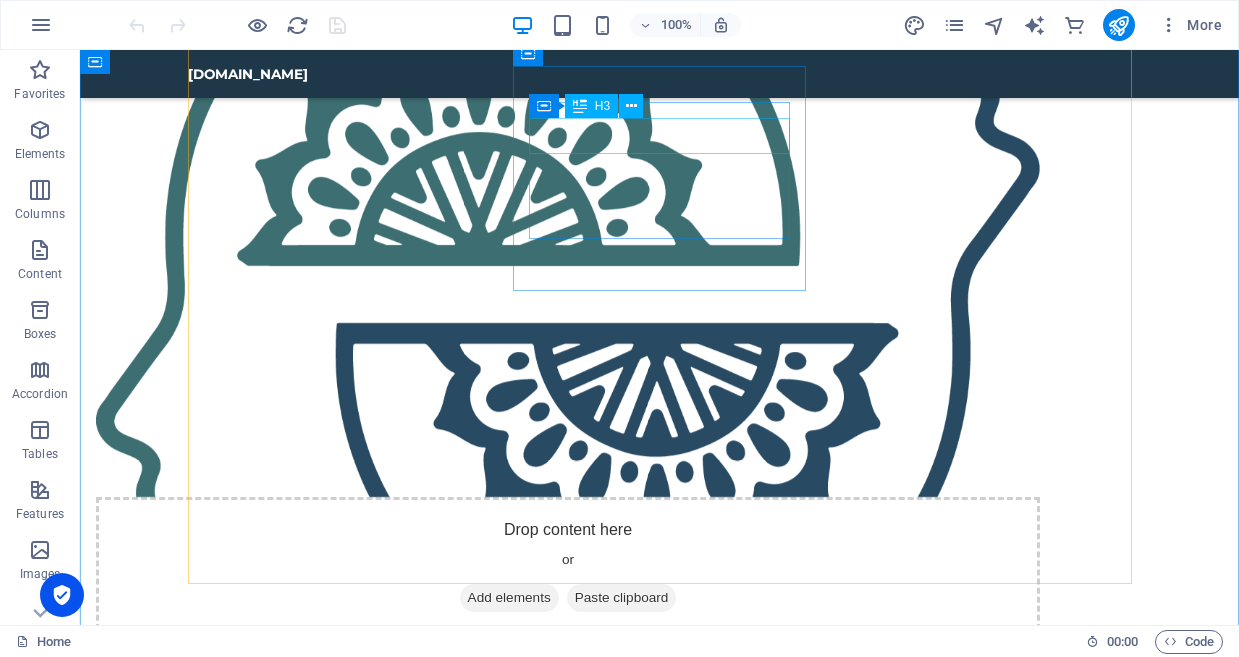 scroll, scrollTop: 1234, scrollLeft: 0, axis: vertical 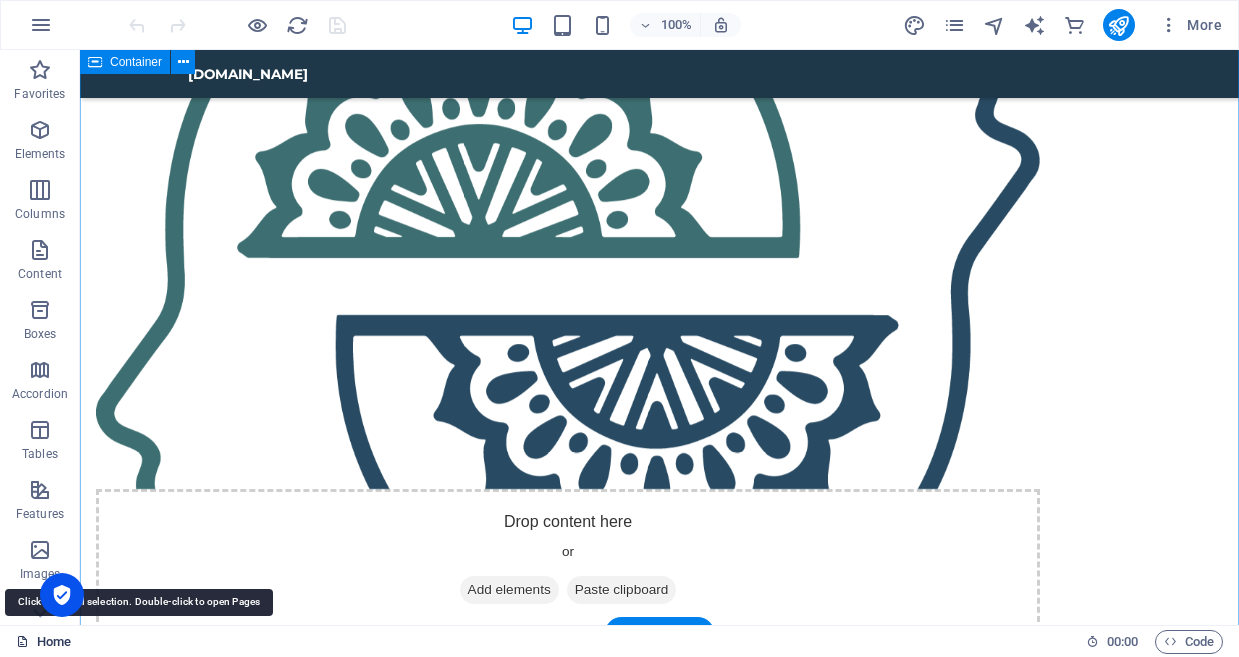 click at bounding box center (22, 641) 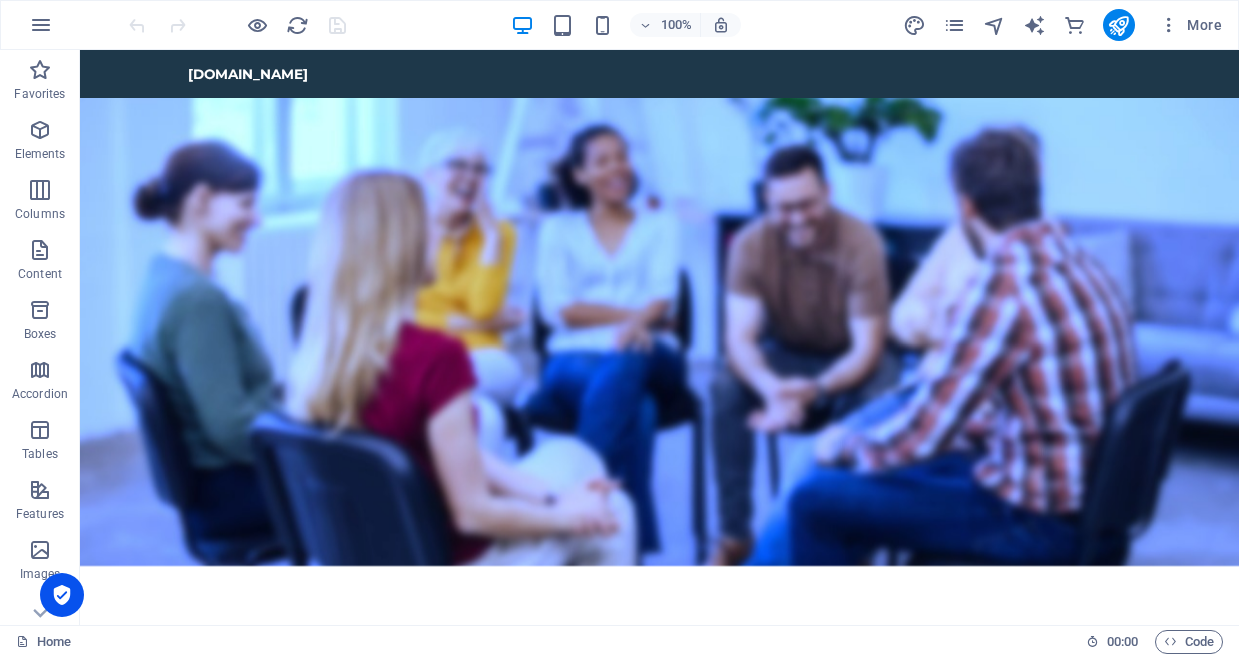 scroll, scrollTop: 0, scrollLeft: 0, axis: both 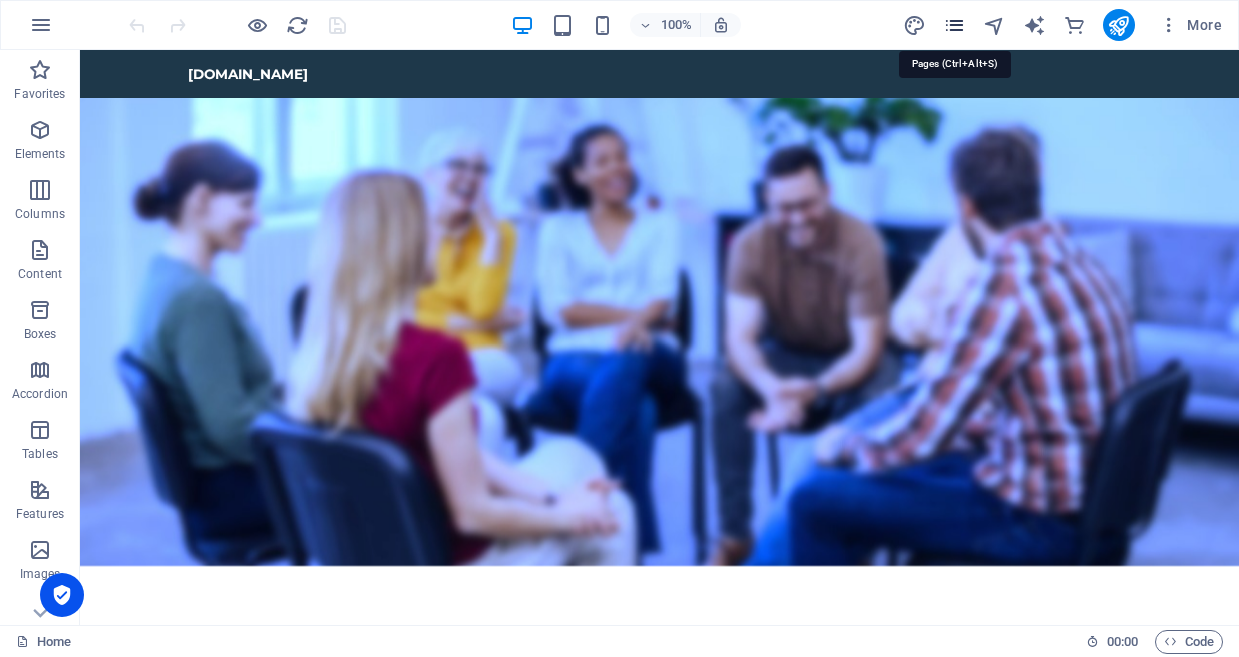 click at bounding box center (954, 25) 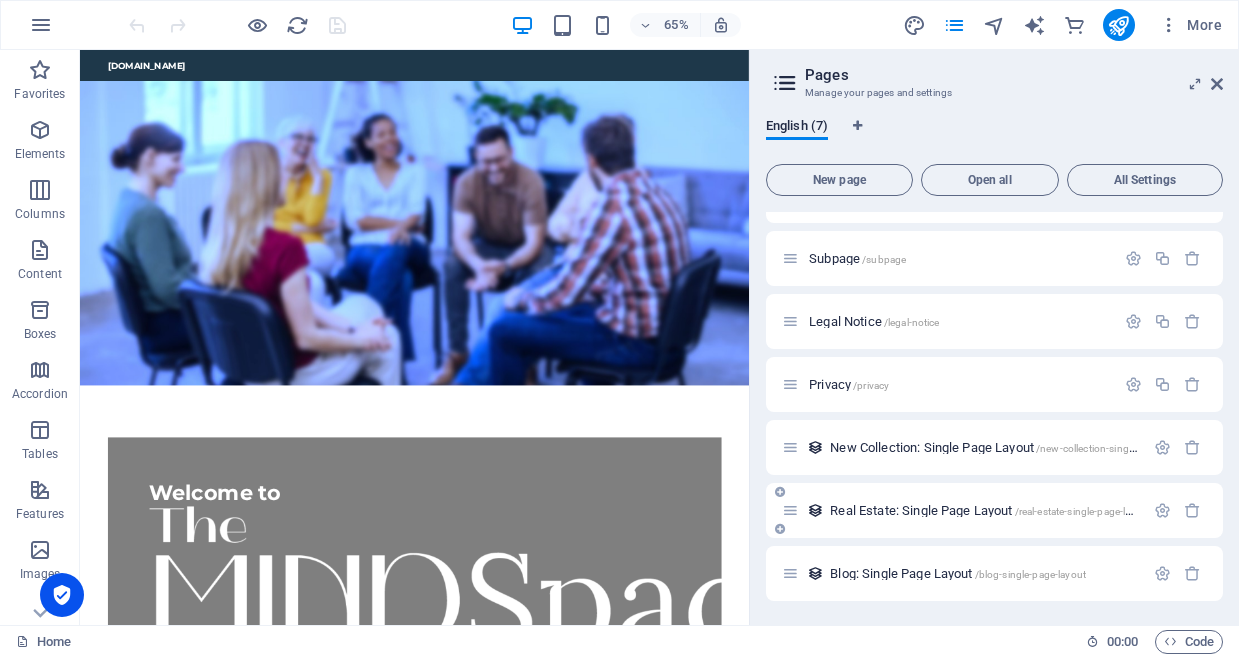 scroll, scrollTop: 44, scrollLeft: 0, axis: vertical 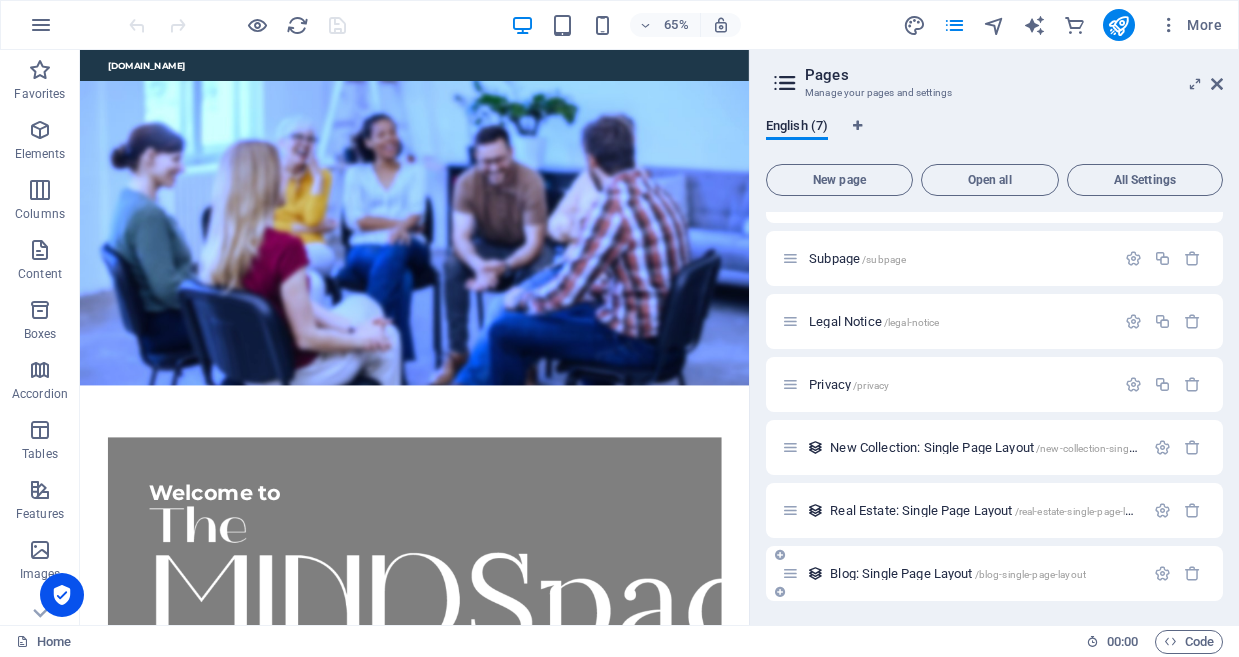 click on "Blog: Single Page Layout /blog-single-page-layout" at bounding box center (958, 573) 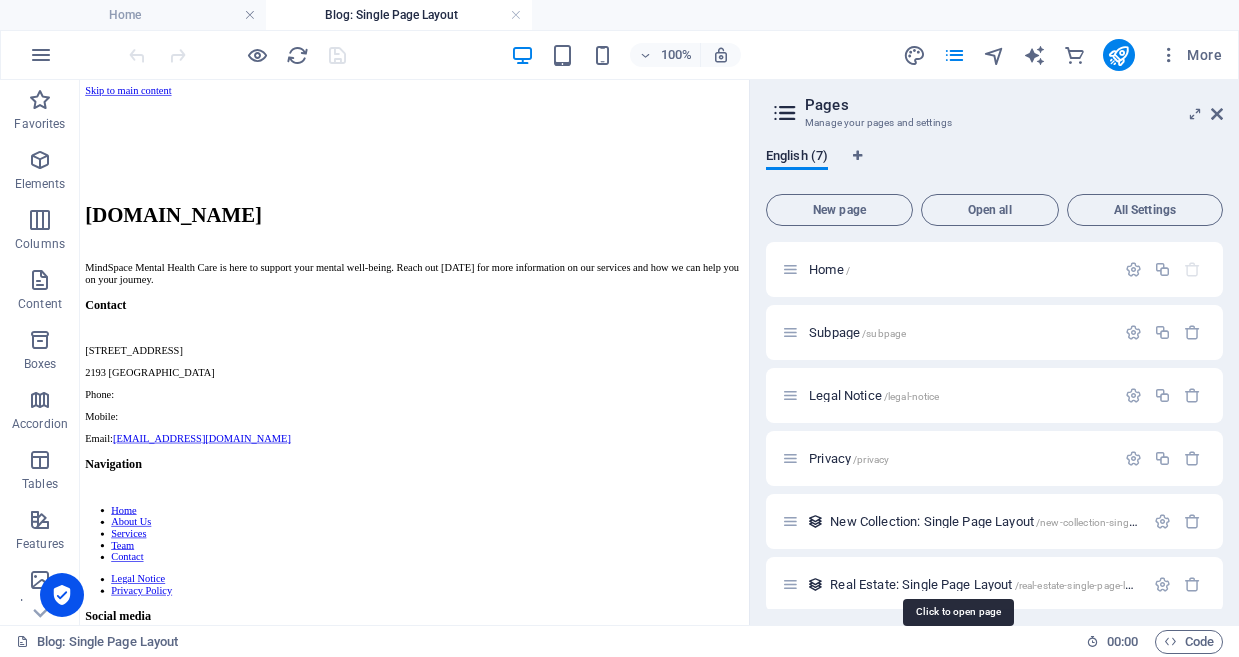 scroll, scrollTop: 0, scrollLeft: 0, axis: both 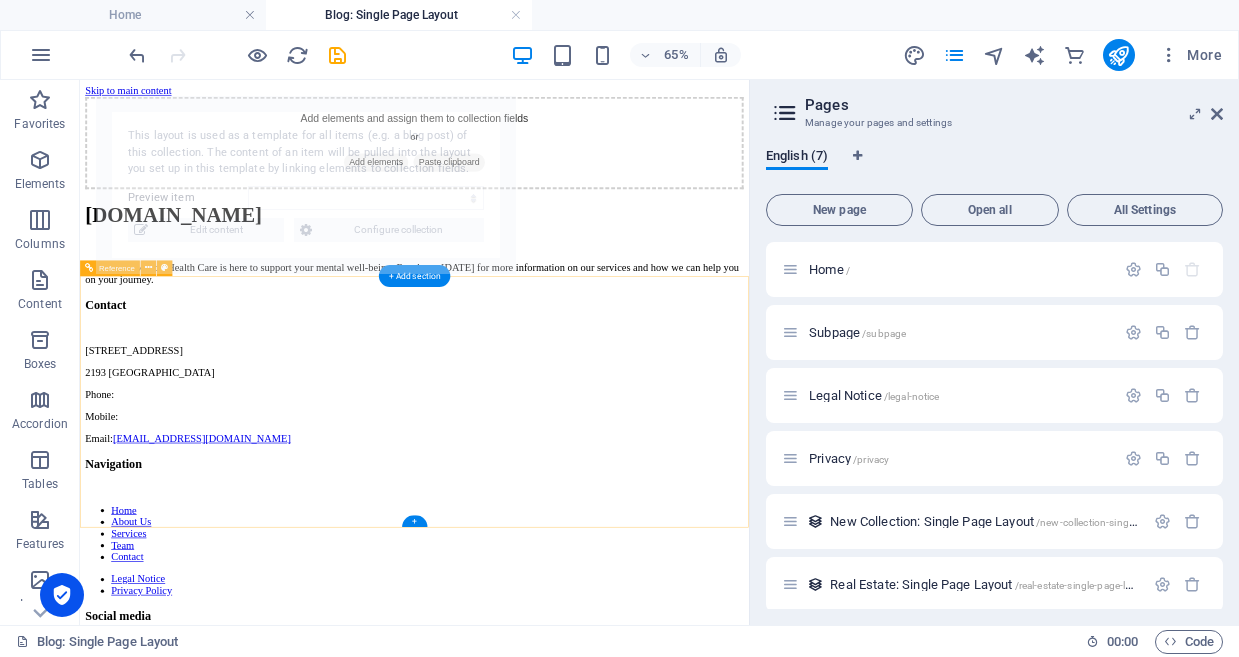 select on "686951a84142d958be01acfc" 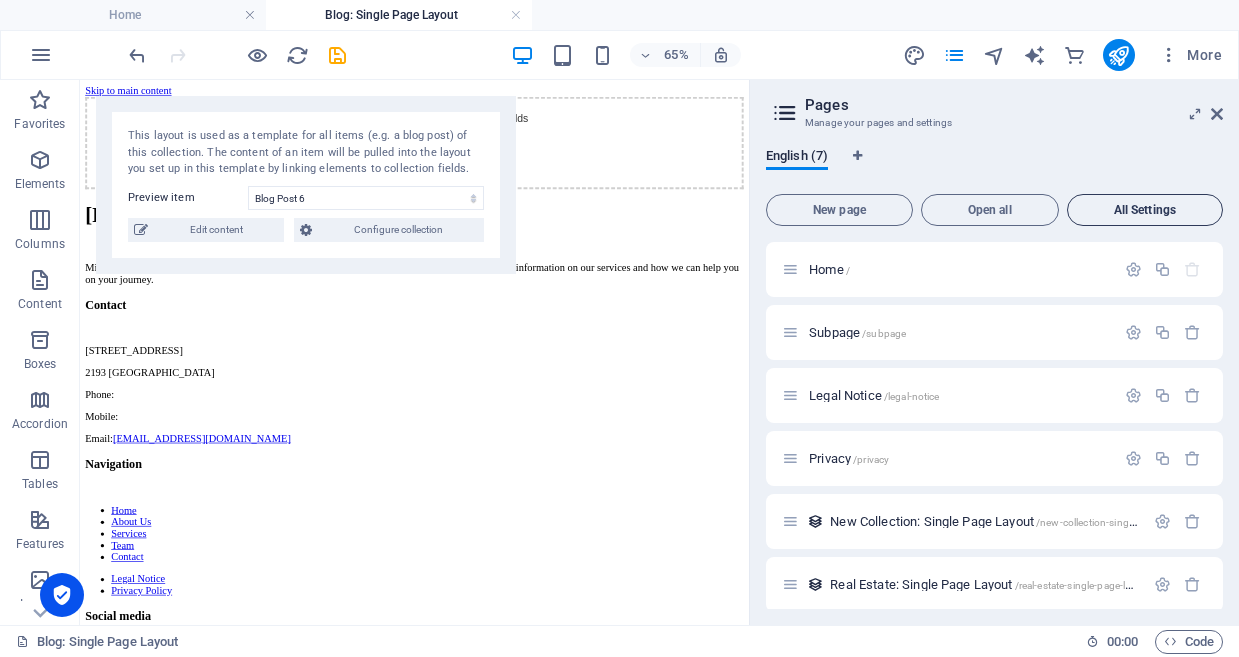 click on "All Settings" at bounding box center [1145, 210] 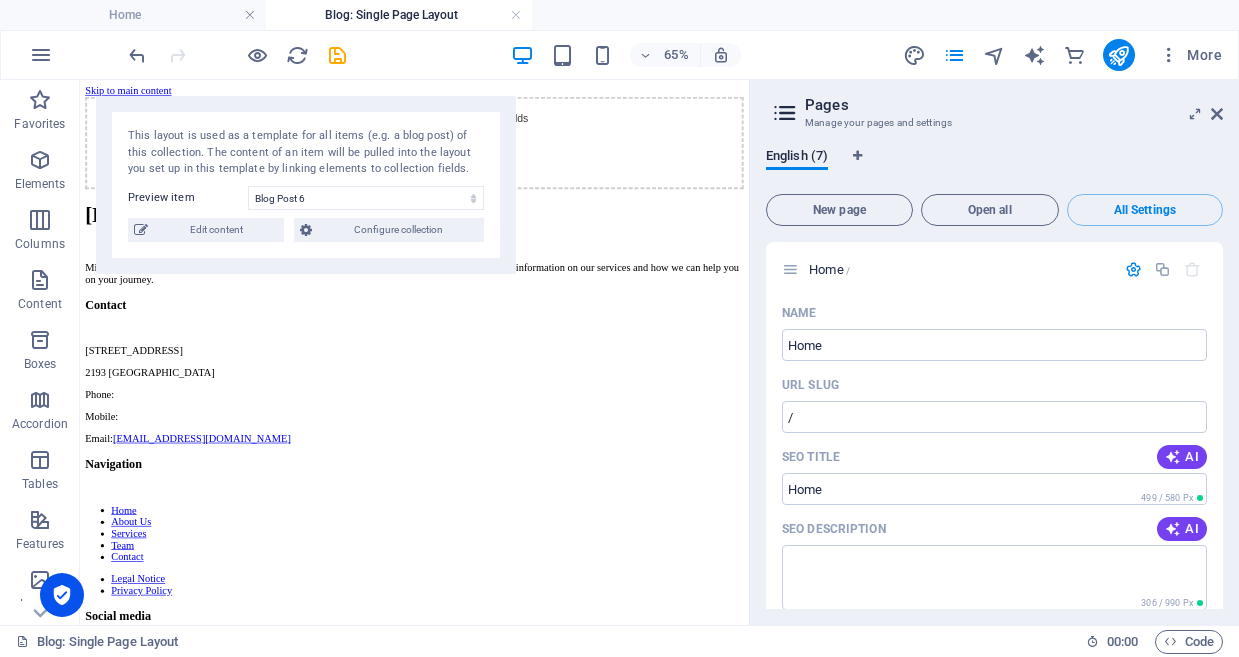 scroll, scrollTop: 0, scrollLeft: 0, axis: both 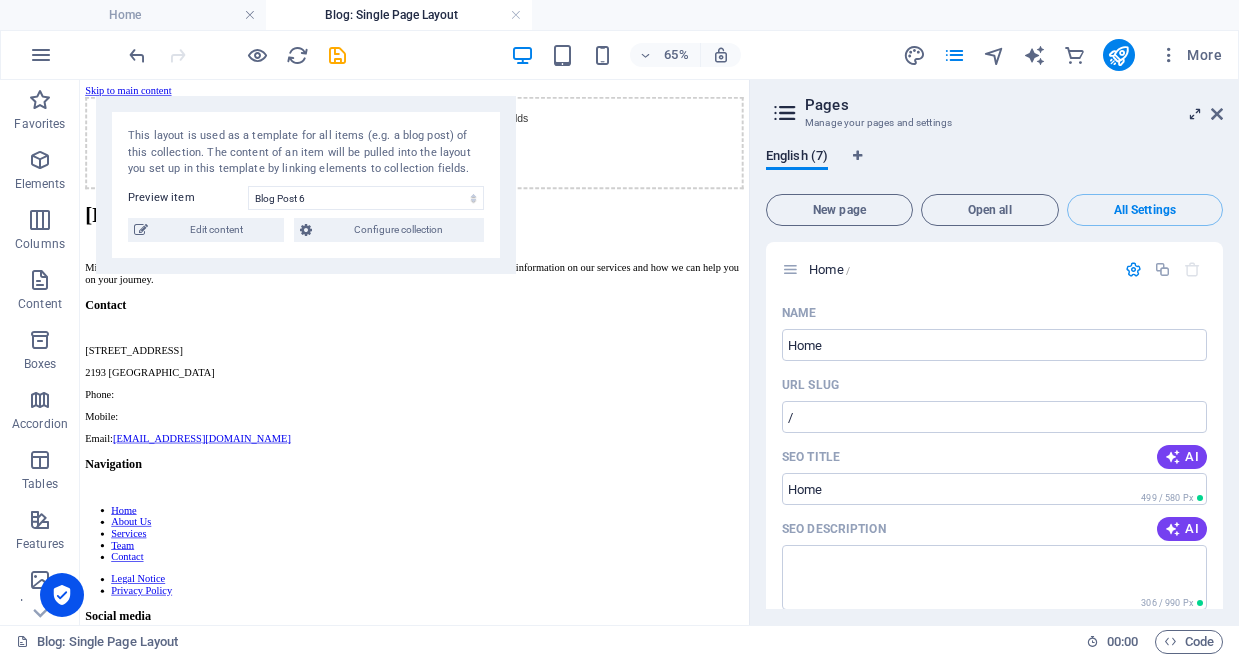 click at bounding box center [1195, 114] 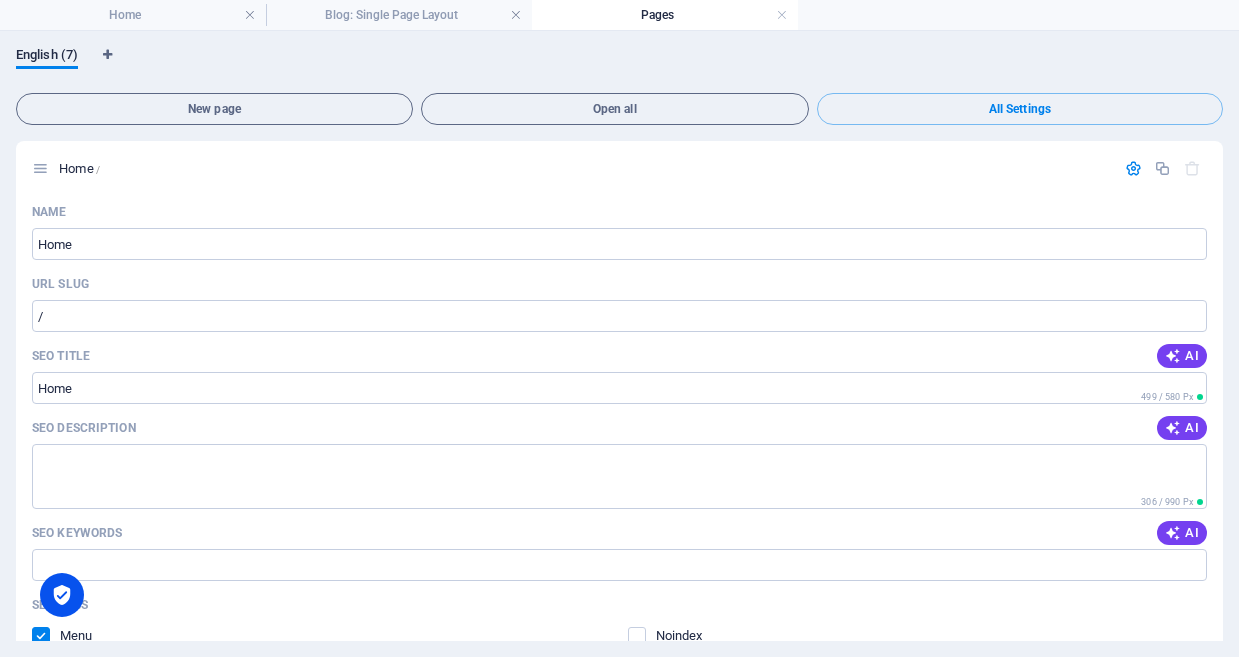 click on "English (7) New page Open all All Settings Home / Name Home ​ URL SLUG / ​ SEO Title AI ​ 499 / 580 Px SEO Description AI ​ 306 / 990 Px SEO Keywords AI ​ Settings Menu Noindex Preview Mobile Desktop www.example.com MindSpace Mental Health Care - Johannesburg - Berlin Leading mental health support in Johannesburg. Meta tags ​ Preview Image (Open Graph) Drag files here, click to choose files or select files from Files or our free stock photos & videos More Settings Subpage /subpage Name Subpage ​ URL SLUG /subpage ​ SEO Title AI Subpage ​ 528 / 580 Px SEO Description AI ​ 306 / 990 Px SEO Keywords AI ​ Settings Menu Noindex Preview Mobile Desktop www.example.com subpage Subpage - MindSpace Mental Health Care - Johannesburg Leading mental health support in Johannesburg. Meta tags ​ Preview Image (Open Graph) Drag files here, click to choose files or select files from Files or our free stock photos & videos More Settings Legal Notice /legal-notice Name Legal Notice ​ URL SLUG ​ AI ​" at bounding box center (619, 344) 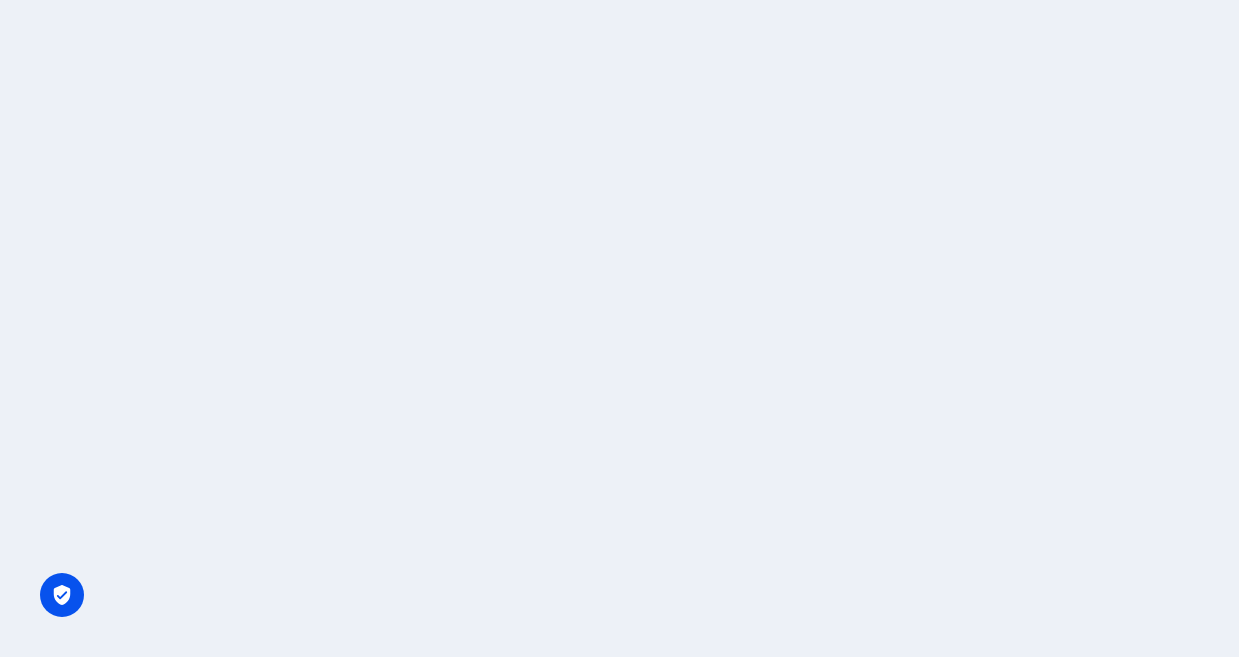 scroll, scrollTop: 0, scrollLeft: 0, axis: both 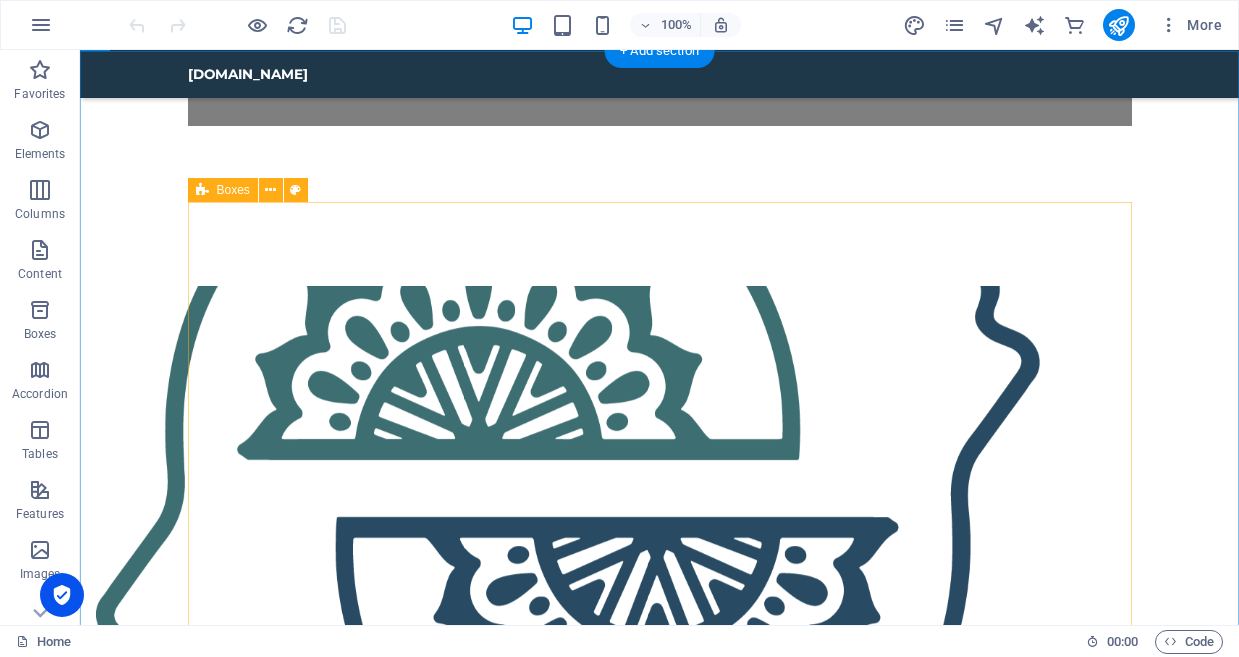 click on "Individual Therapy Personalized one-on-one sessions focused on your unique mental health challenges. .fa-secondary{opacity:.4} [MEDICAL_DATA] Supportive group sessions that promote shared experiences and learning. Therapy Assessments Comprehensive evaluations to tailor the best therapeutic approach for you. [MEDICAL_DATA] Helping you build skills for daily living and emotional well-being. DBT Therapy Dialectical [MEDICAL_DATA] to help manage emotions and improve coping skills. Workshops and Seminars Educational sessions designed to enhance mental health awareness and skills." at bounding box center (660, 2126) 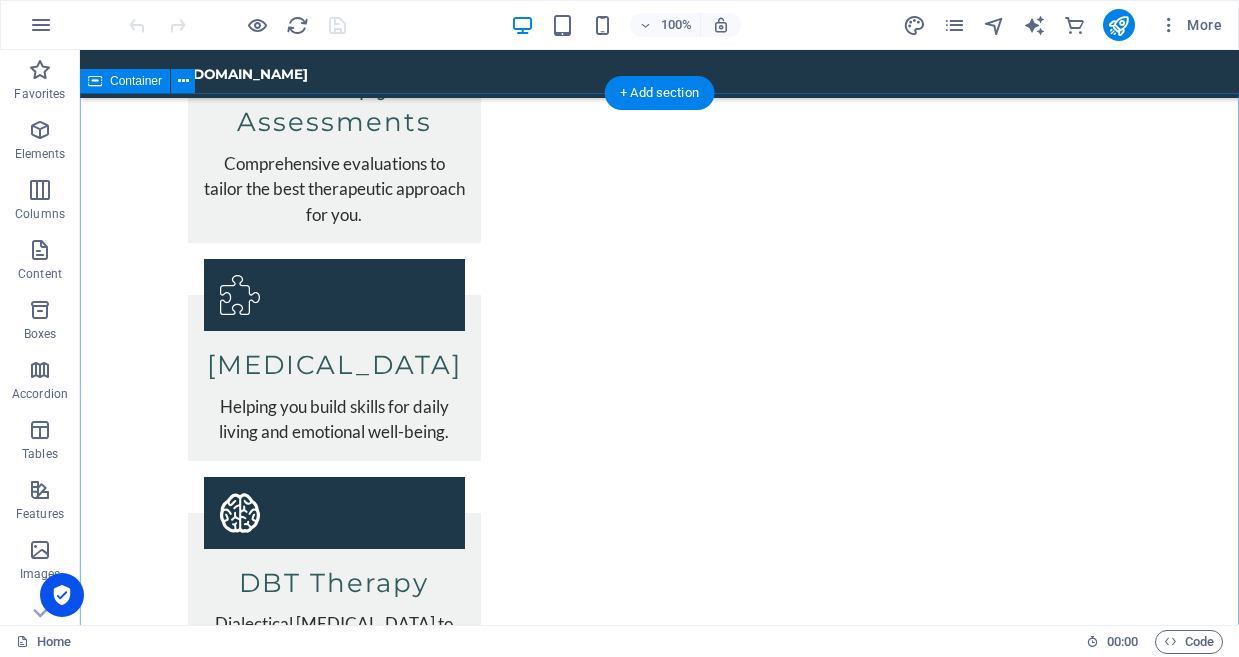 scroll, scrollTop: 2918, scrollLeft: 0, axis: vertical 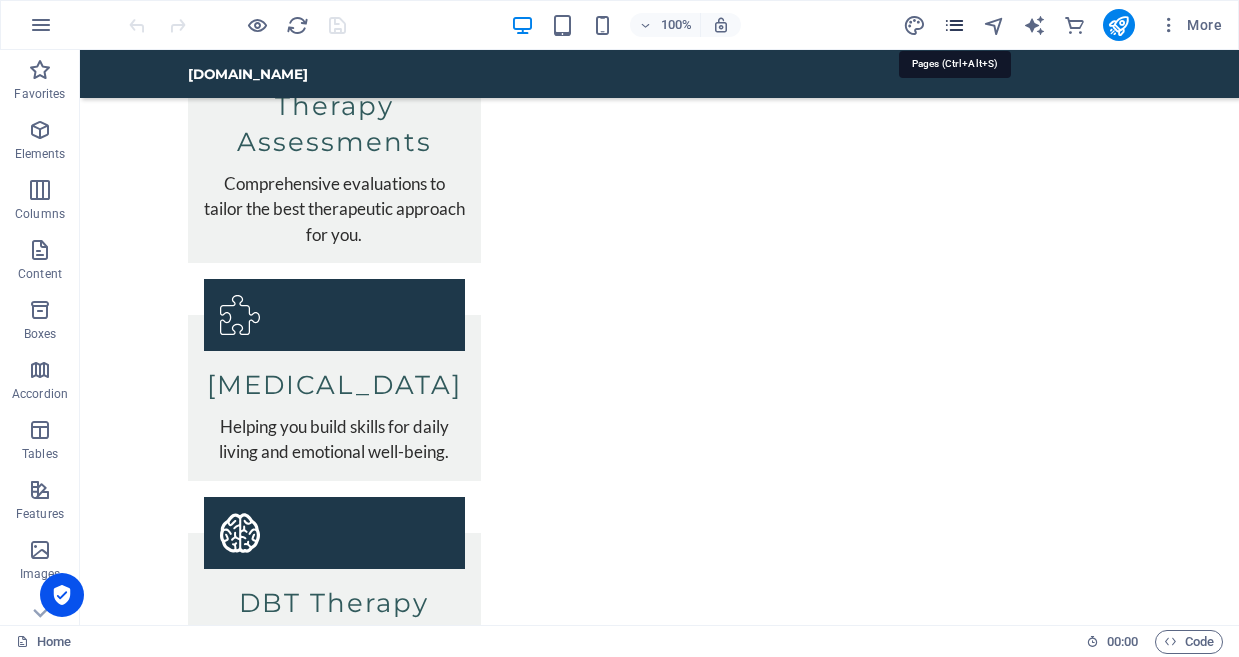 click at bounding box center (954, 25) 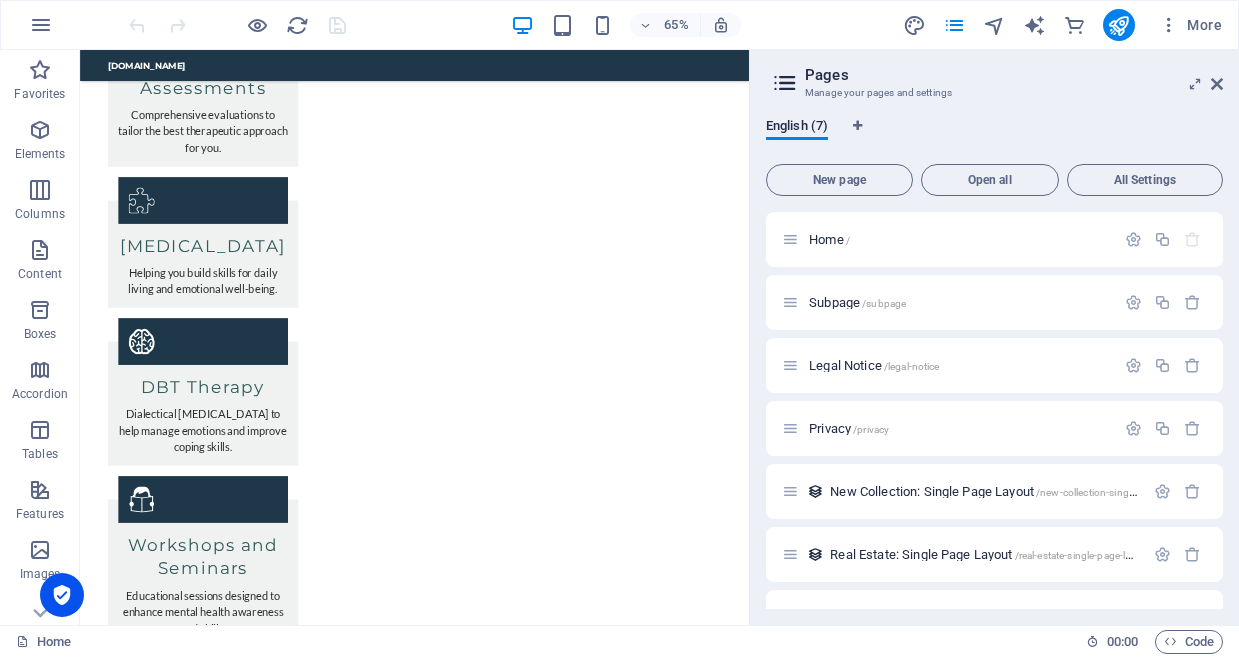 scroll, scrollTop: 0, scrollLeft: 0, axis: both 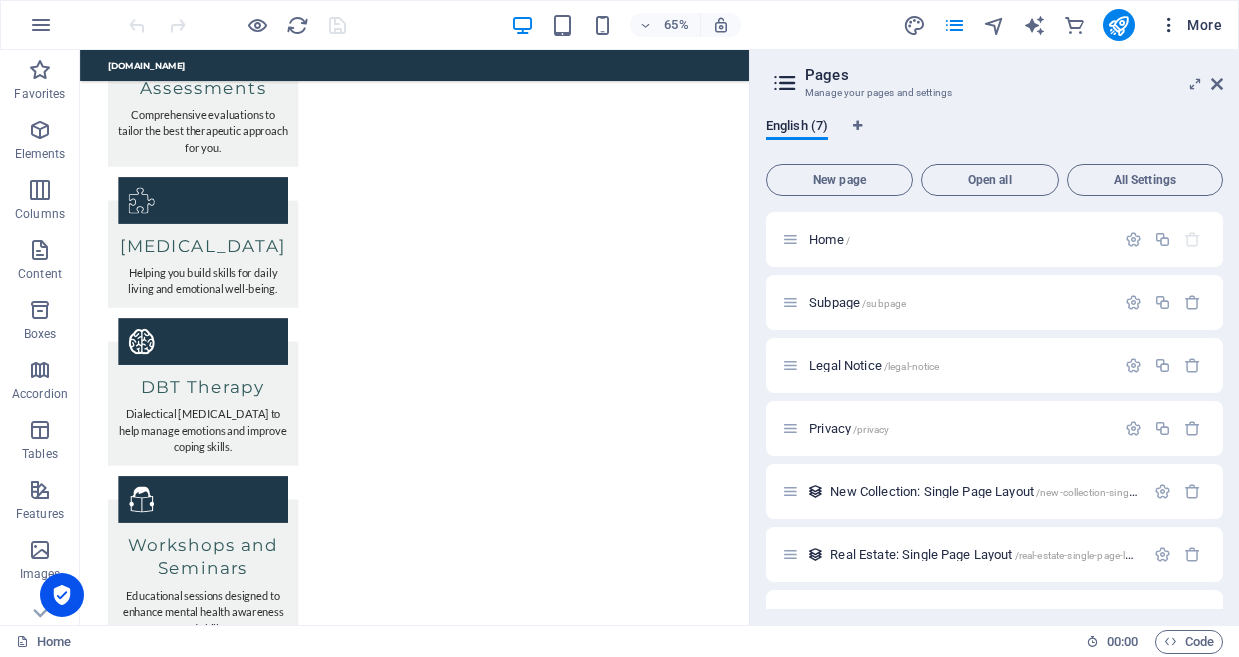 click on "More" at bounding box center [1190, 25] 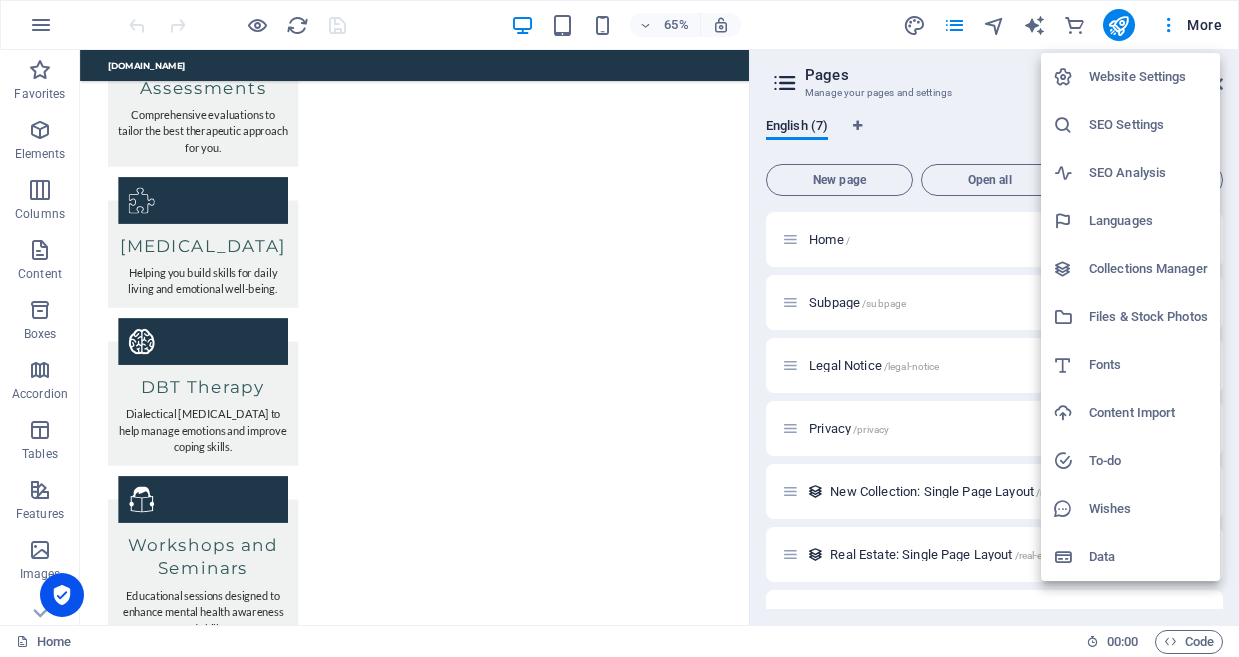 click on "Collections Manager" at bounding box center [1148, 269] 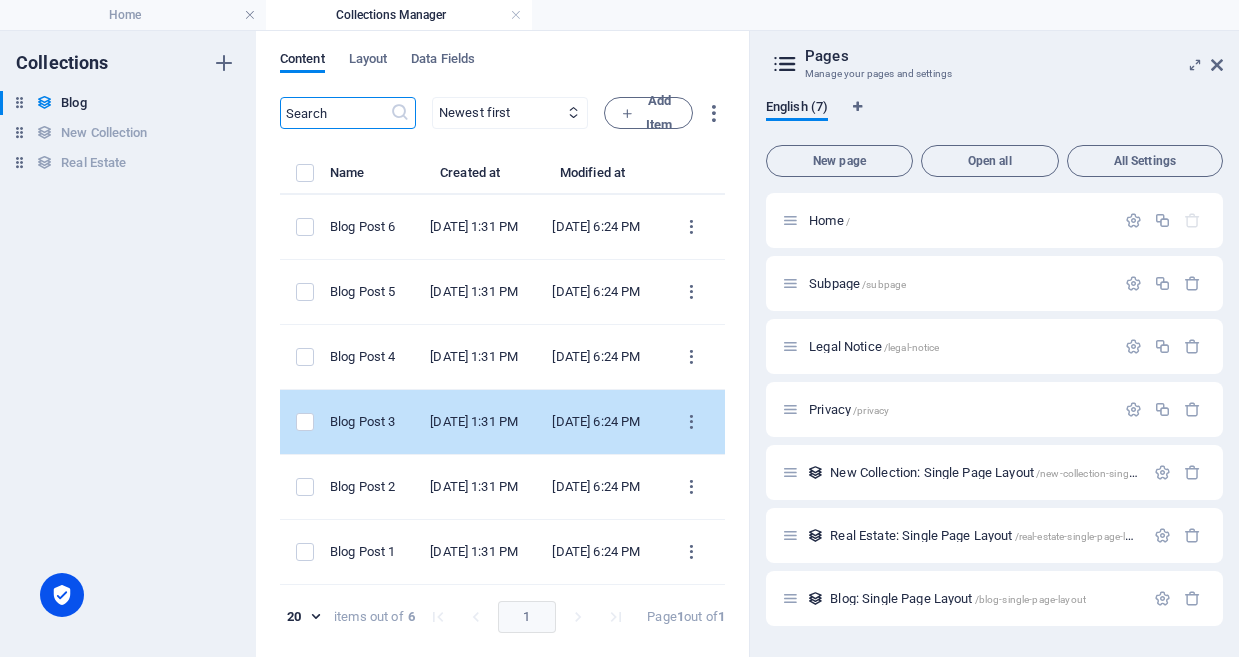 scroll, scrollTop: 0, scrollLeft: 0, axis: both 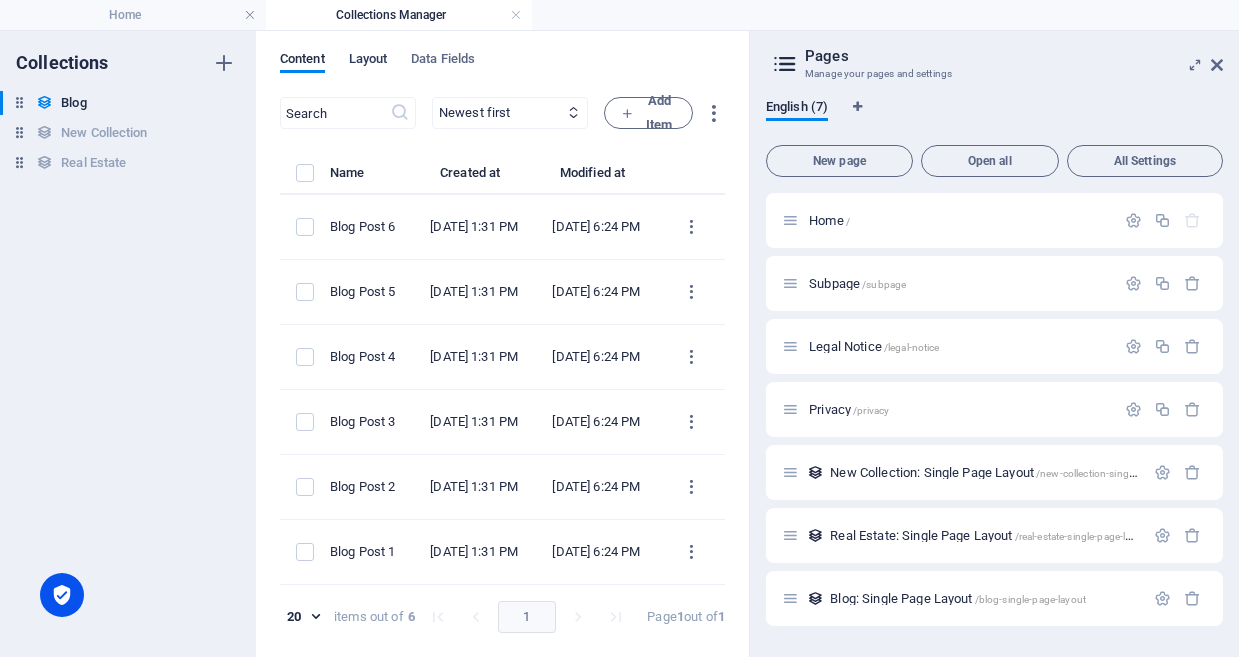 click on "Layout" at bounding box center [368, 61] 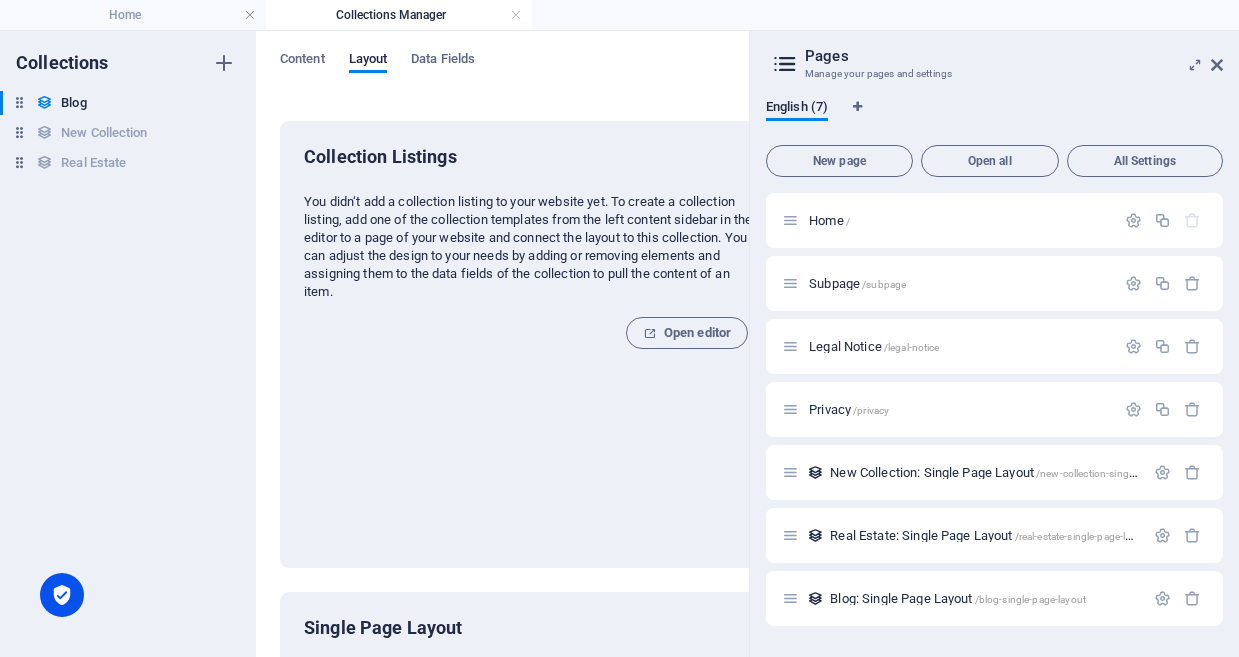 scroll, scrollTop: 0, scrollLeft: 0, axis: both 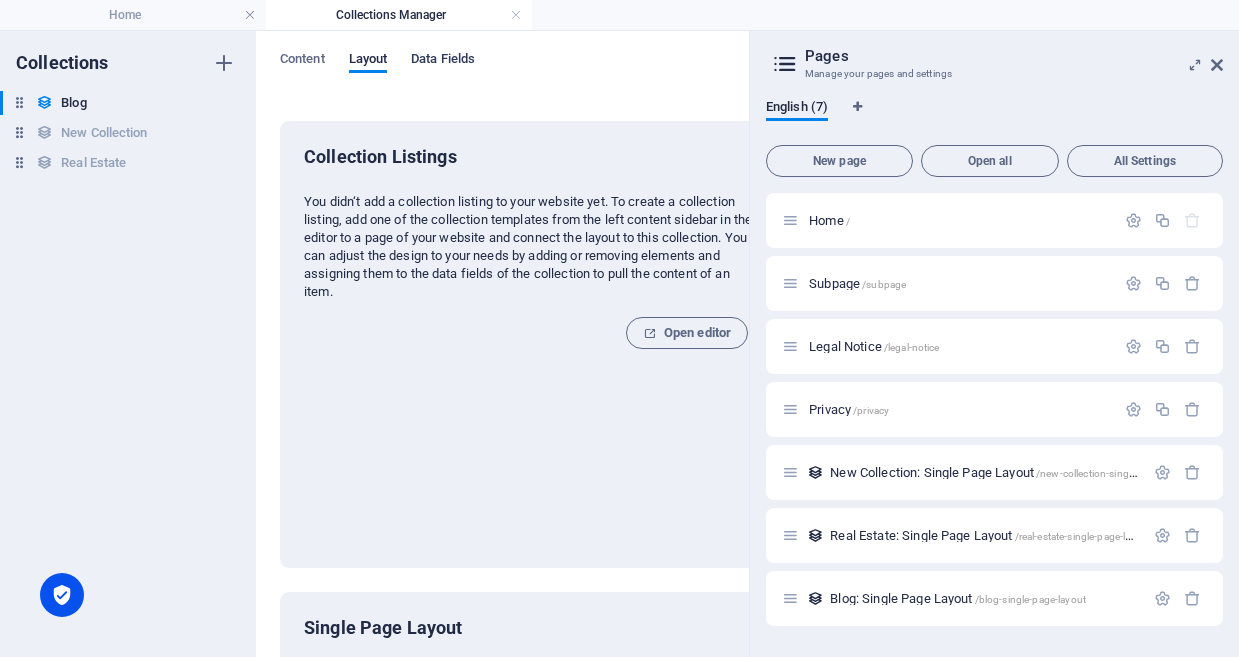 click on "Data Fields" at bounding box center (443, 61) 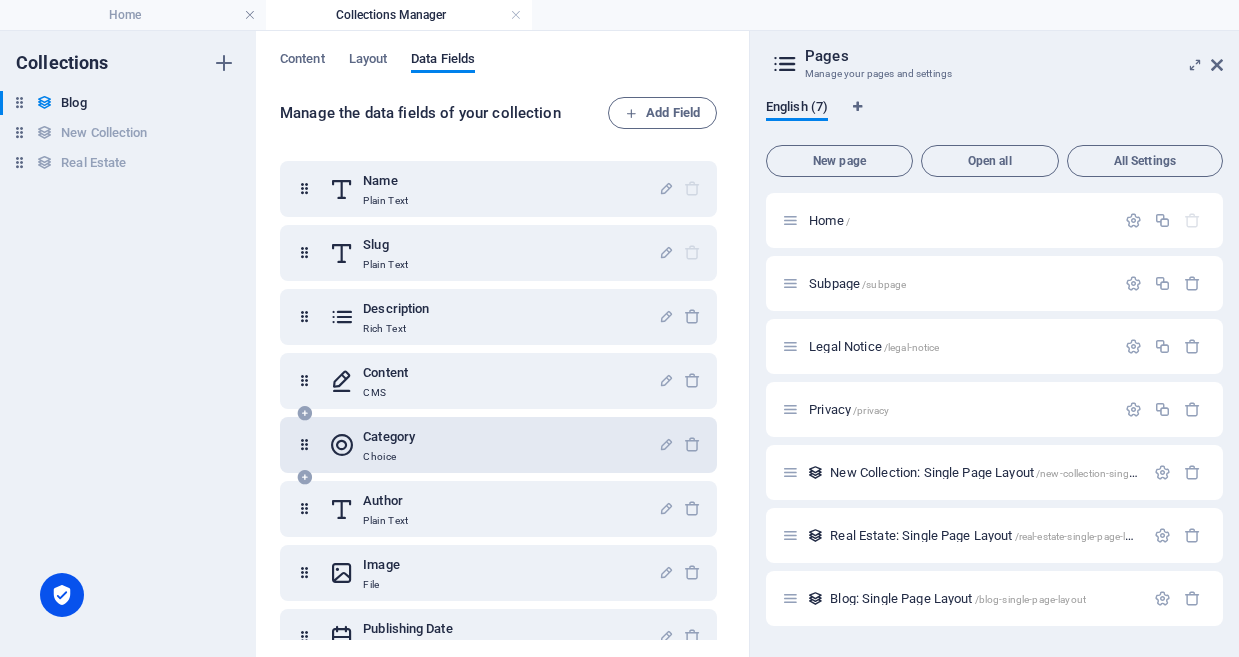 scroll, scrollTop: 0, scrollLeft: 0, axis: both 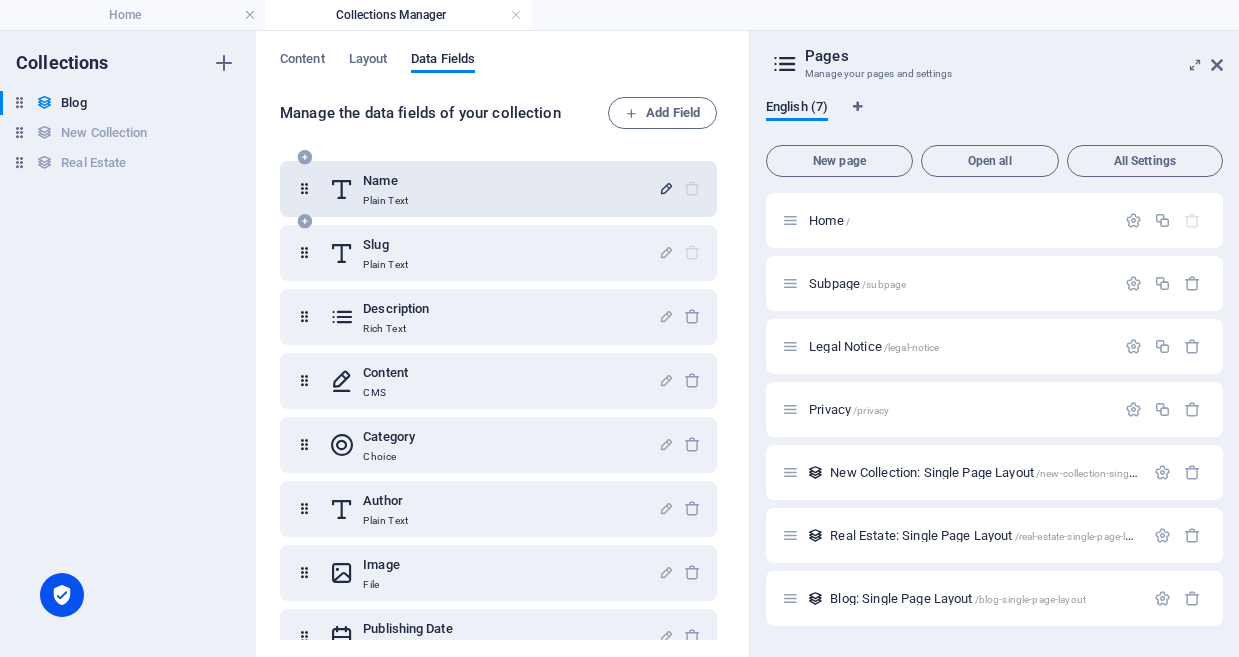 click at bounding box center (666, 188) 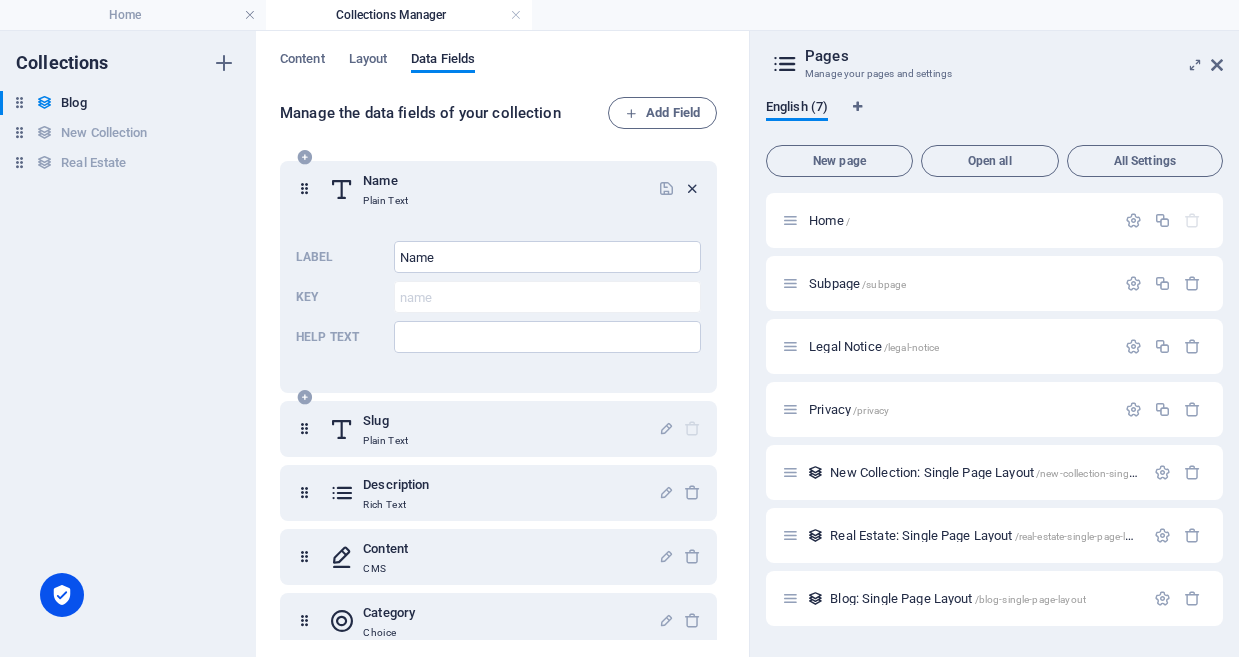 click at bounding box center [692, 188] 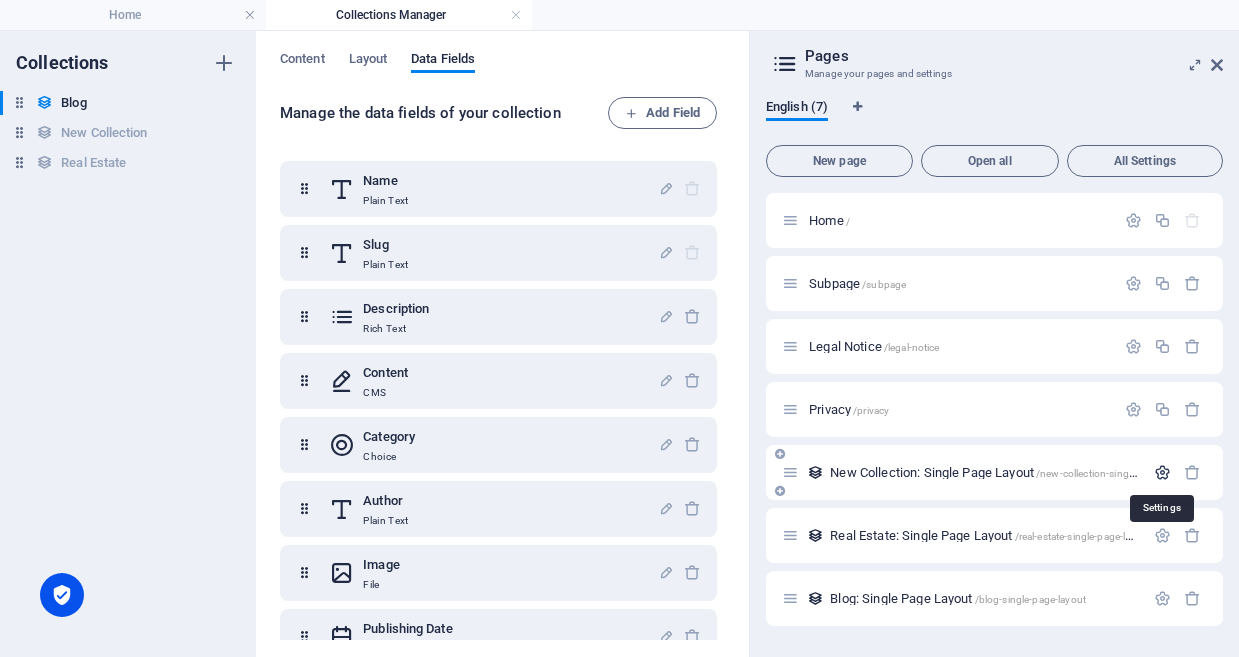 click at bounding box center (1162, 472) 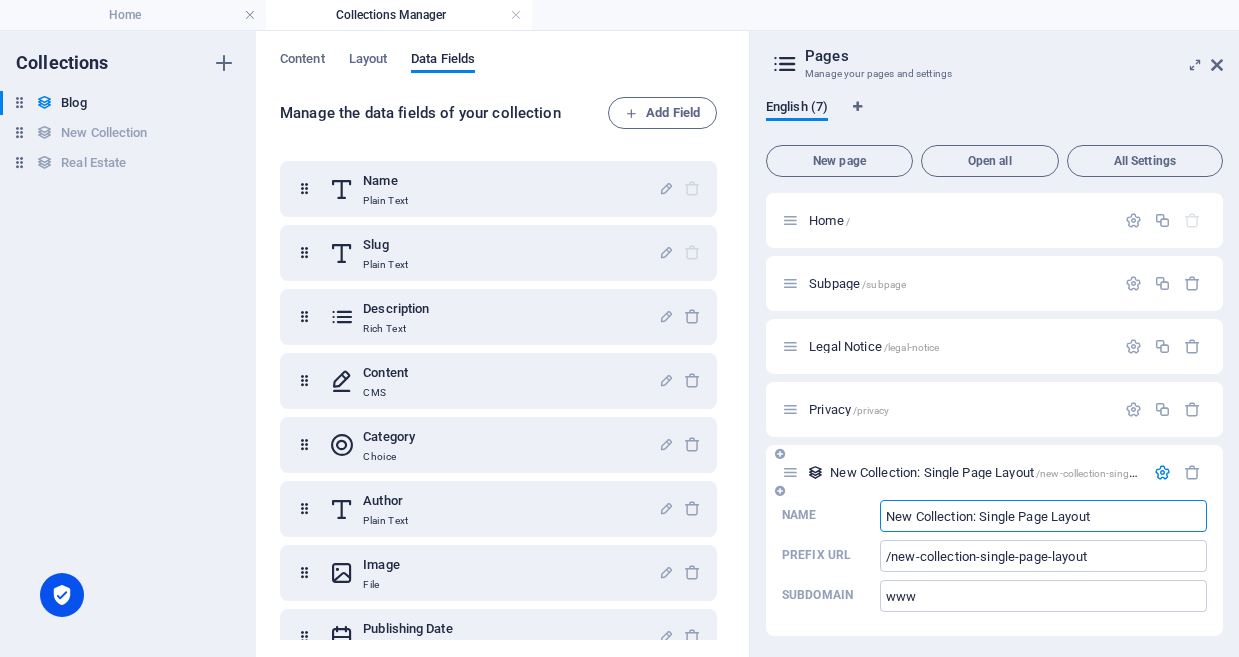 scroll, scrollTop: 0, scrollLeft: 0, axis: both 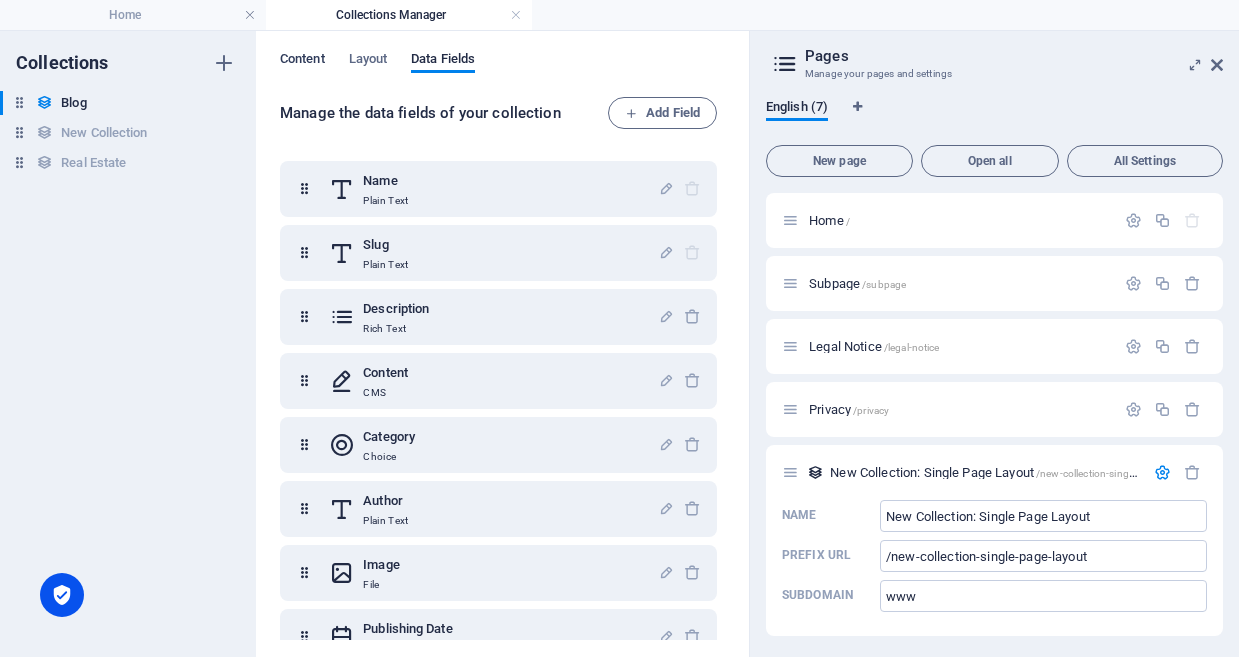 click on "Content" at bounding box center [302, 61] 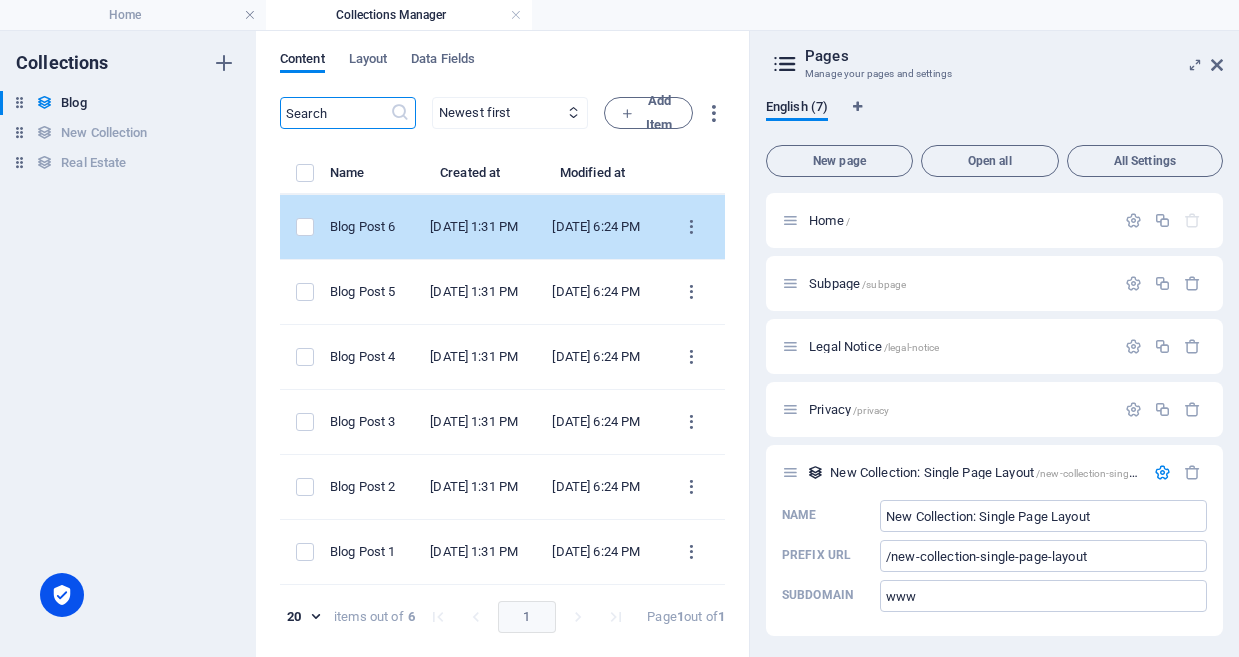 scroll, scrollTop: 0, scrollLeft: 0, axis: both 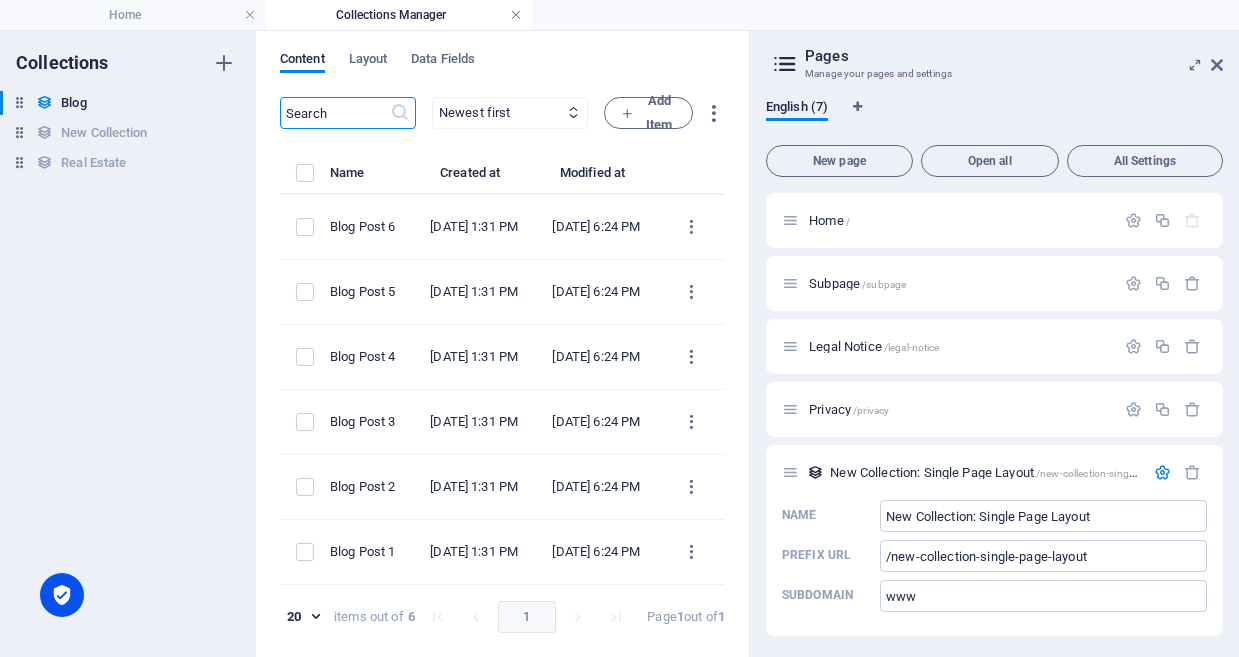 click at bounding box center [516, 15] 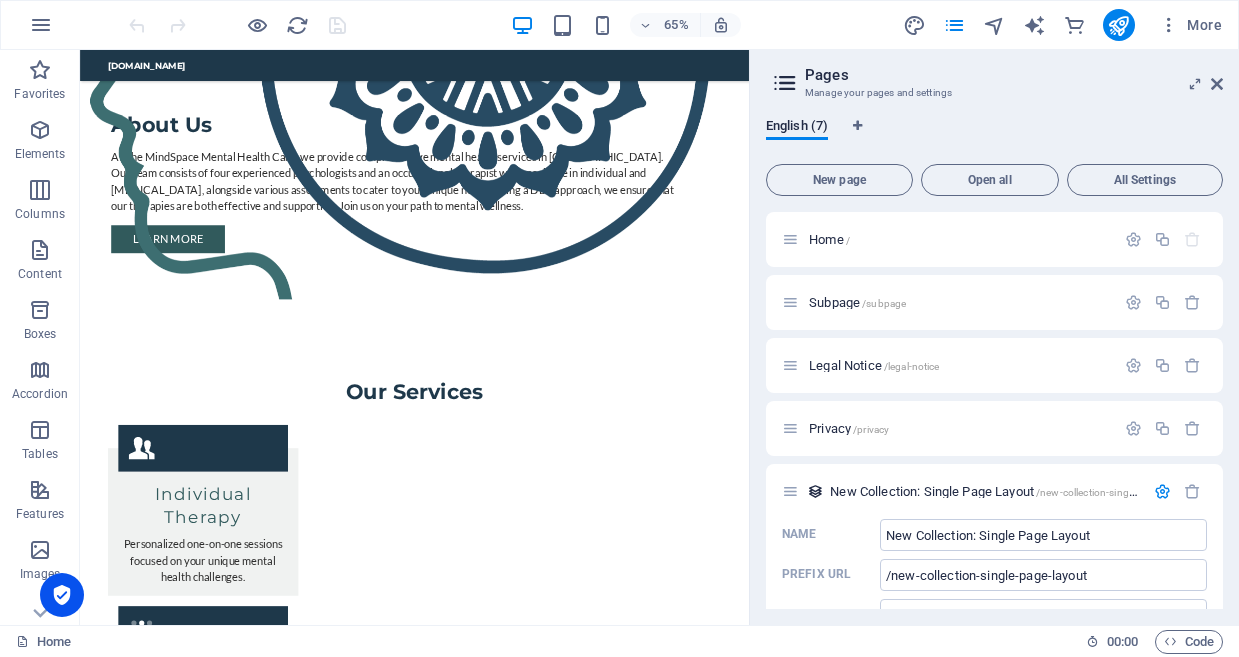 scroll, scrollTop: 1731, scrollLeft: 0, axis: vertical 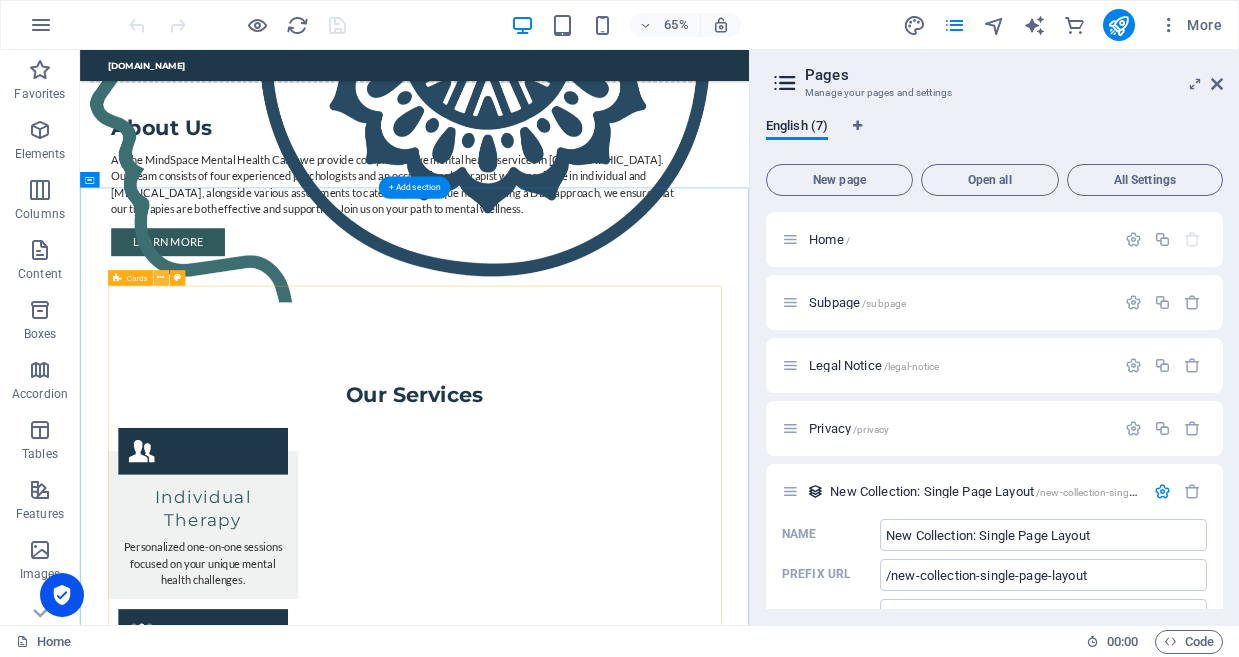 click at bounding box center [160, 278] 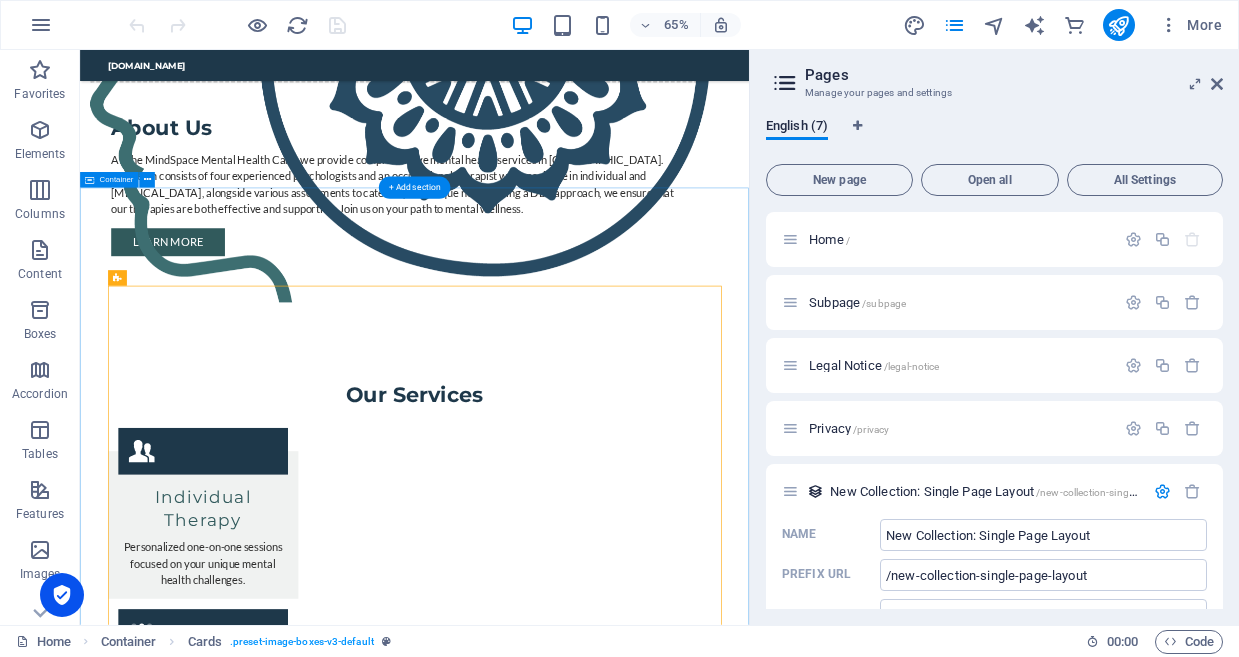 click on "Team Safiya Bobat Educational Psychologist Sheri Dalton Counselling Psychologist Caroline Kapp Occupational Therapist Kim Serebro Counselling Psychologist Sumayya Seth Clinical Psychologist Dr. Anna Green - Psychologist Advocate for holistic approaches to mental health." at bounding box center (594, 3612) 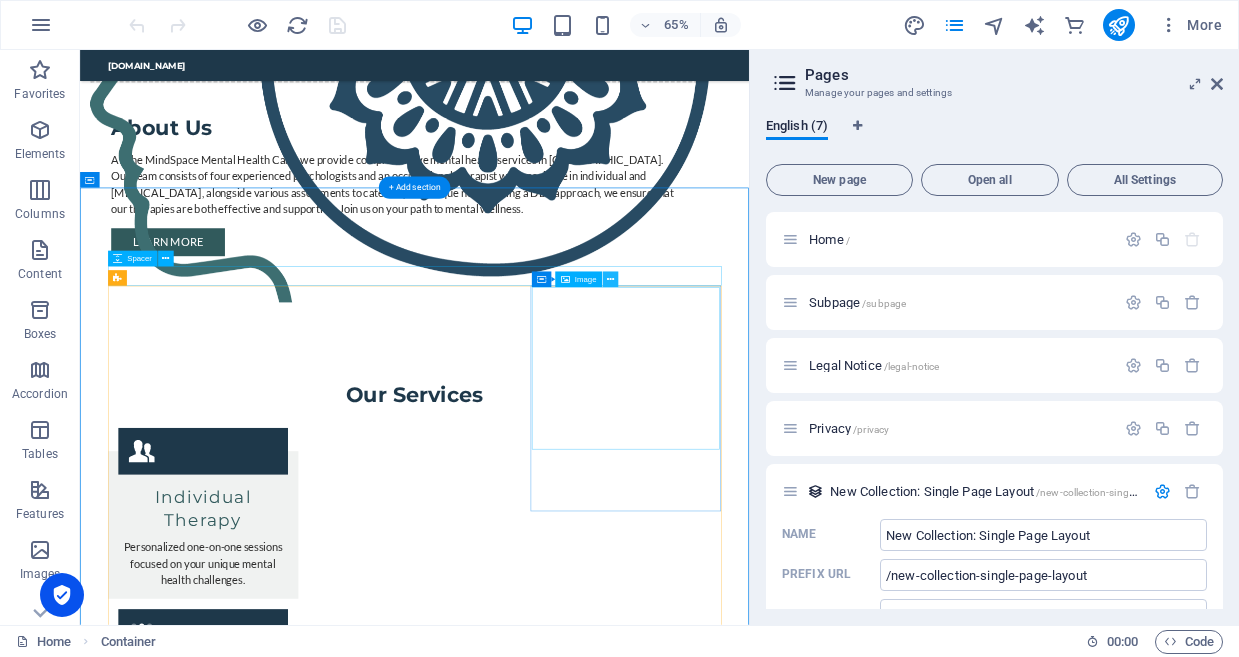 click at bounding box center [610, 280] 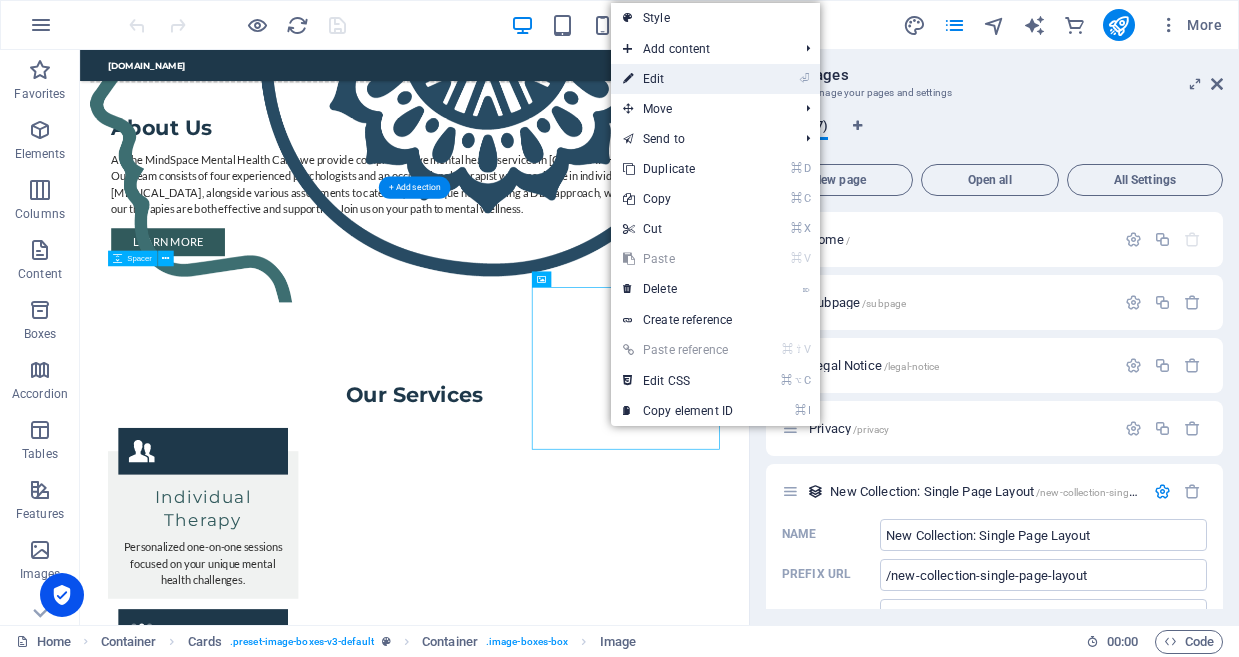 click on "⏎  Edit" at bounding box center [678, 79] 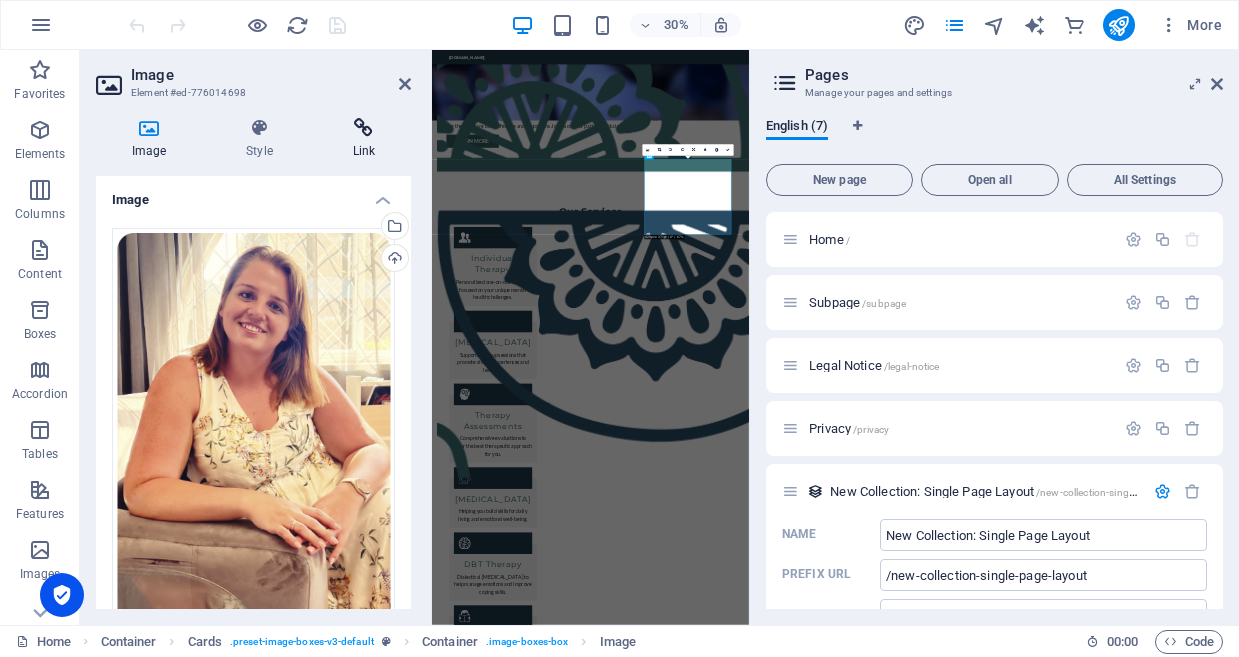 click on "Link" at bounding box center [364, 139] 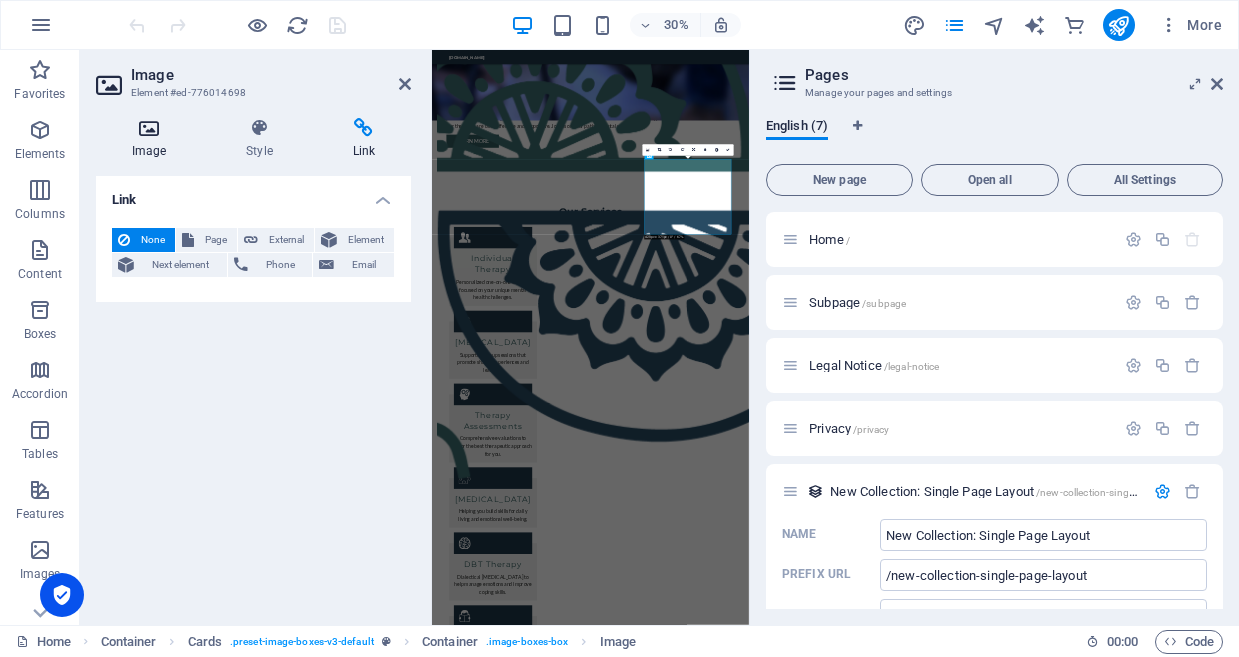 click at bounding box center (149, 128) 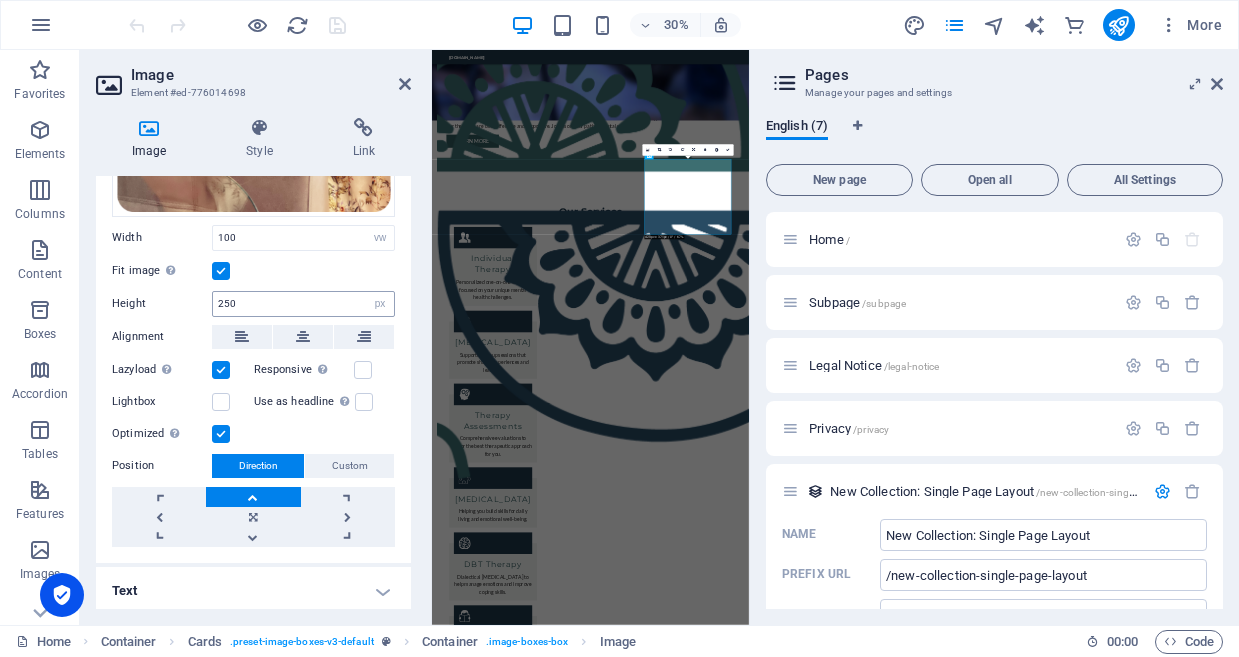 scroll, scrollTop: 415, scrollLeft: 0, axis: vertical 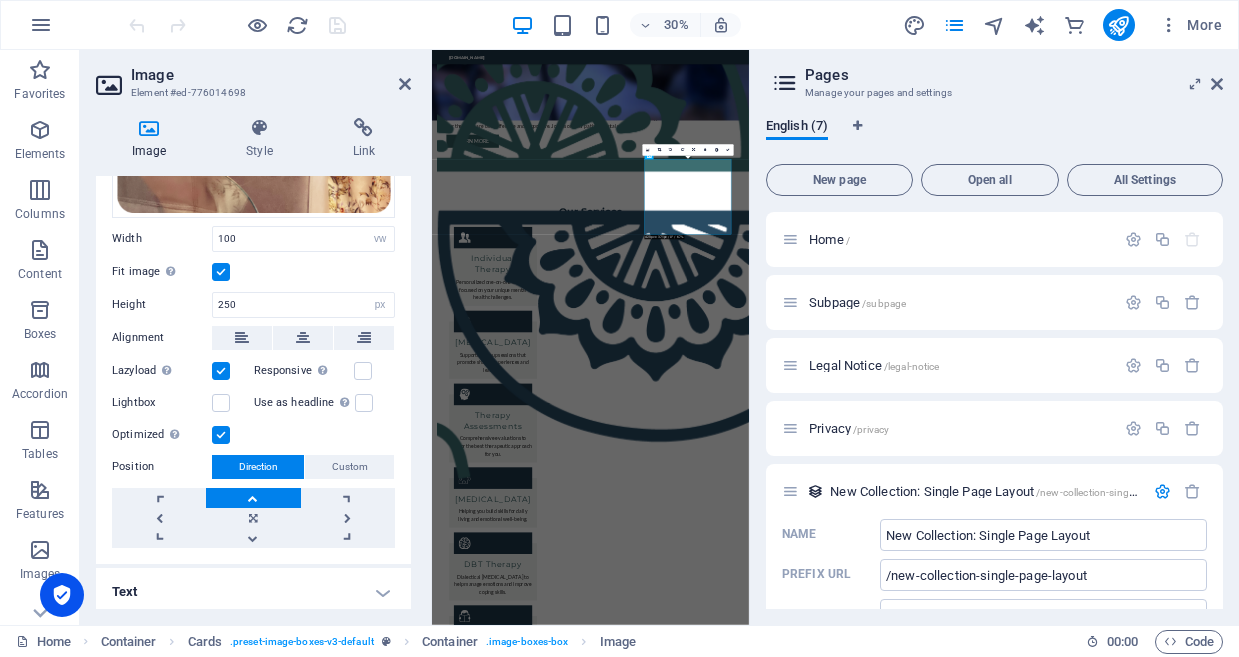 click on "Text" at bounding box center [253, 592] 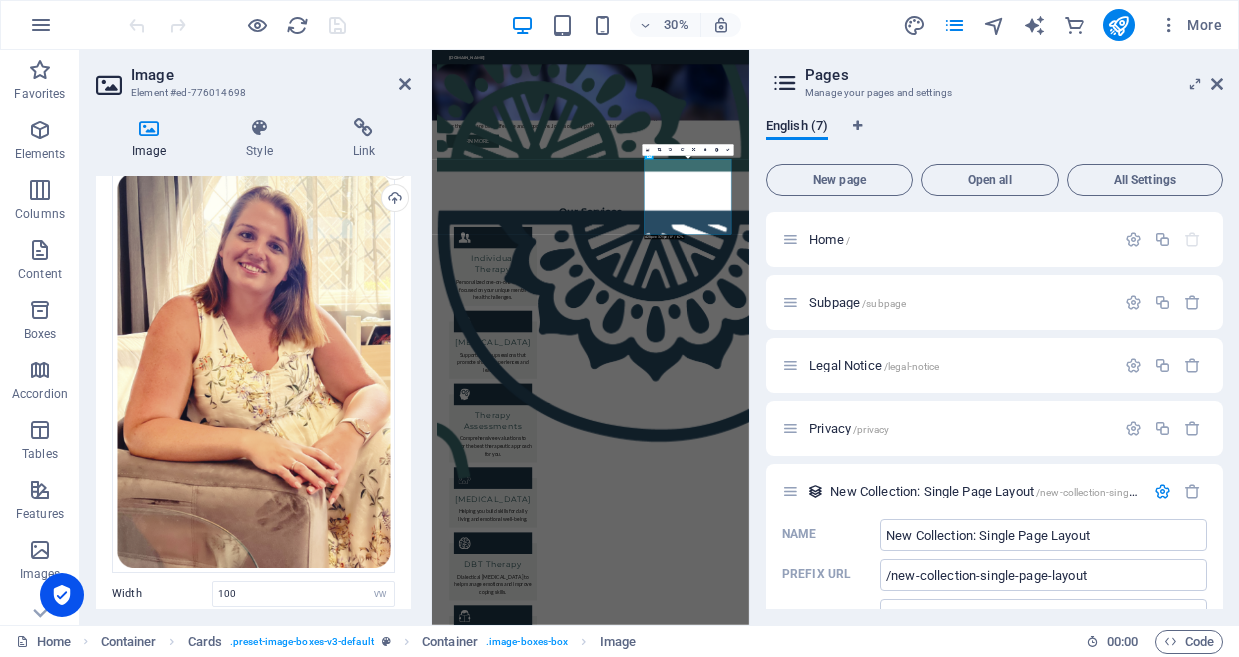 scroll, scrollTop: 59, scrollLeft: 0, axis: vertical 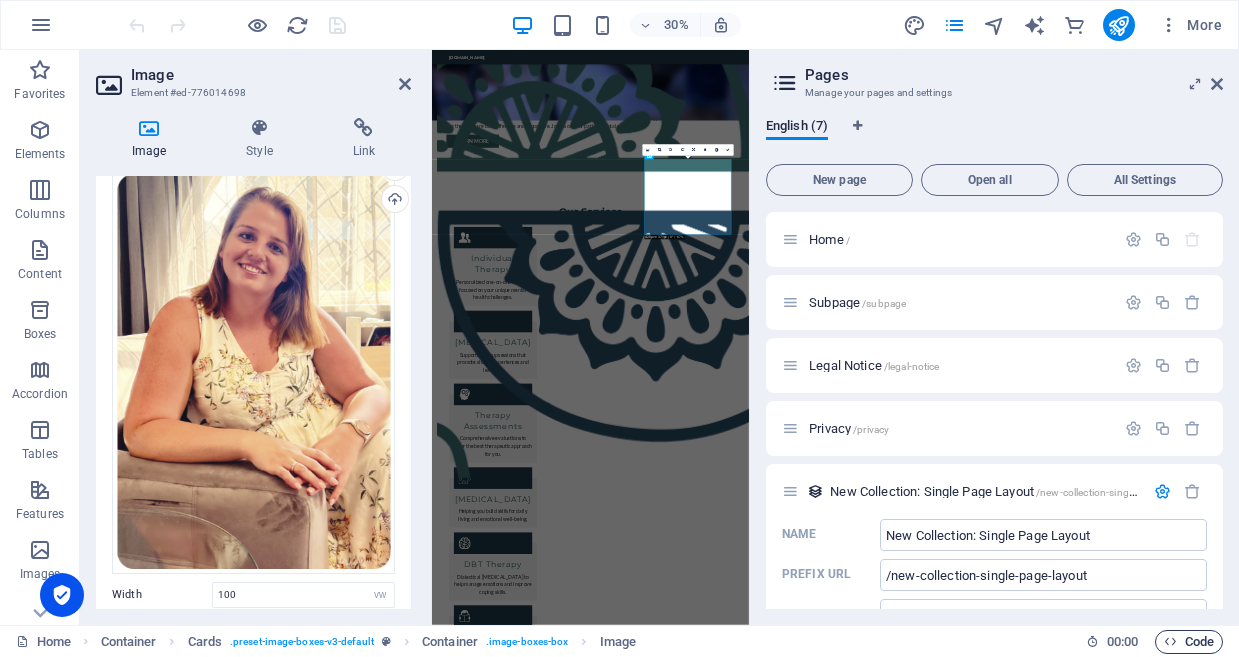 click on "Code" at bounding box center [1189, 642] 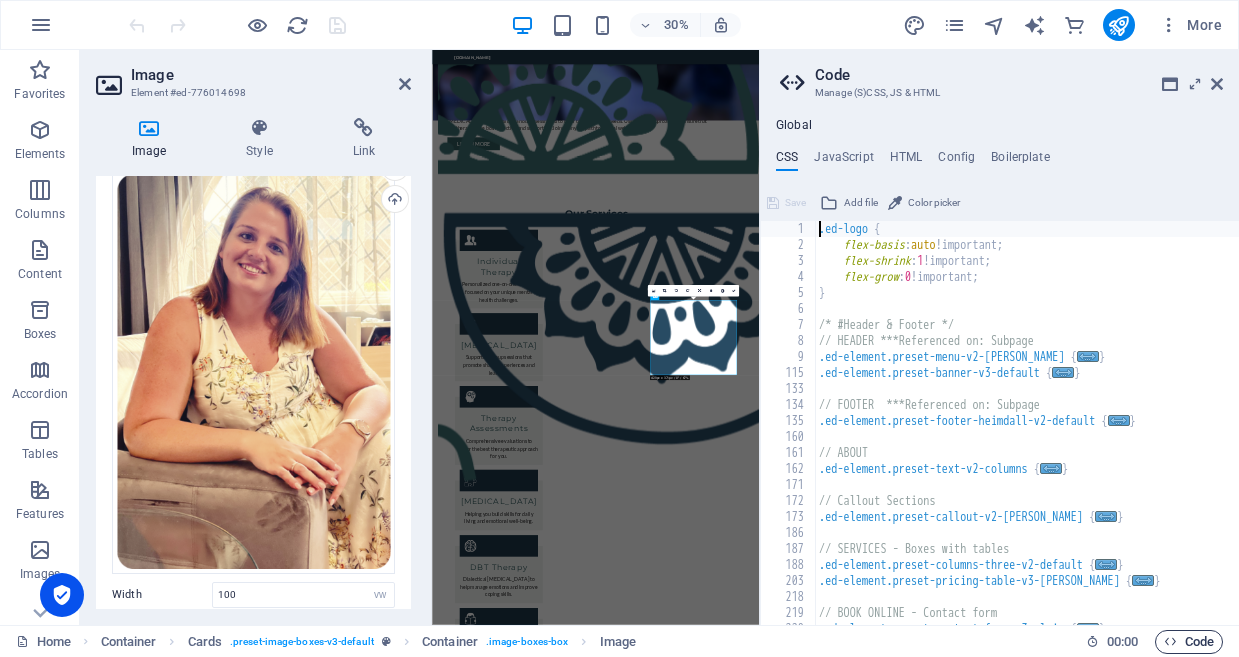 scroll, scrollTop: 1262, scrollLeft: 0, axis: vertical 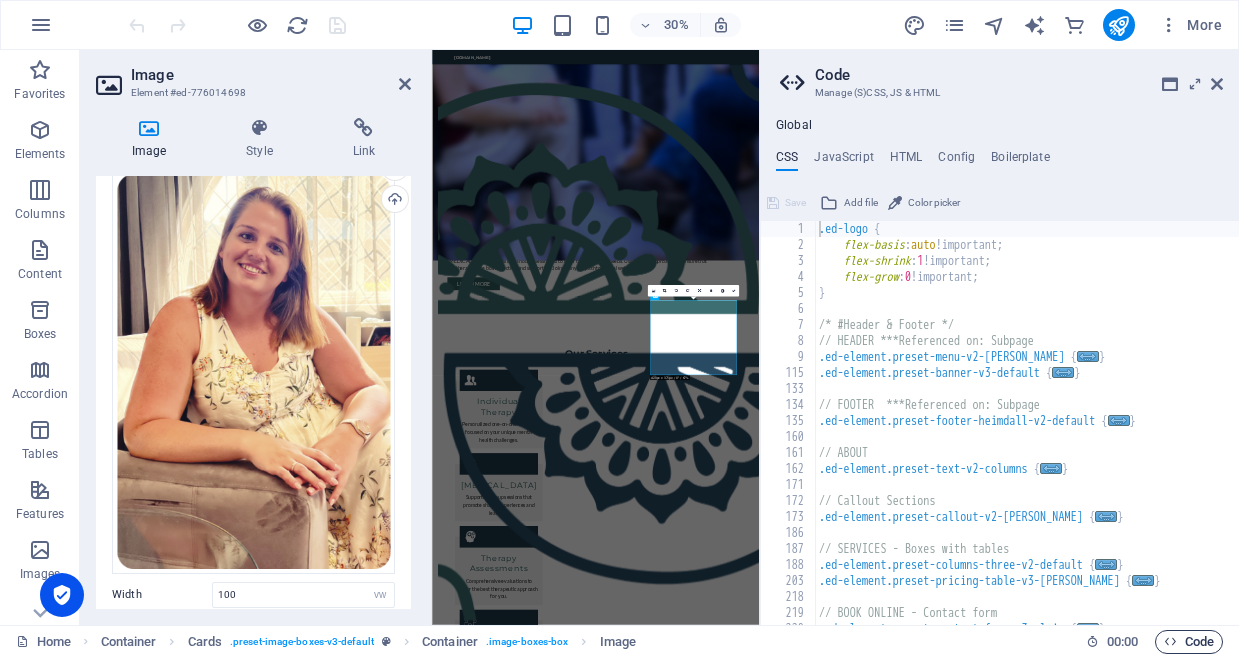 click on "Code" at bounding box center (1189, 642) 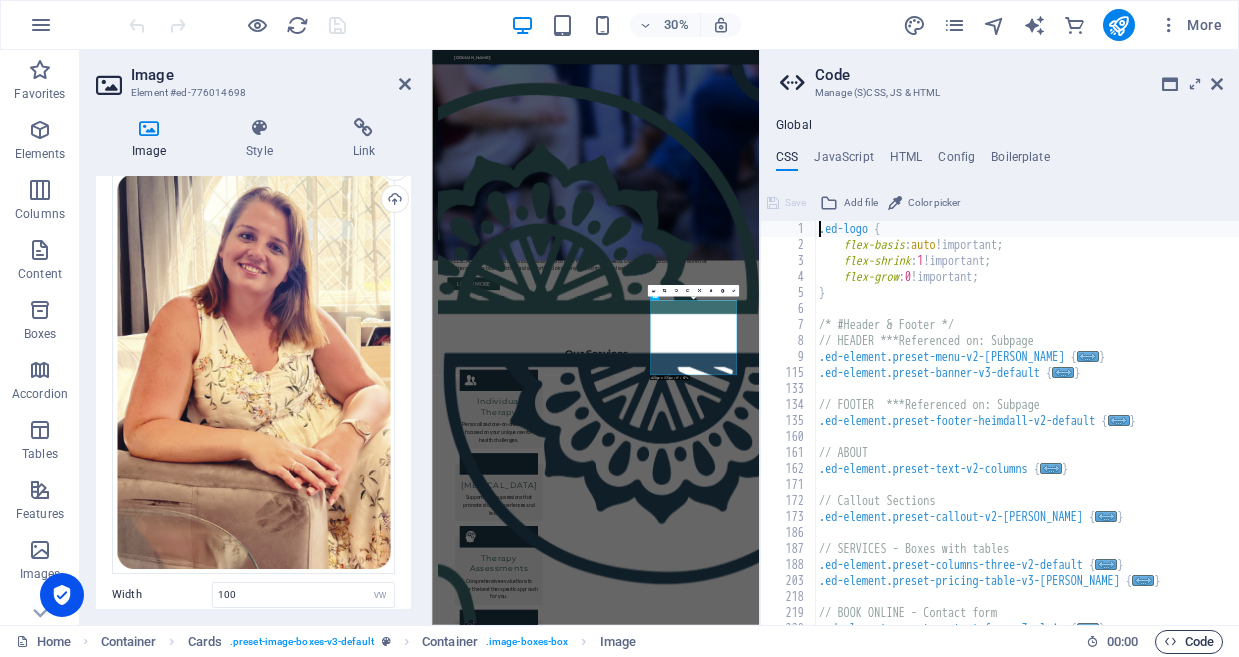 click at bounding box center (1170, 641) 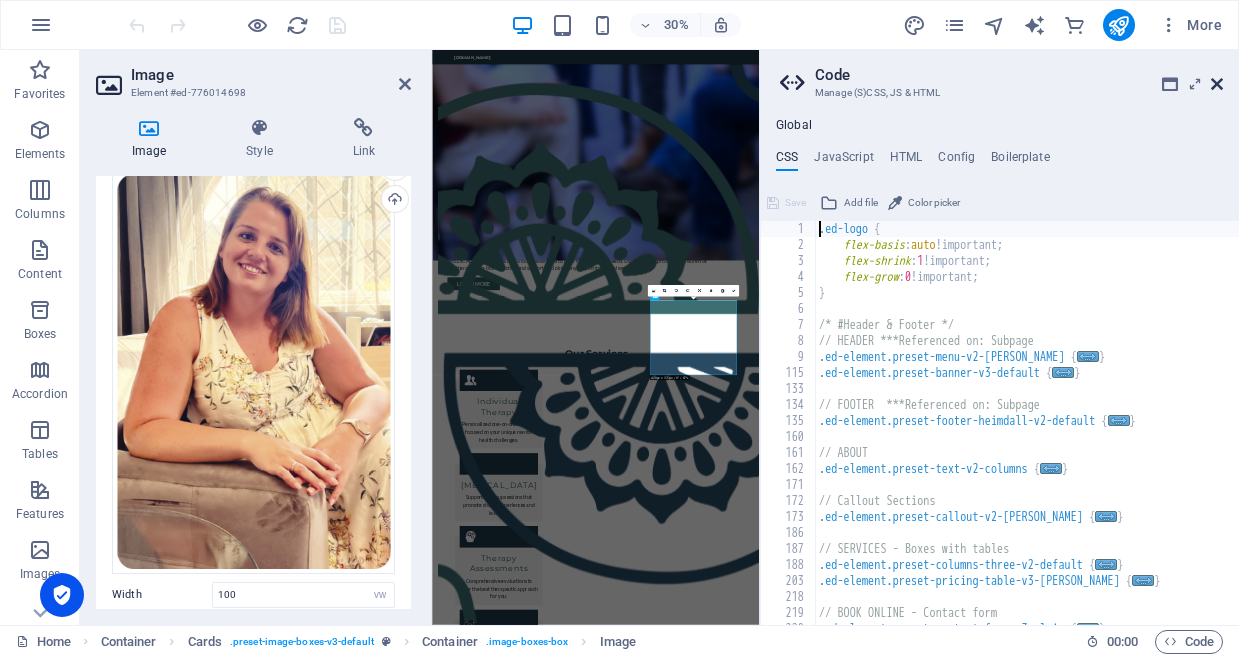 click at bounding box center (1217, 84) 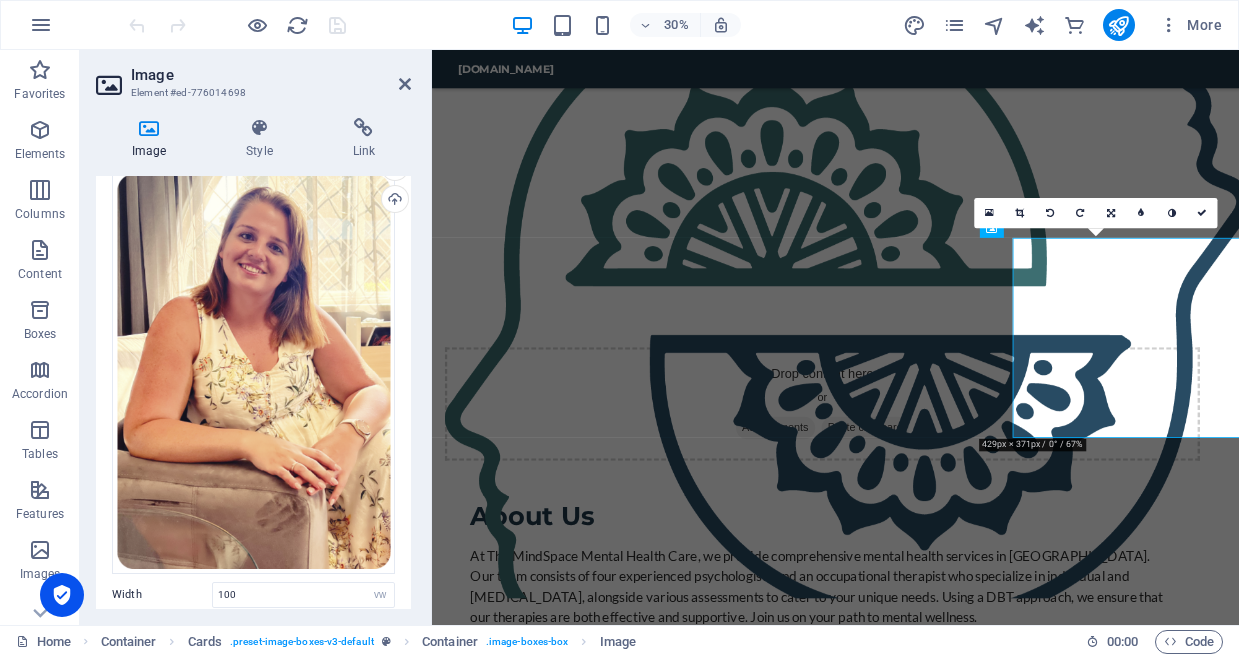 scroll, scrollTop: 1861, scrollLeft: 0, axis: vertical 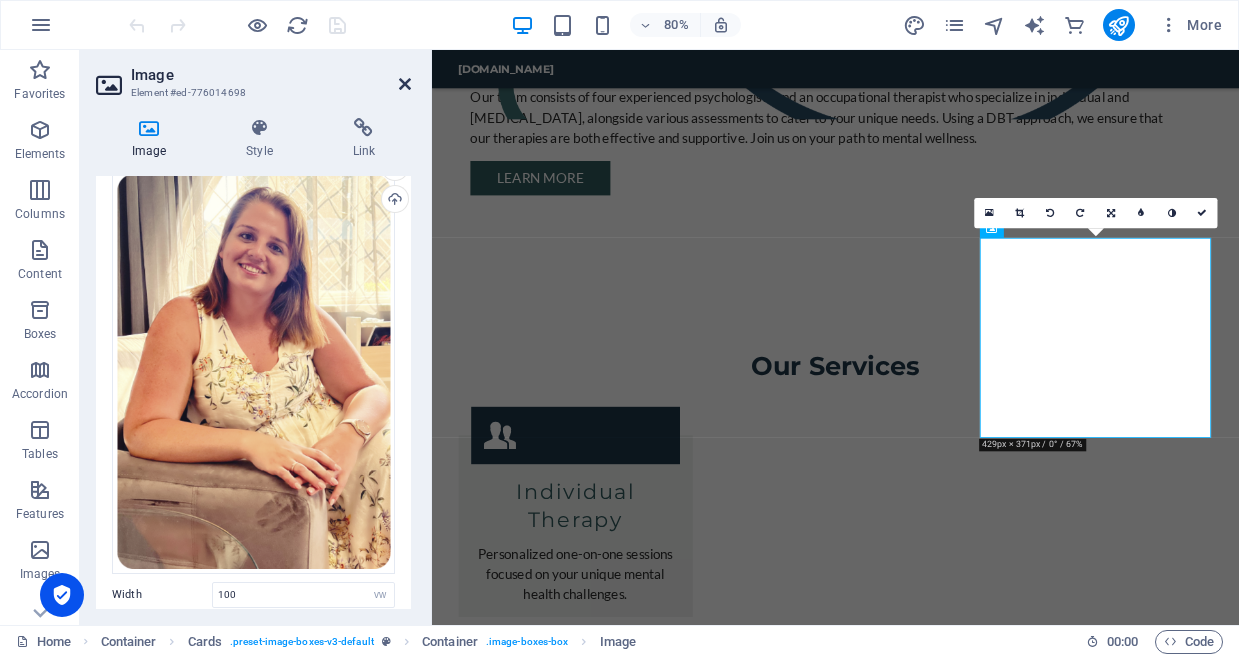 click at bounding box center [405, 84] 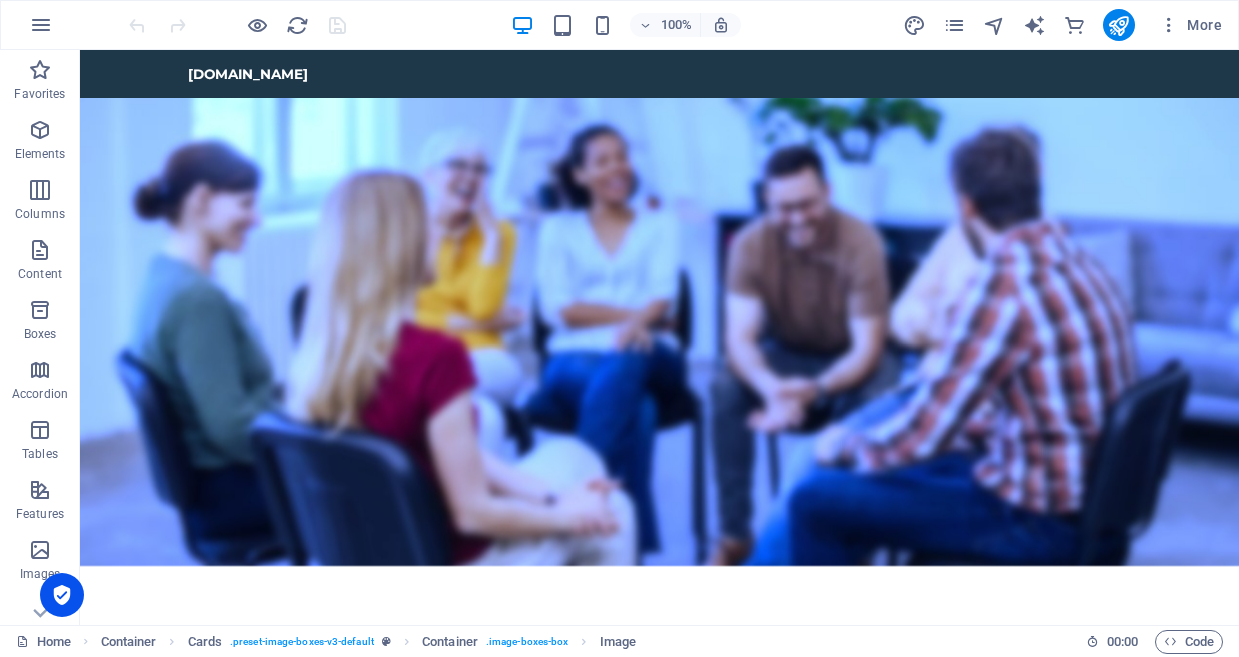 scroll, scrollTop: 0, scrollLeft: 0, axis: both 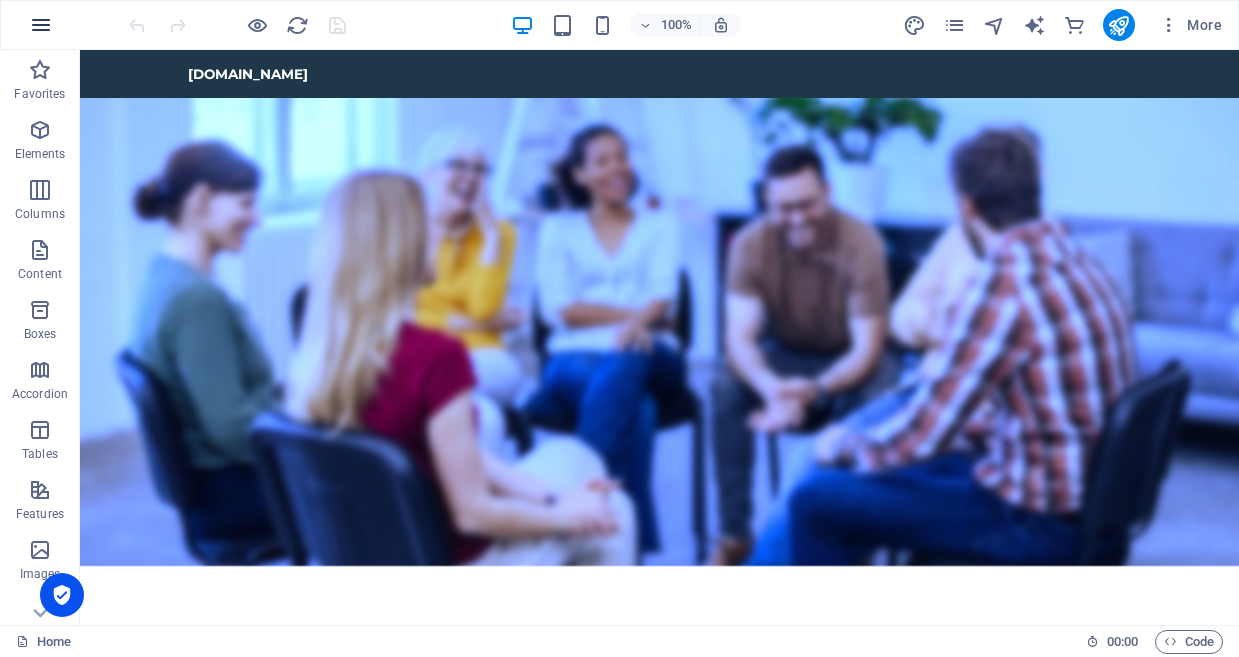 click at bounding box center (41, 25) 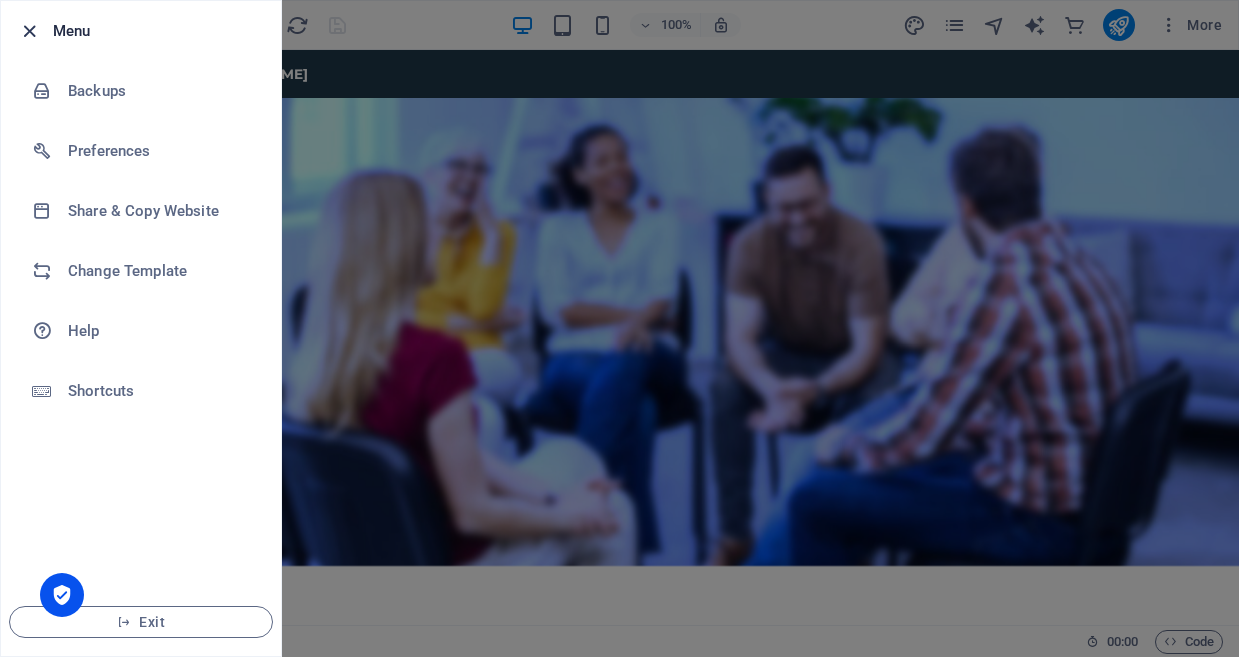 click at bounding box center (29, 31) 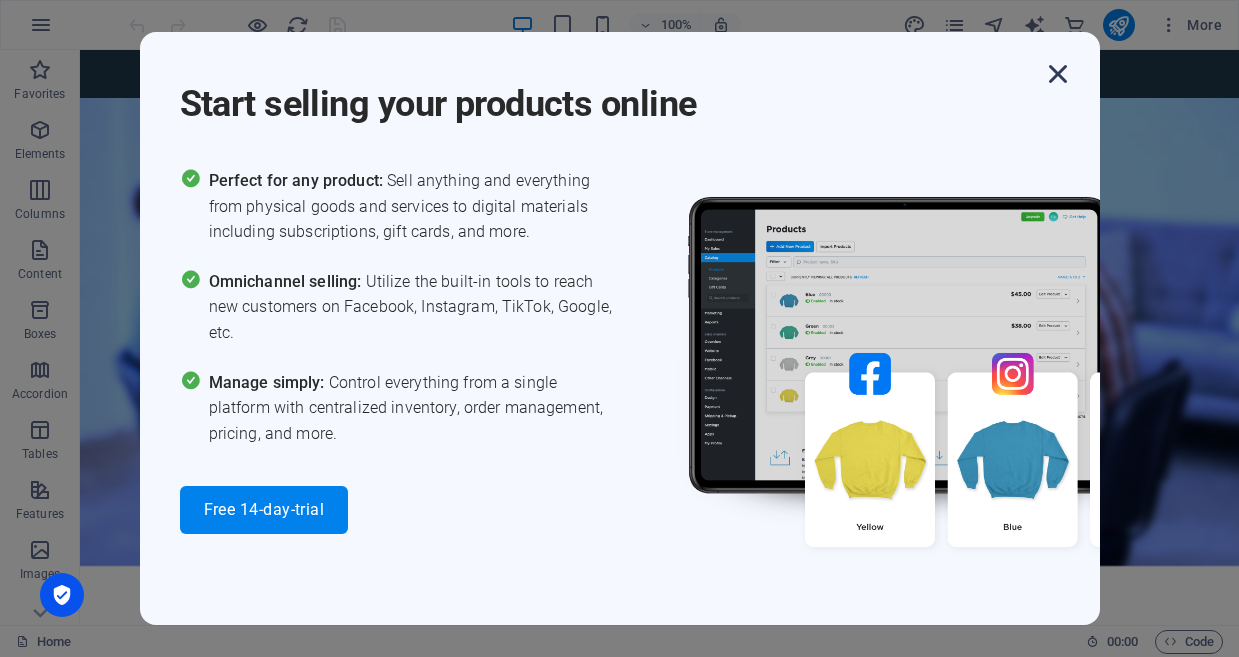 click at bounding box center [1058, 74] 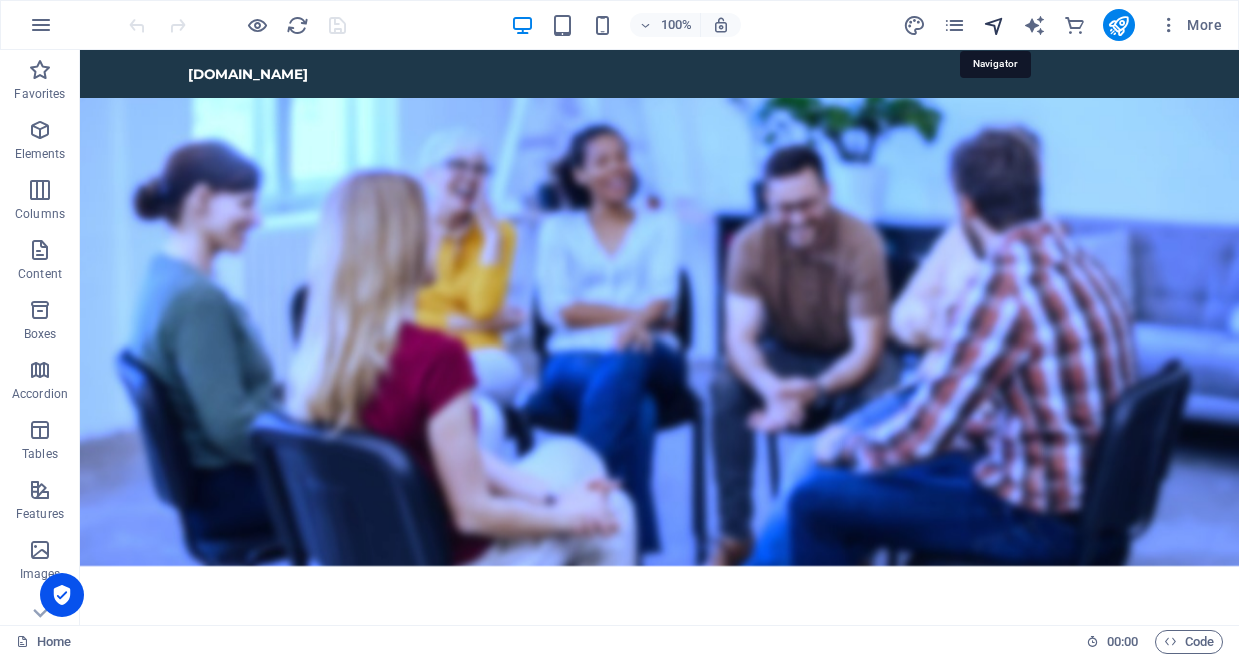 click at bounding box center [994, 25] 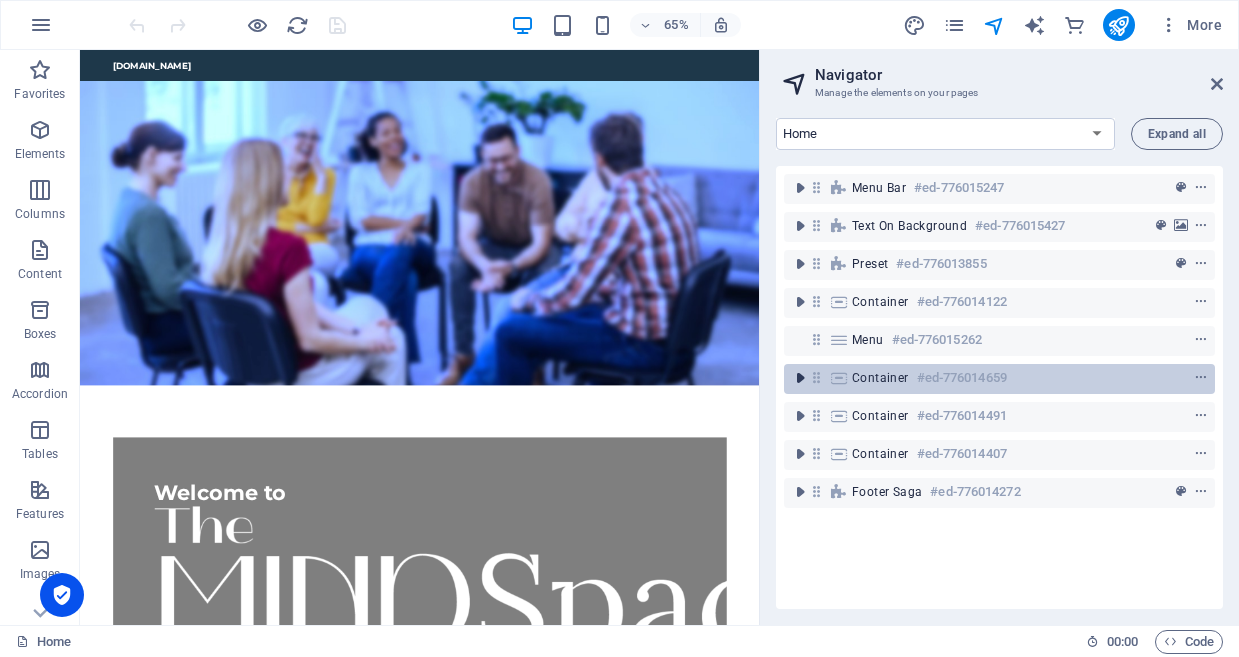 click at bounding box center [800, 378] 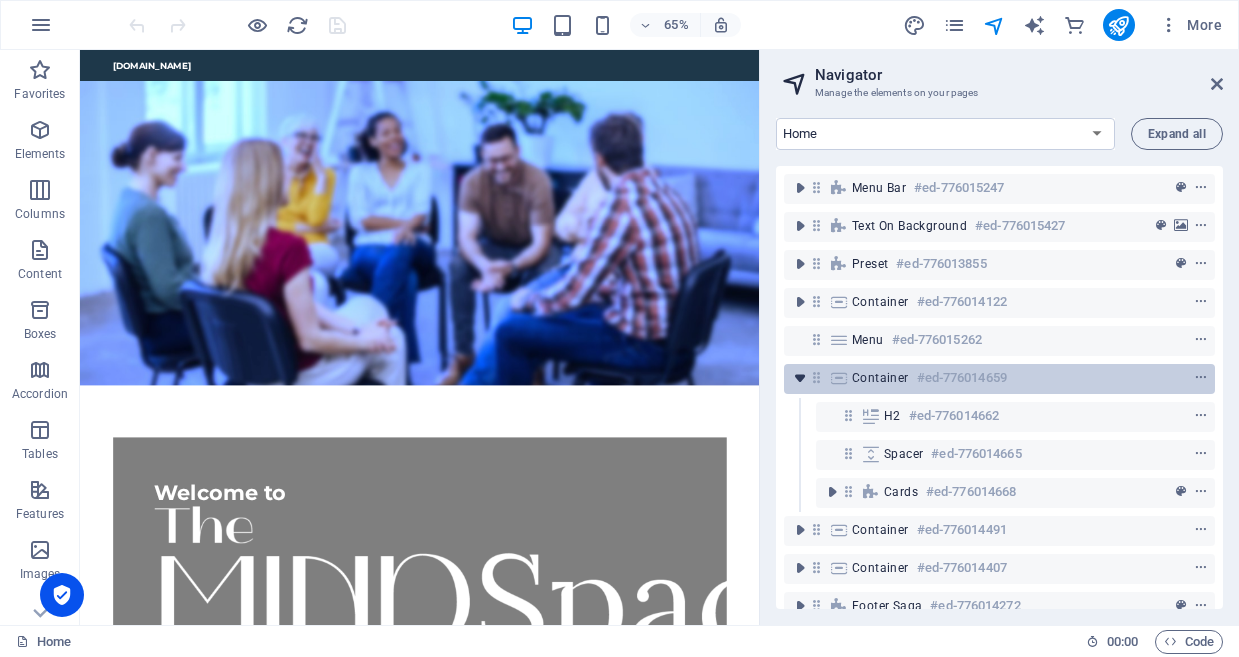 click at bounding box center (800, 378) 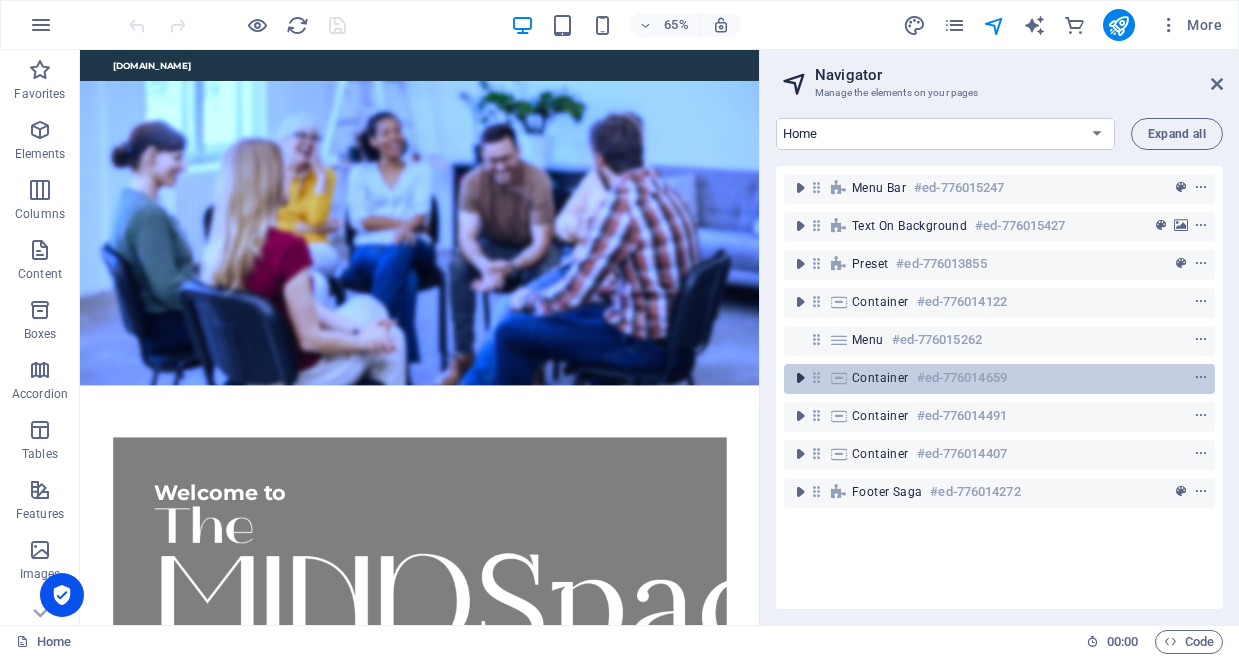 click at bounding box center [800, 378] 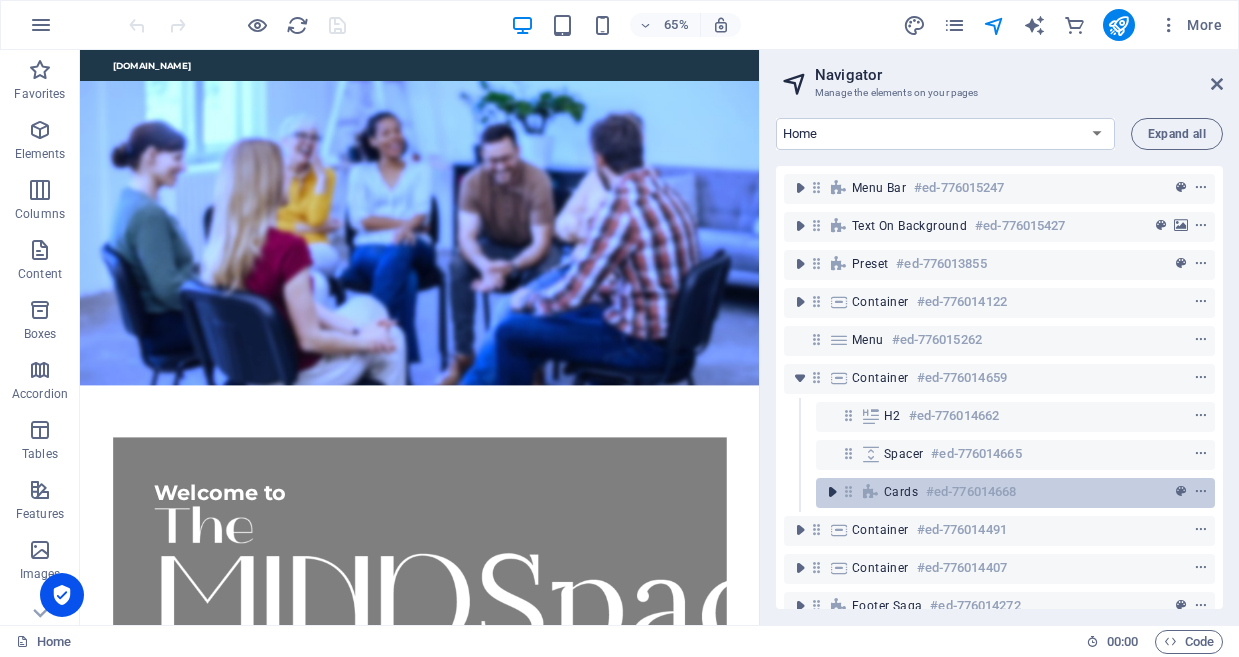 click at bounding box center [832, 492] 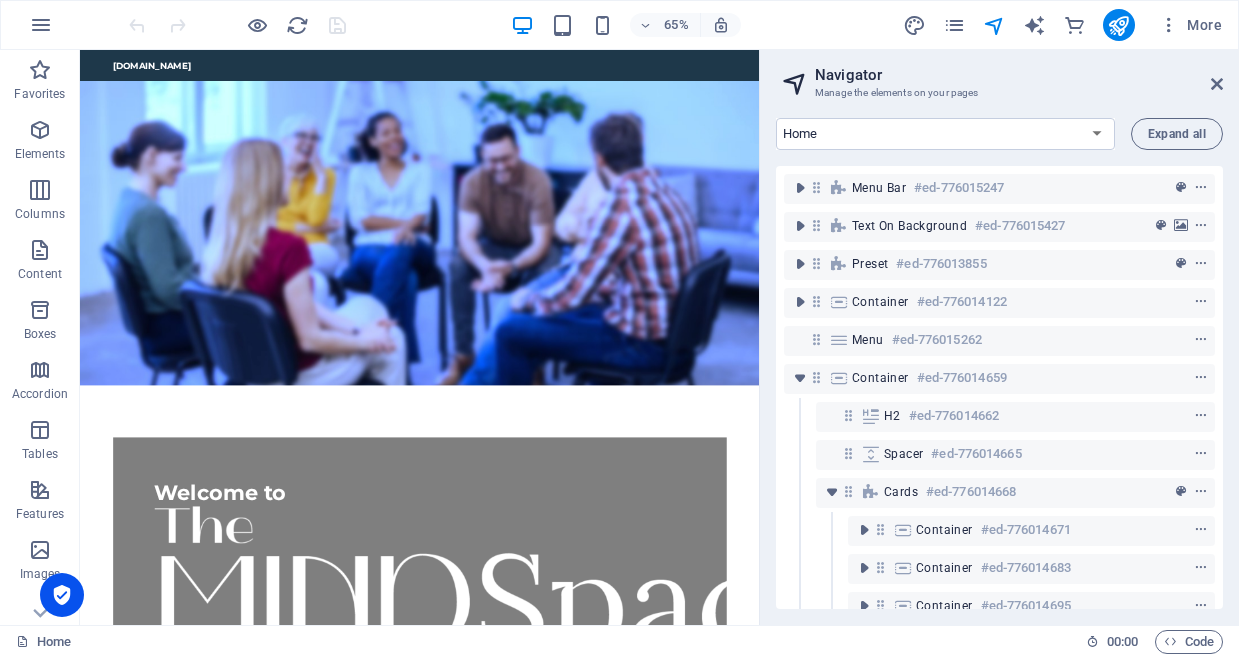 scroll, scrollTop: 0, scrollLeft: 0, axis: both 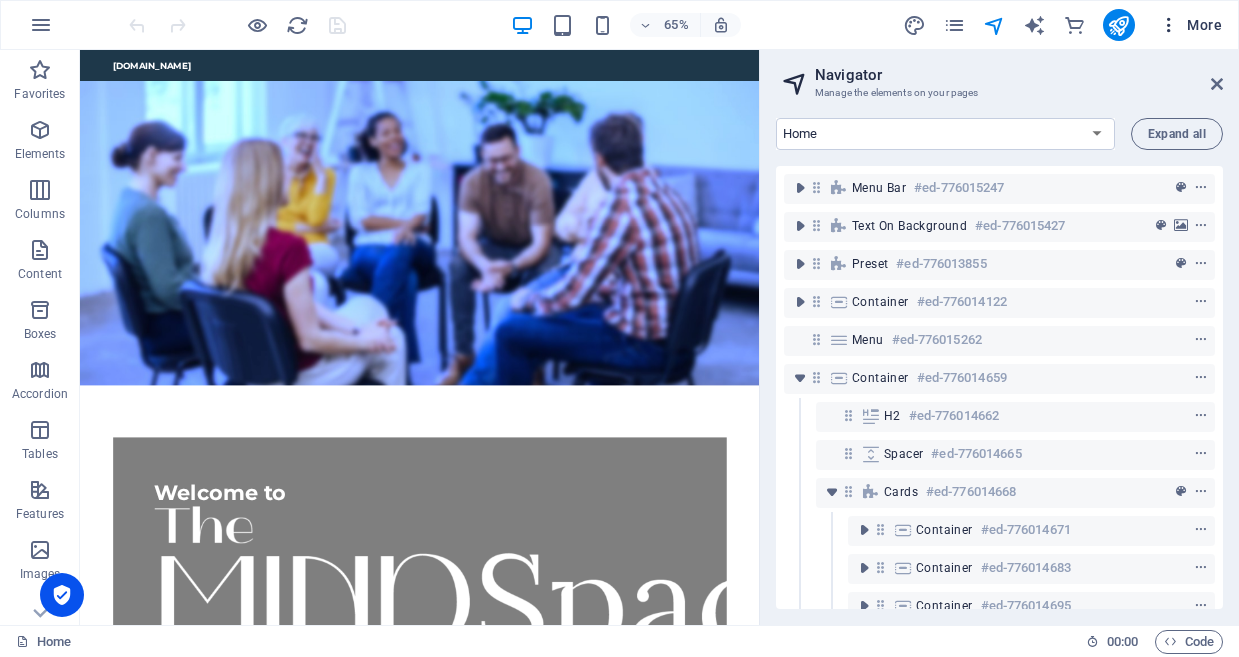 click at bounding box center (1169, 25) 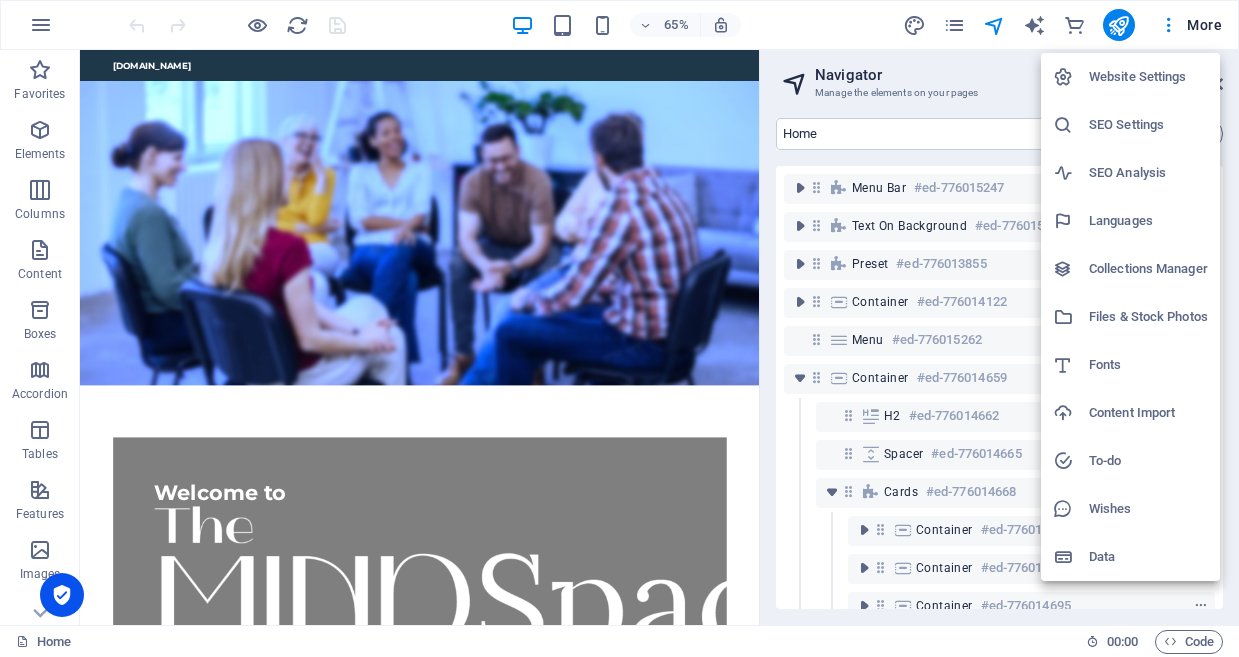 click on "Data" at bounding box center (1148, 557) 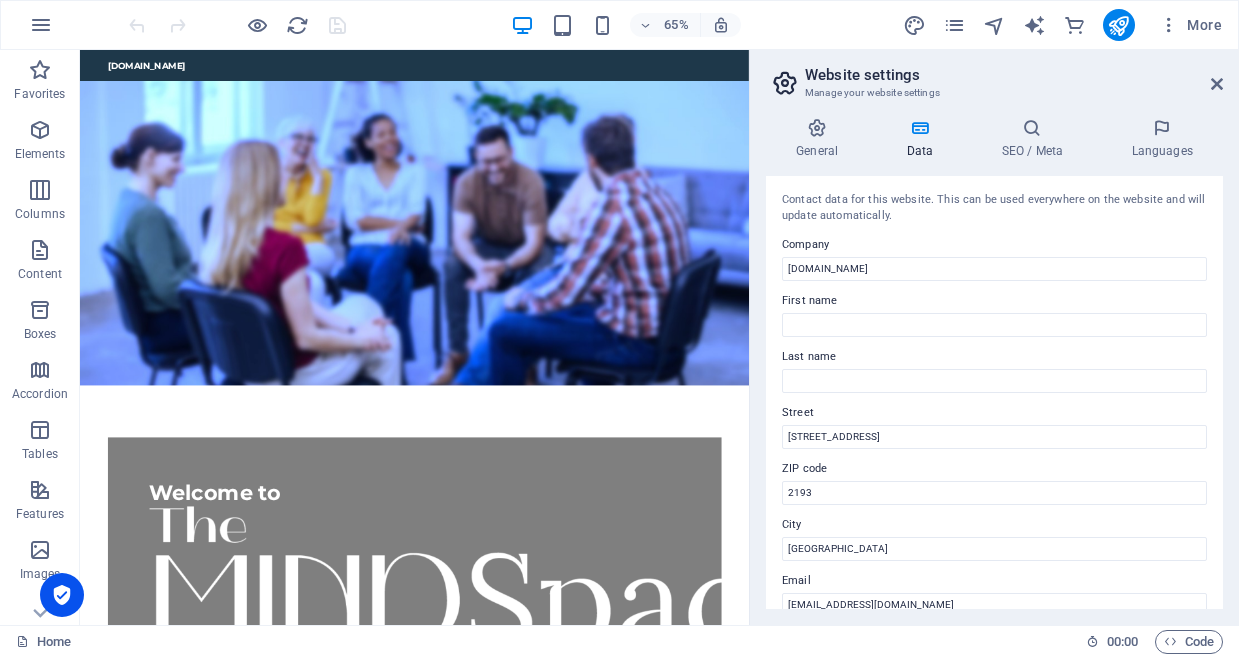 scroll, scrollTop: 0, scrollLeft: 0, axis: both 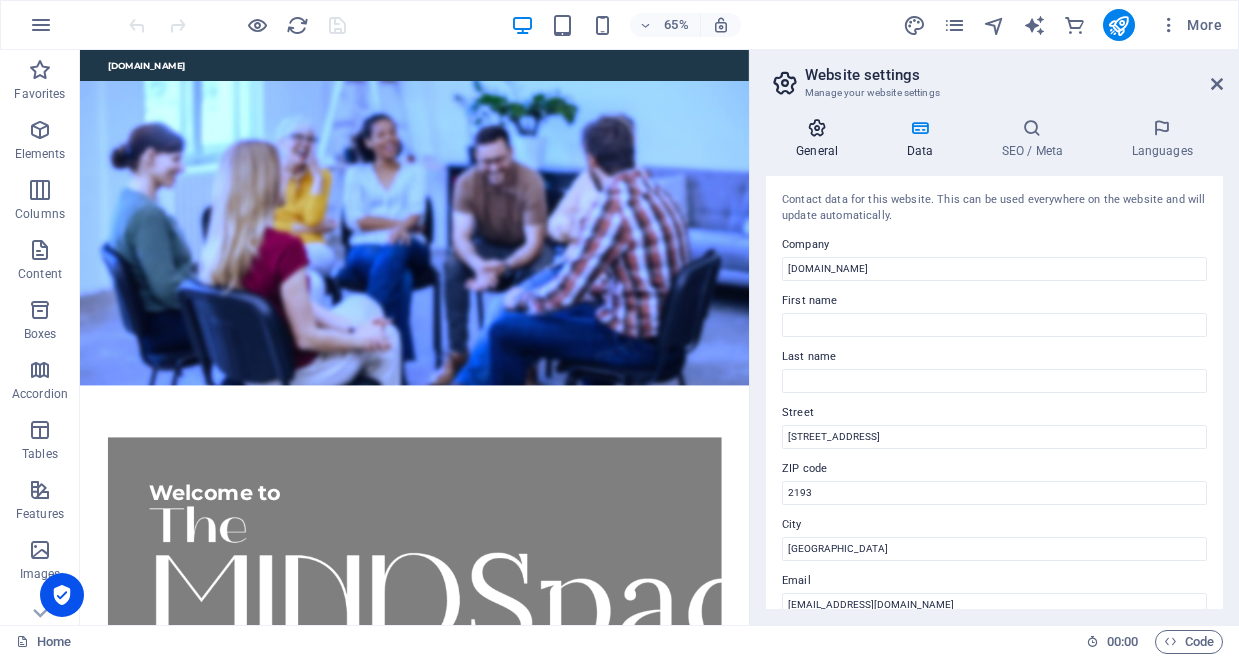 click on "General" at bounding box center [821, 139] 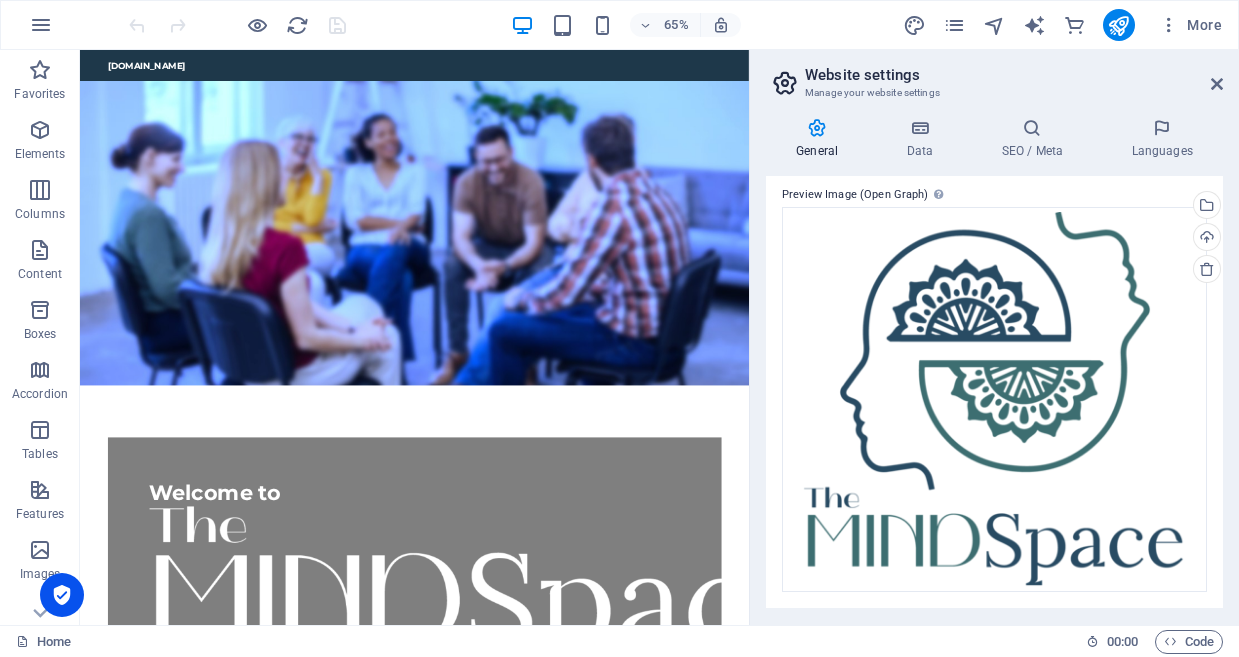 scroll, scrollTop: 530, scrollLeft: 0, axis: vertical 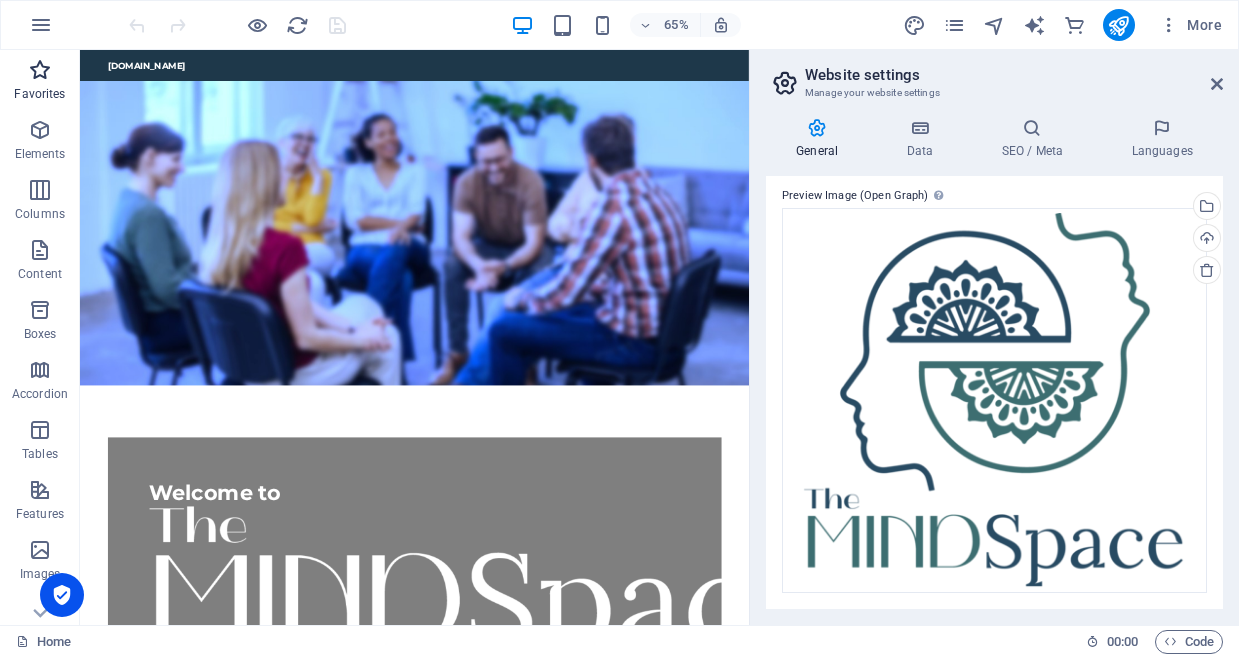 click on "Favorites" at bounding box center [39, 94] 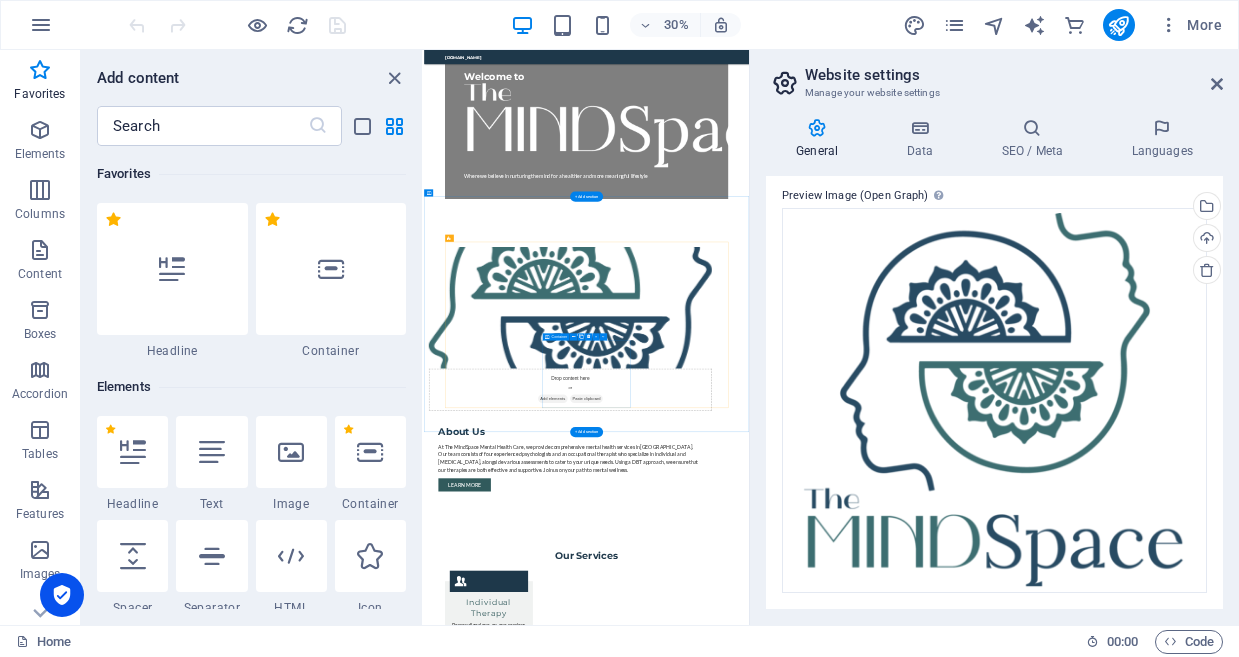 scroll, scrollTop: 545, scrollLeft: 0, axis: vertical 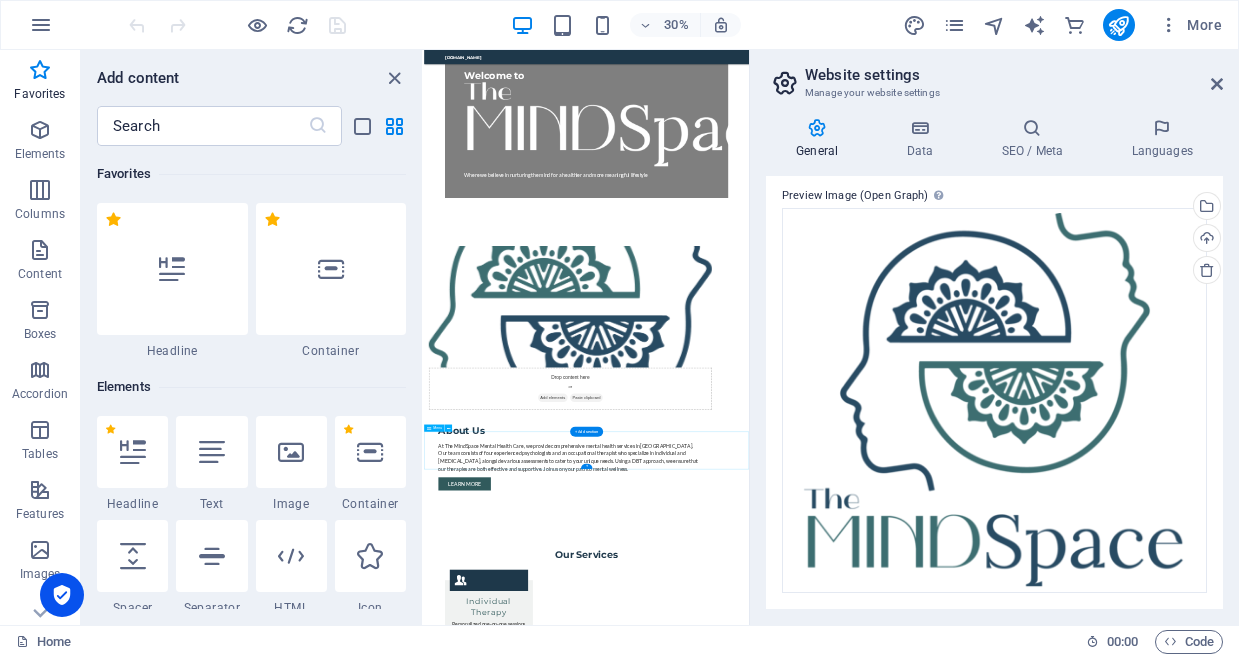 click on "Home About Us Services Team Contact" at bounding box center [965, 3452] 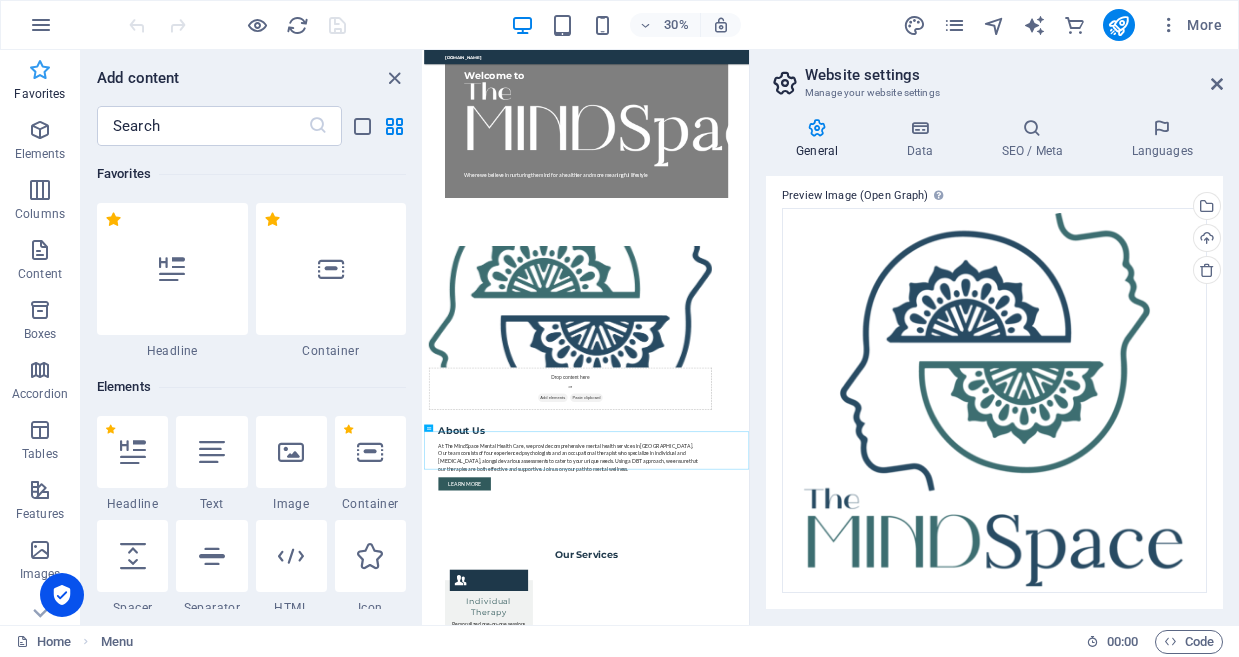 click at bounding box center [40, 70] 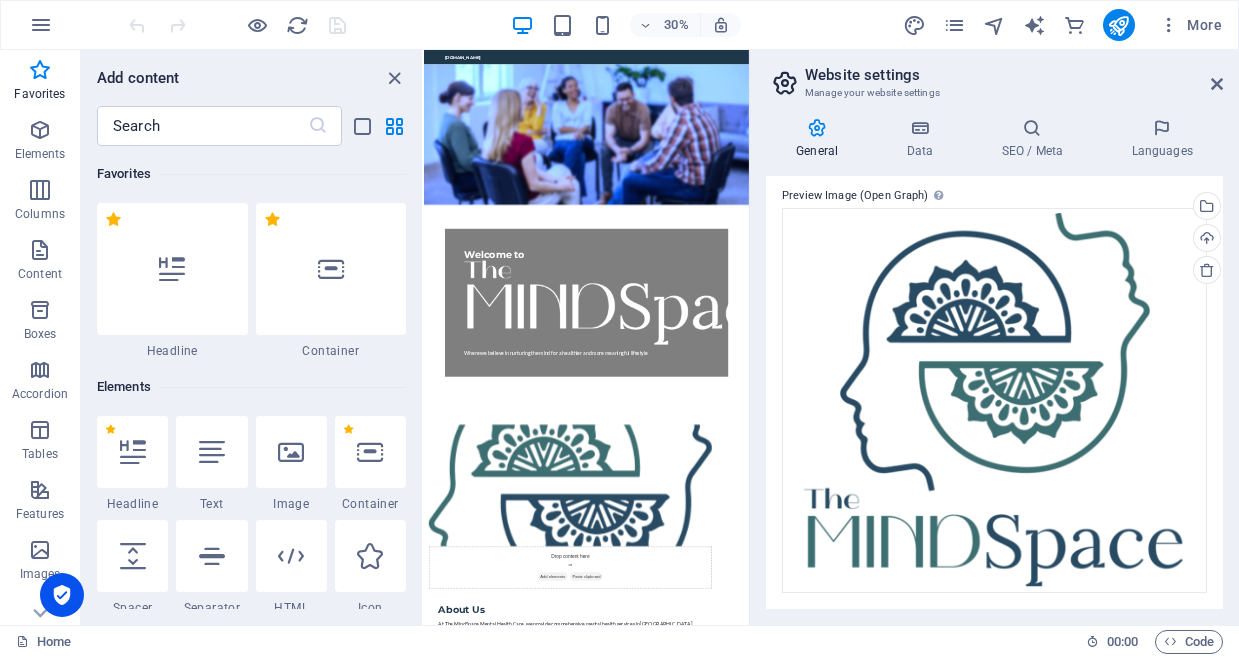 scroll, scrollTop: 0, scrollLeft: 0, axis: both 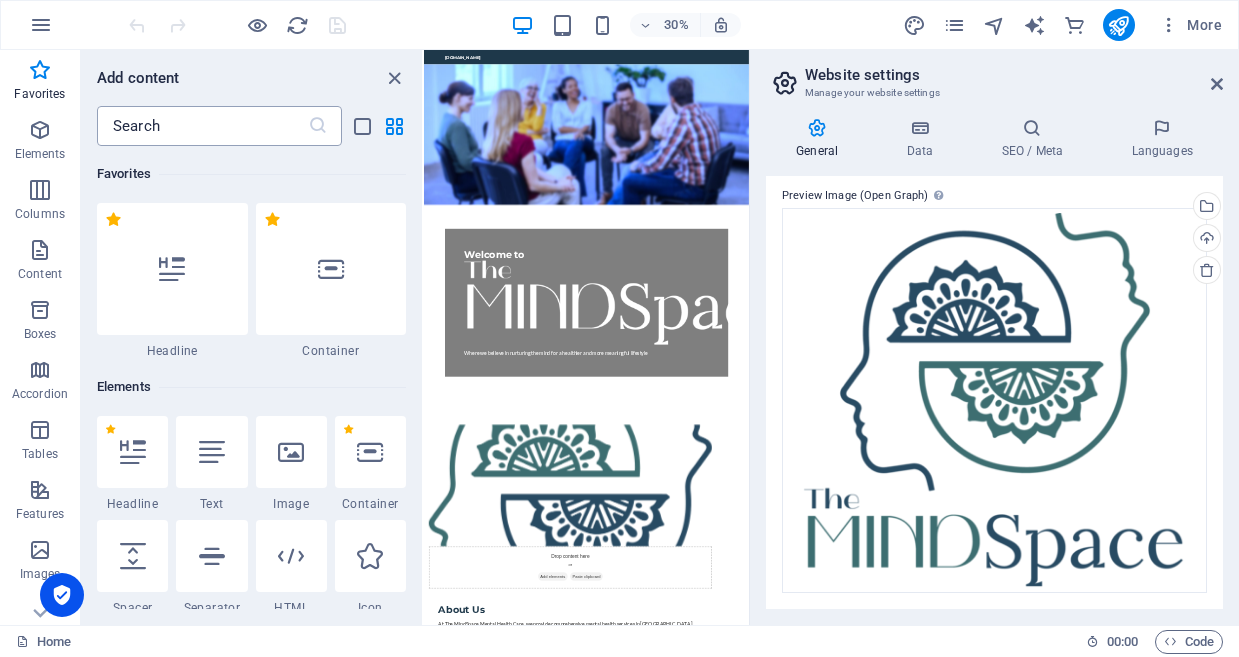 click at bounding box center [202, 126] 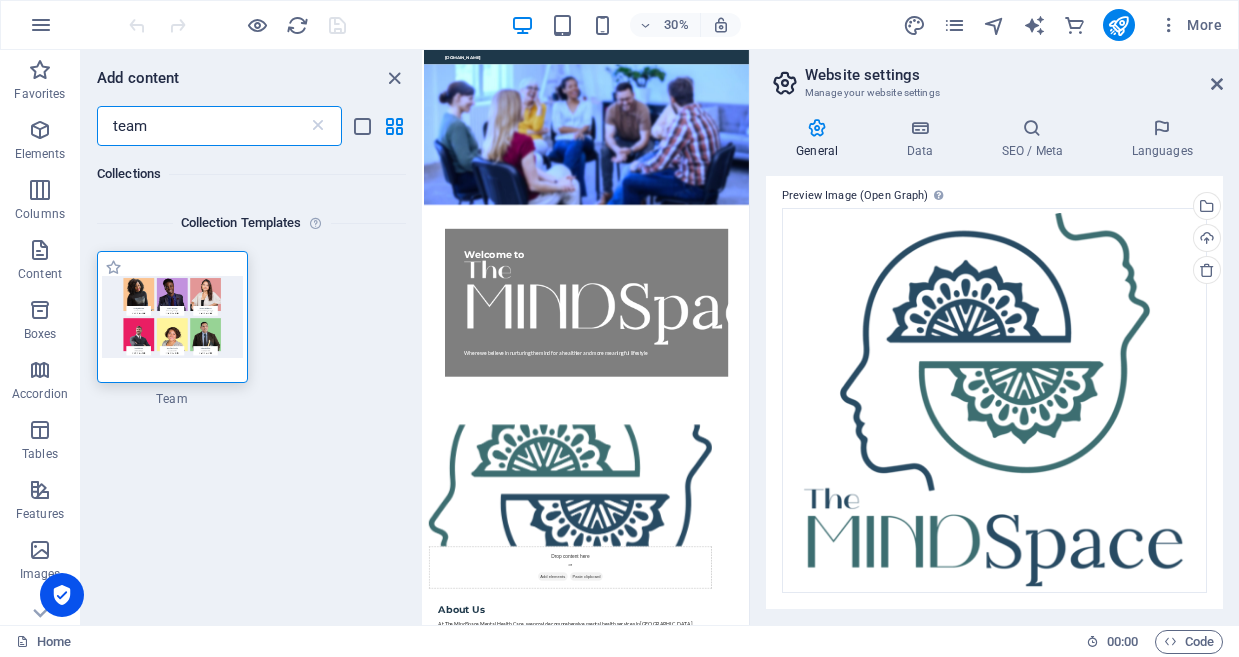 type on "team" 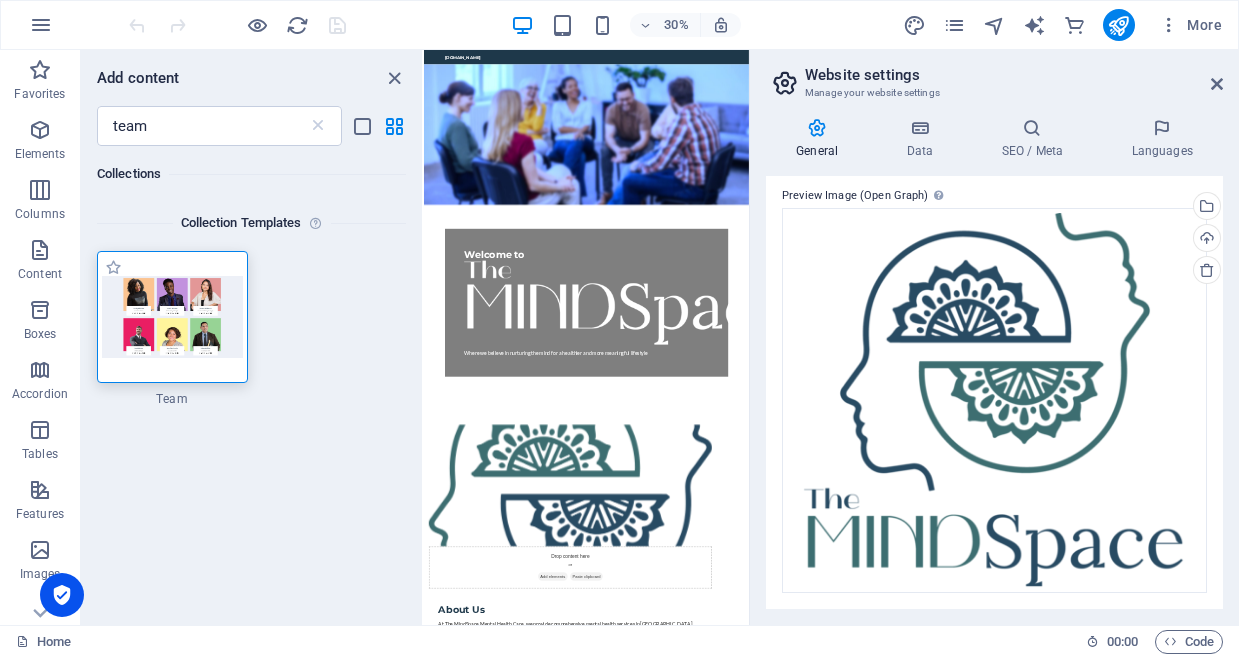 click at bounding box center (172, 317) 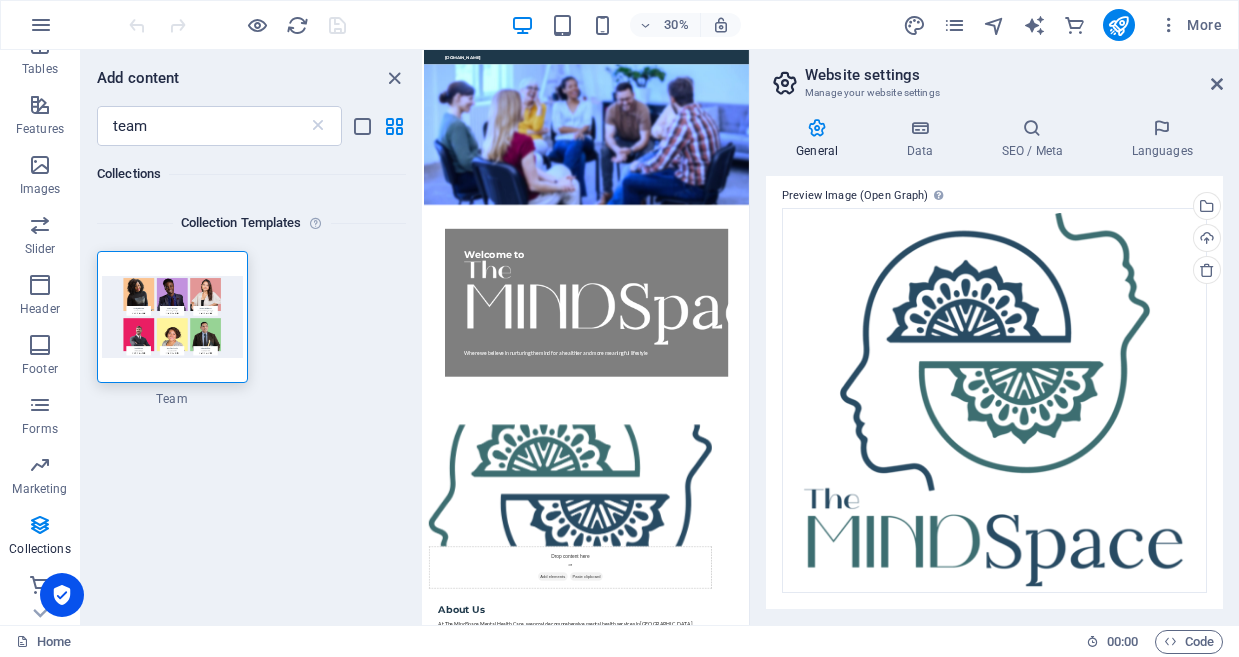 scroll, scrollTop: 385, scrollLeft: 0, axis: vertical 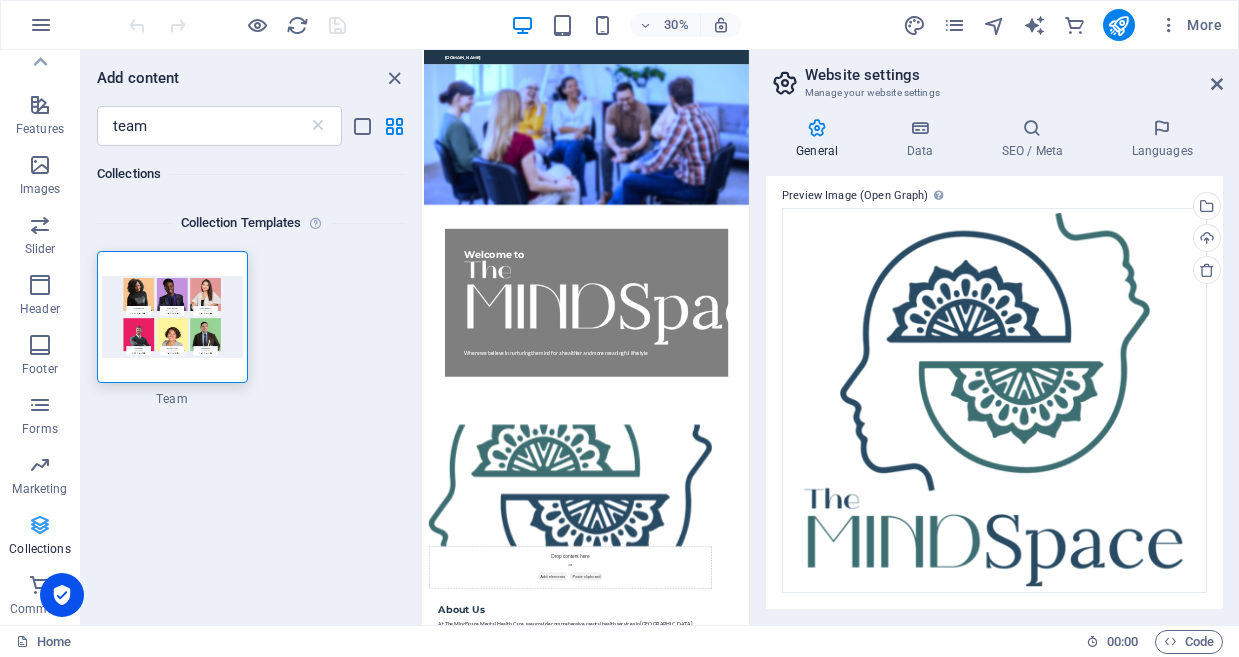 click at bounding box center (40, 525) 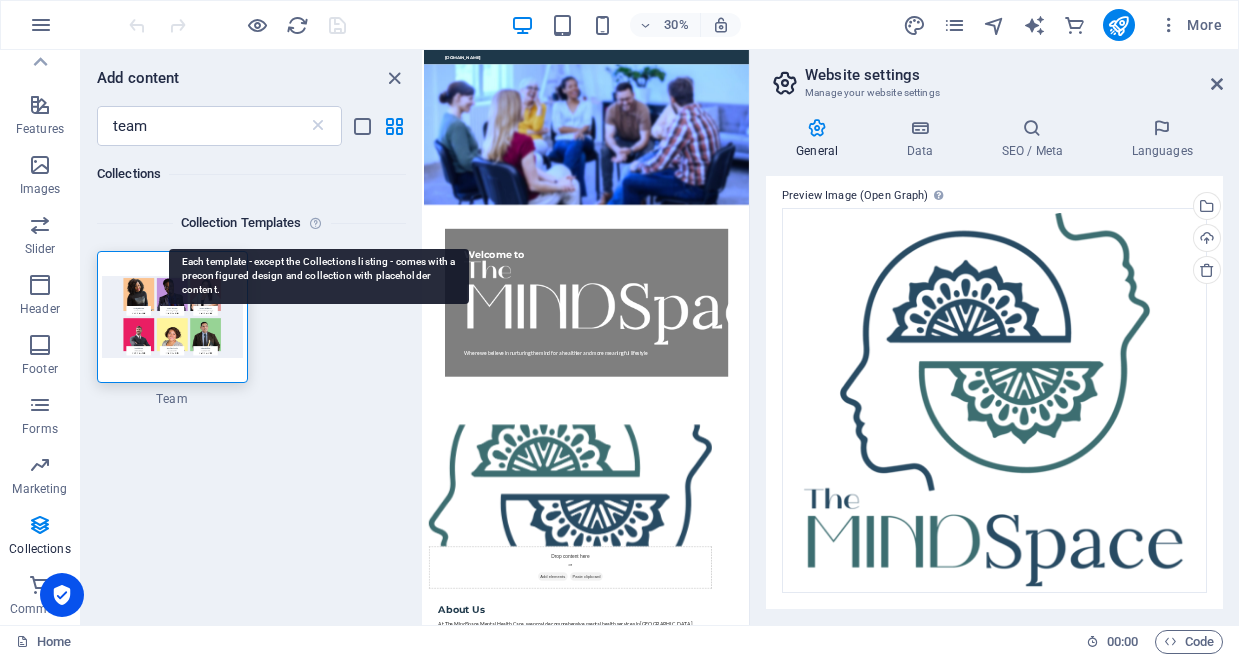 click at bounding box center (319, 223) 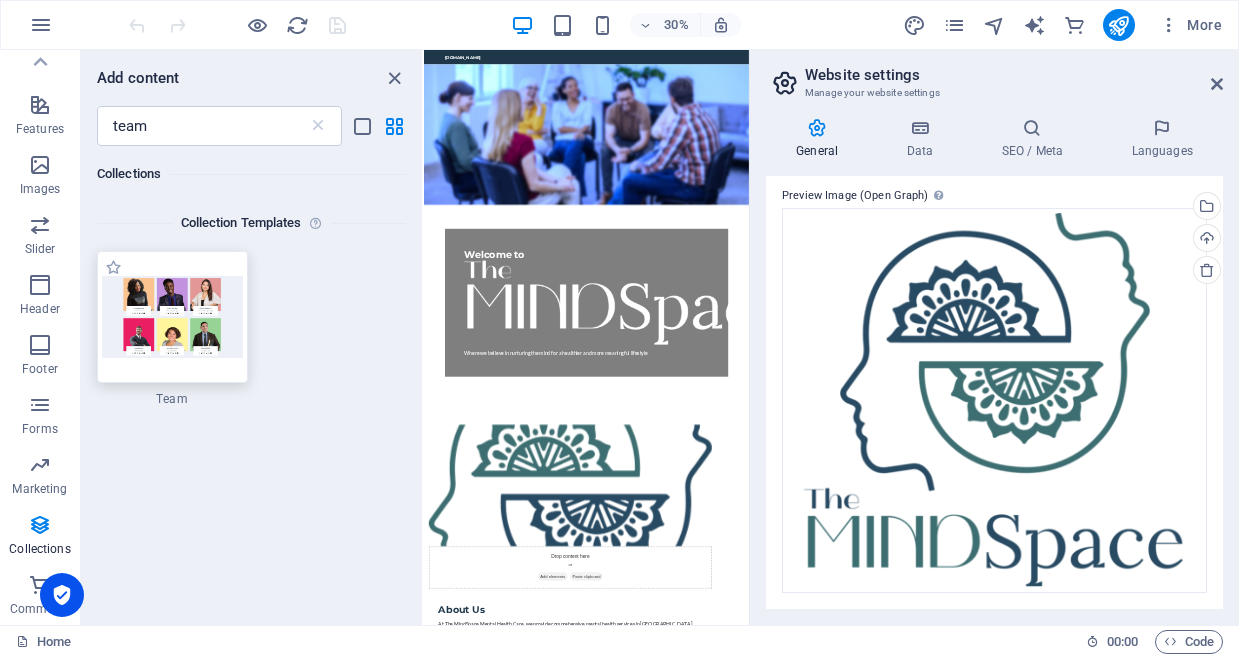 click at bounding box center [172, 317] 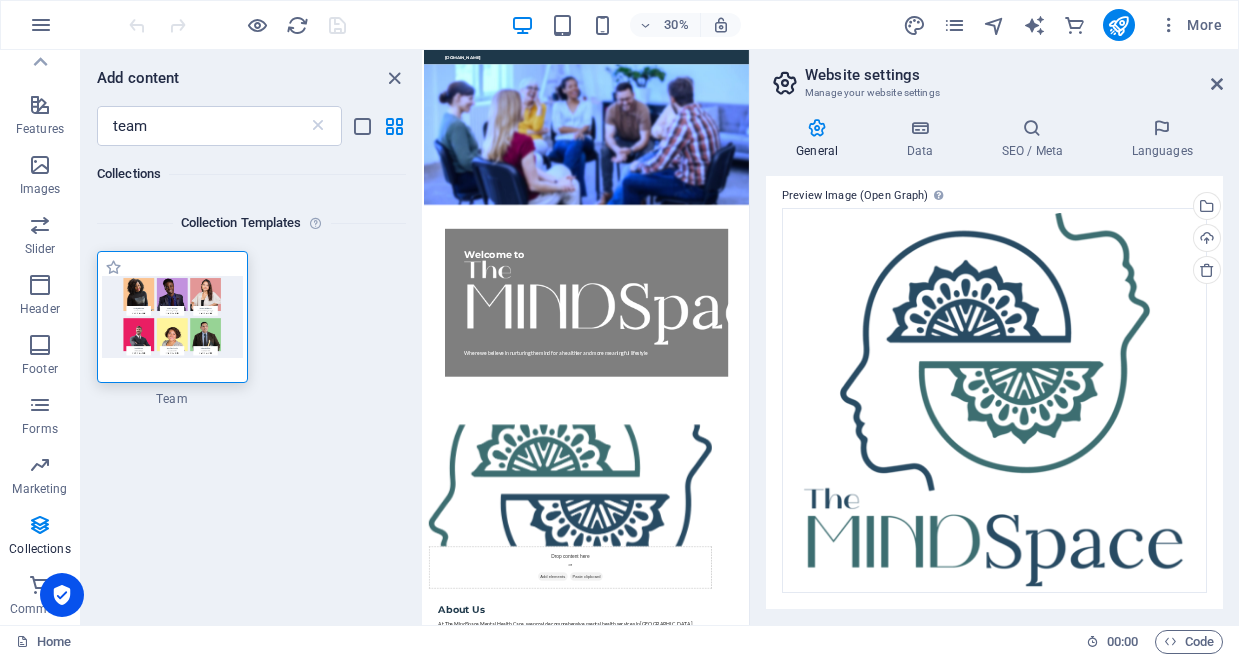 click at bounding box center [172, 317] 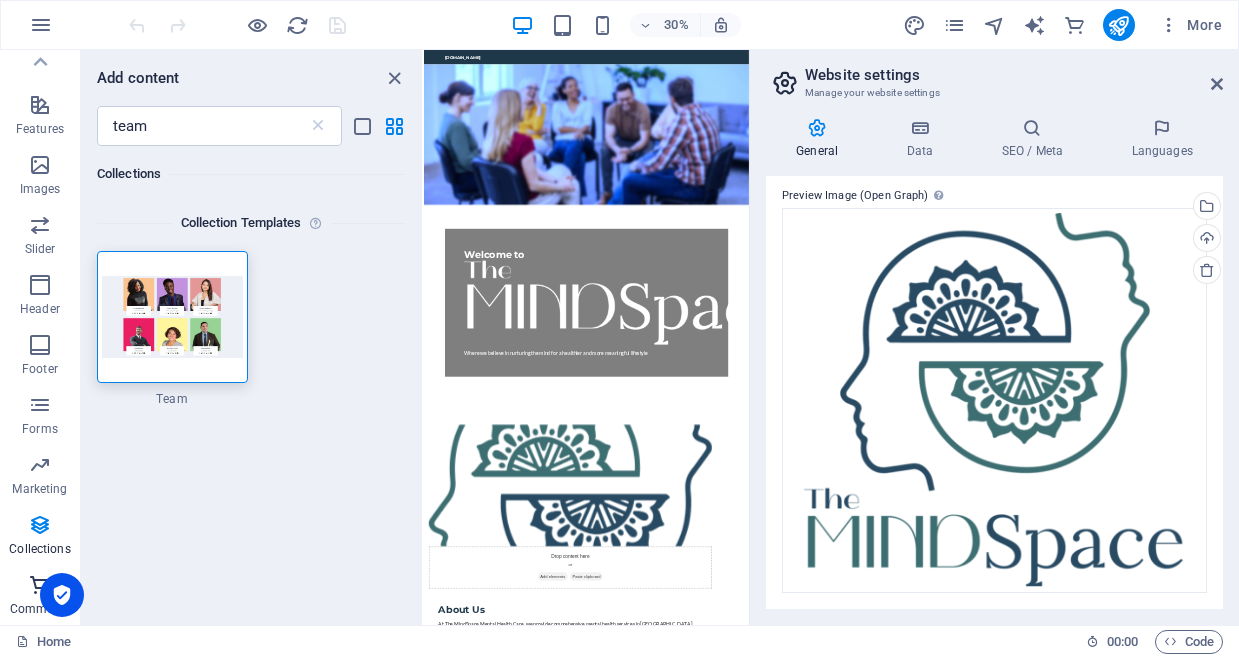 click on "Commerce" at bounding box center (40, 597) 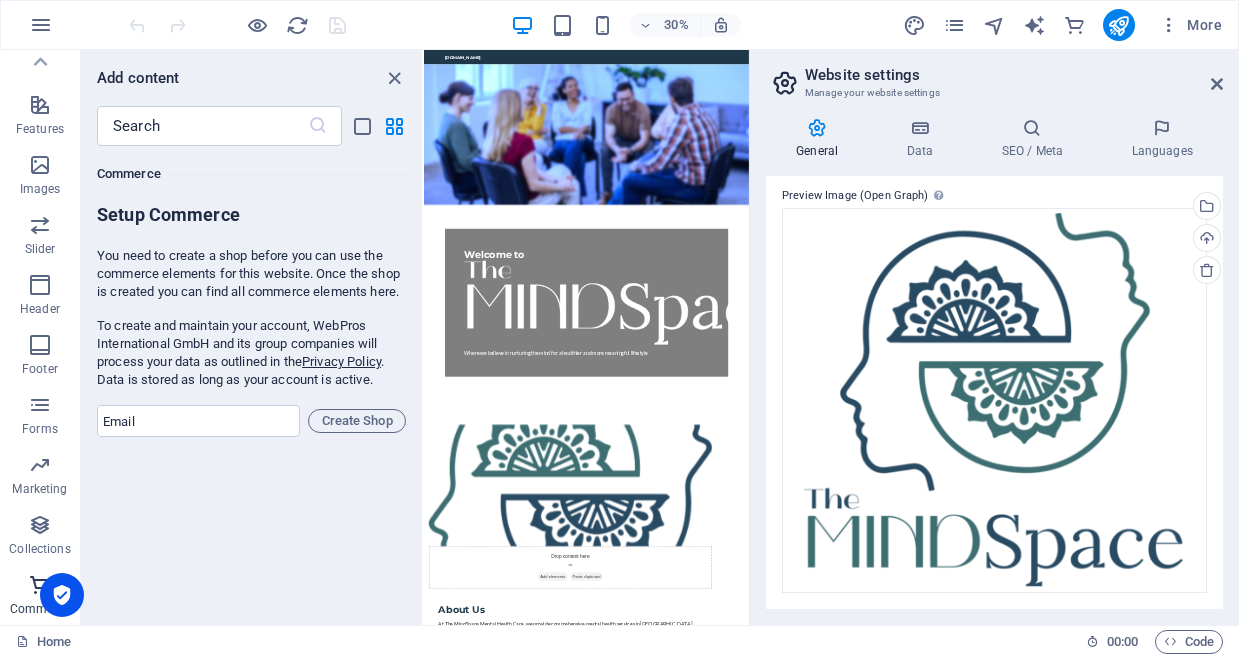 scroll, scrollTop: 19107, scrollLeft: 0, axis: vertical 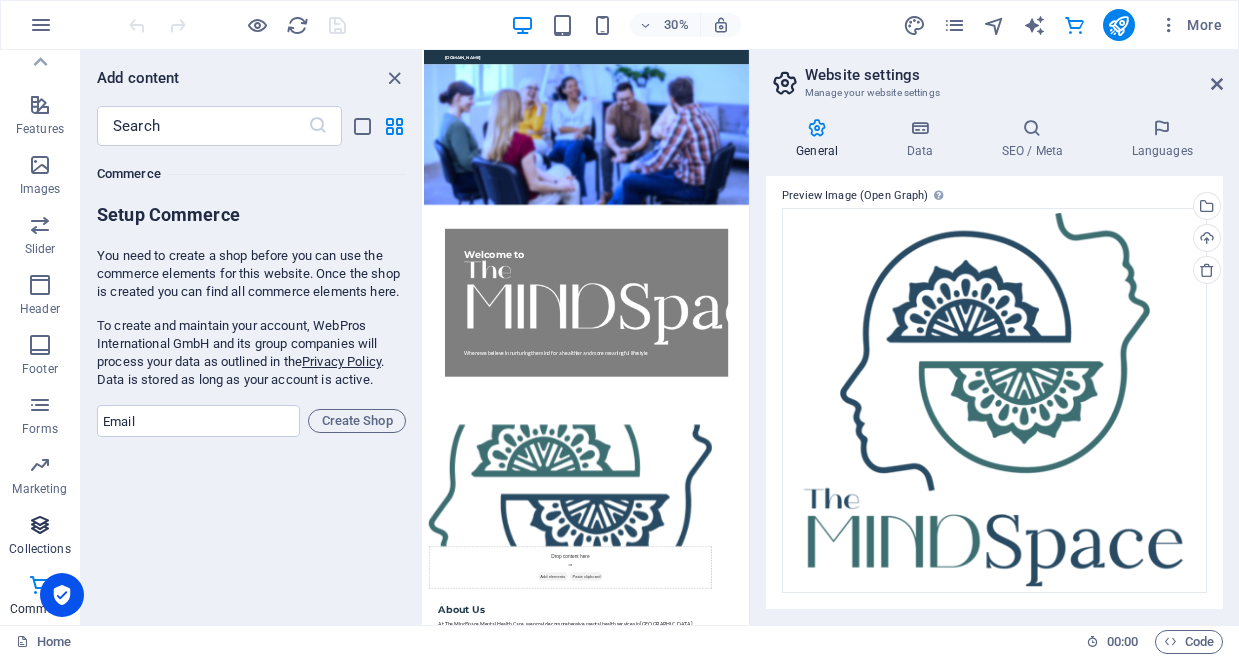 click on "Collections" at bounding box center (40, 537) 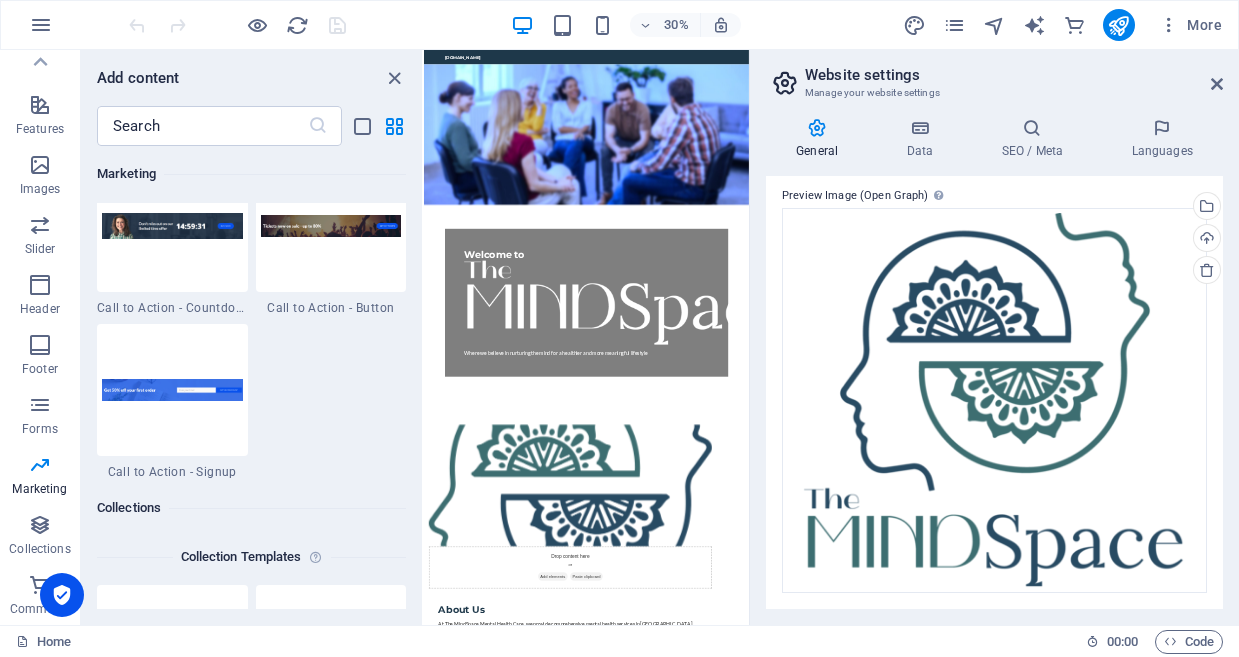 scroll, scrollTop: 17802, scrollLeft: 0, axis: vertical 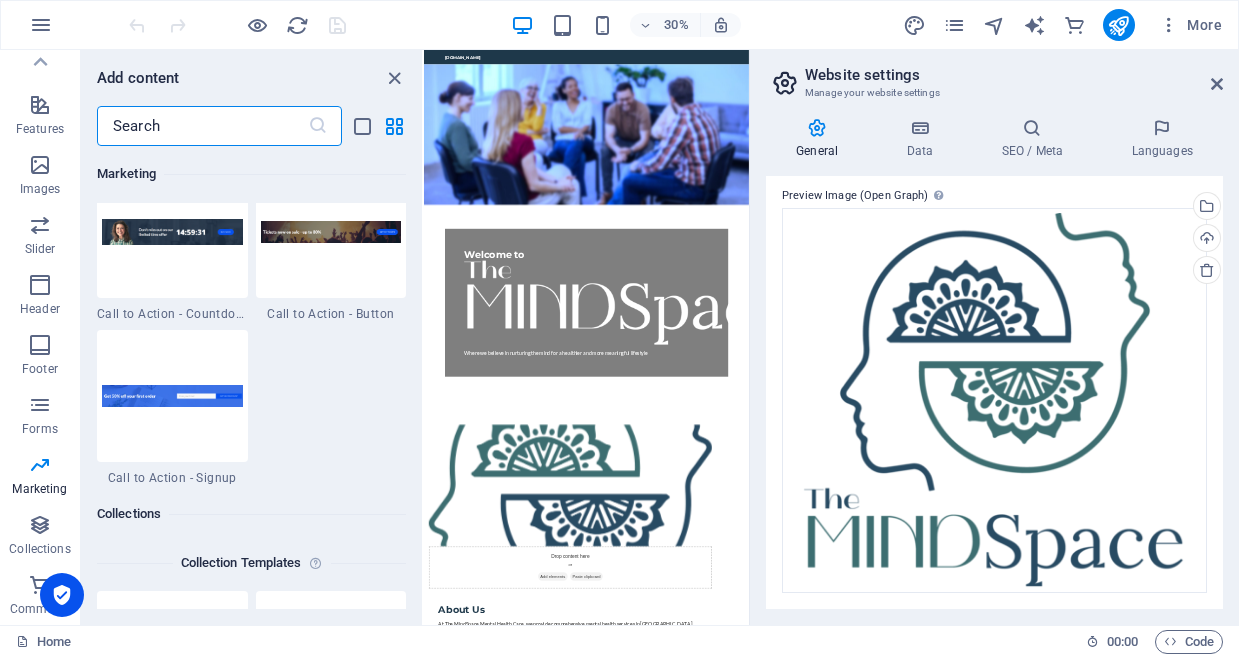 click at bounding box center [202, 126] 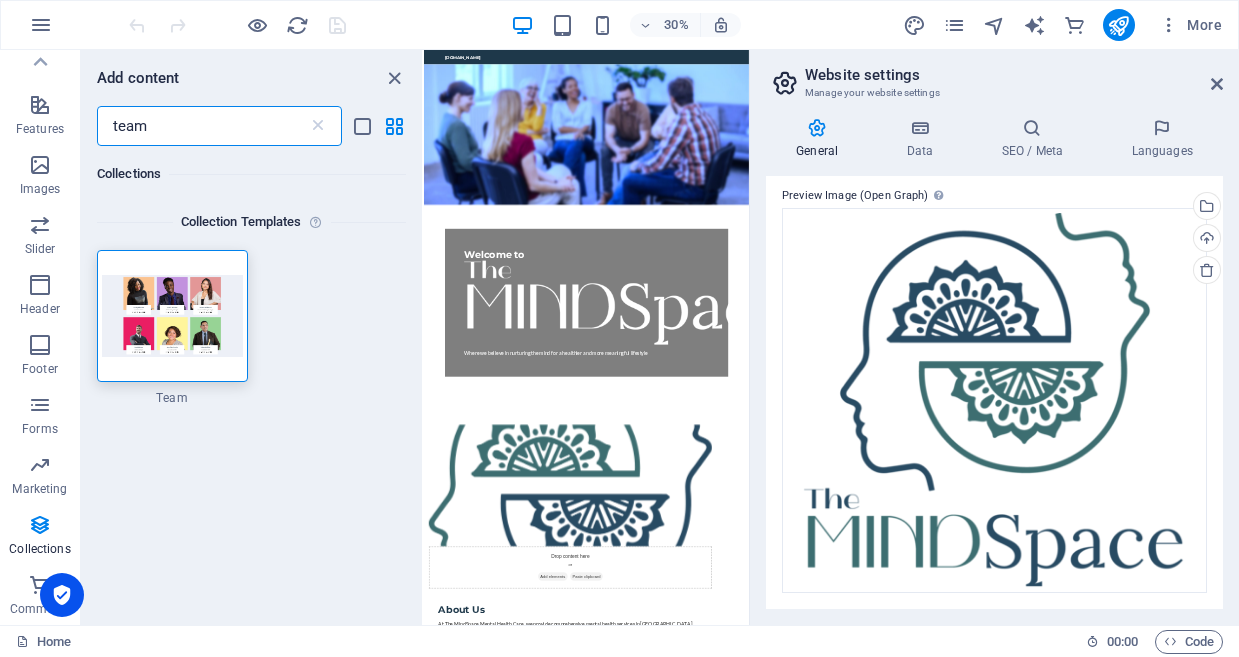 scroll, scrollTop: 0, scrollLeft: 0, axis: both 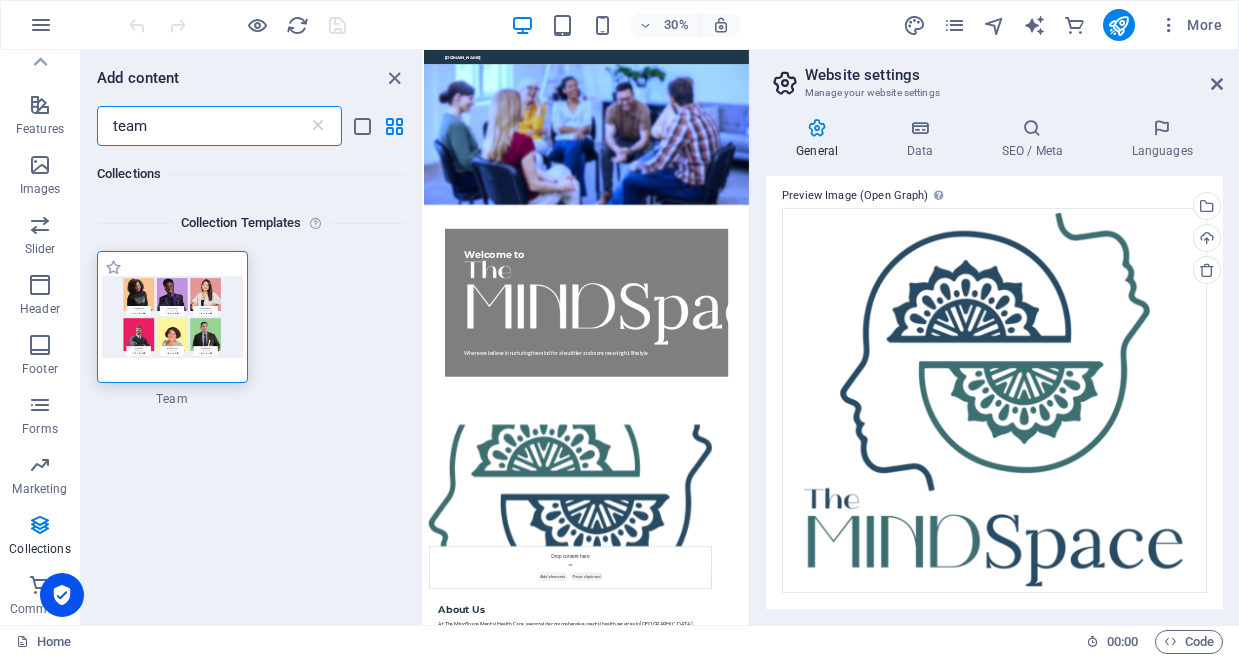 type on "team" 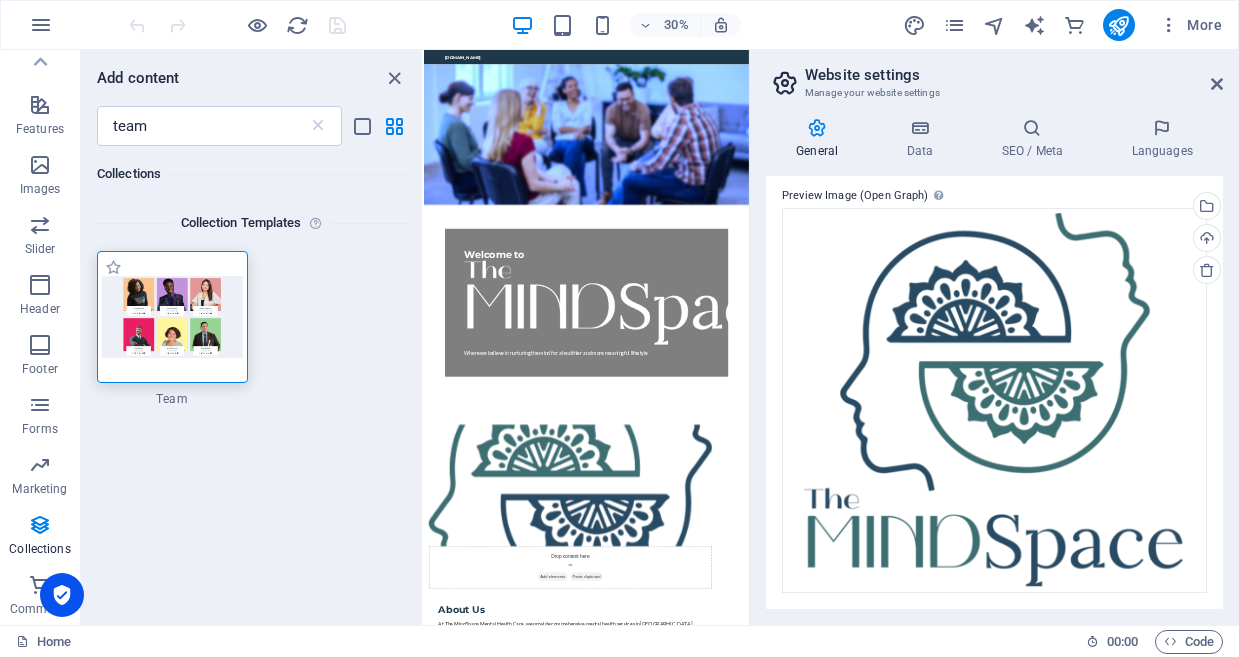 click at bounding box center (172, 317) 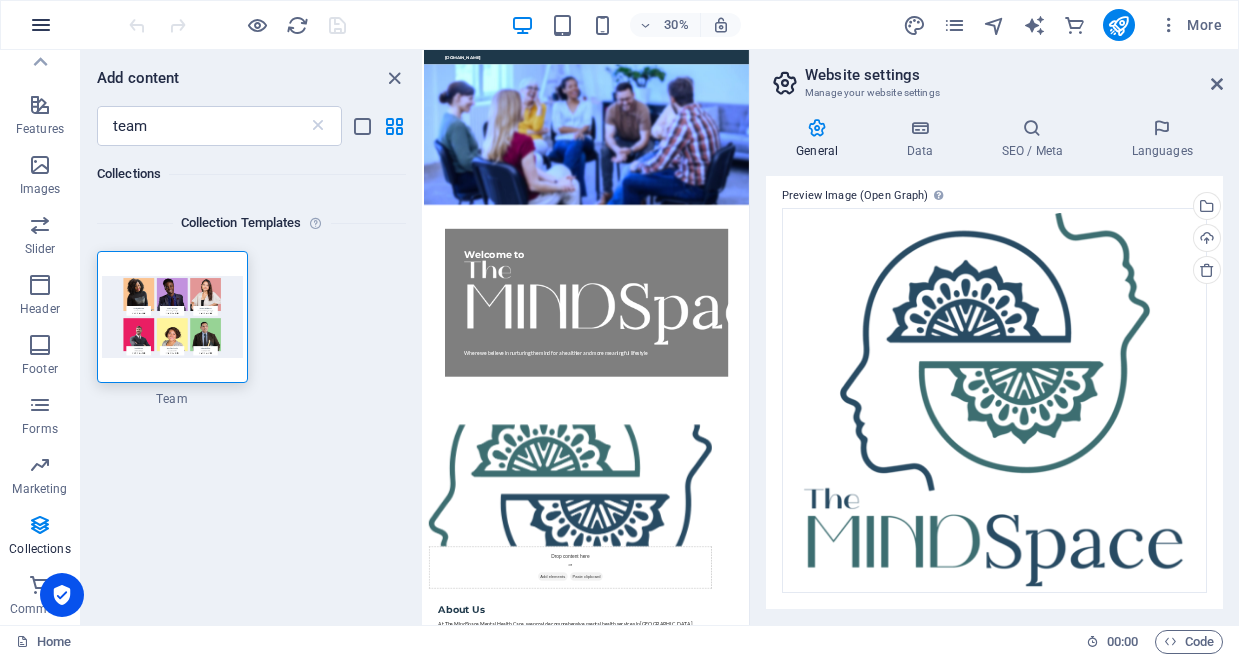 click at bounding box center (41, 25) 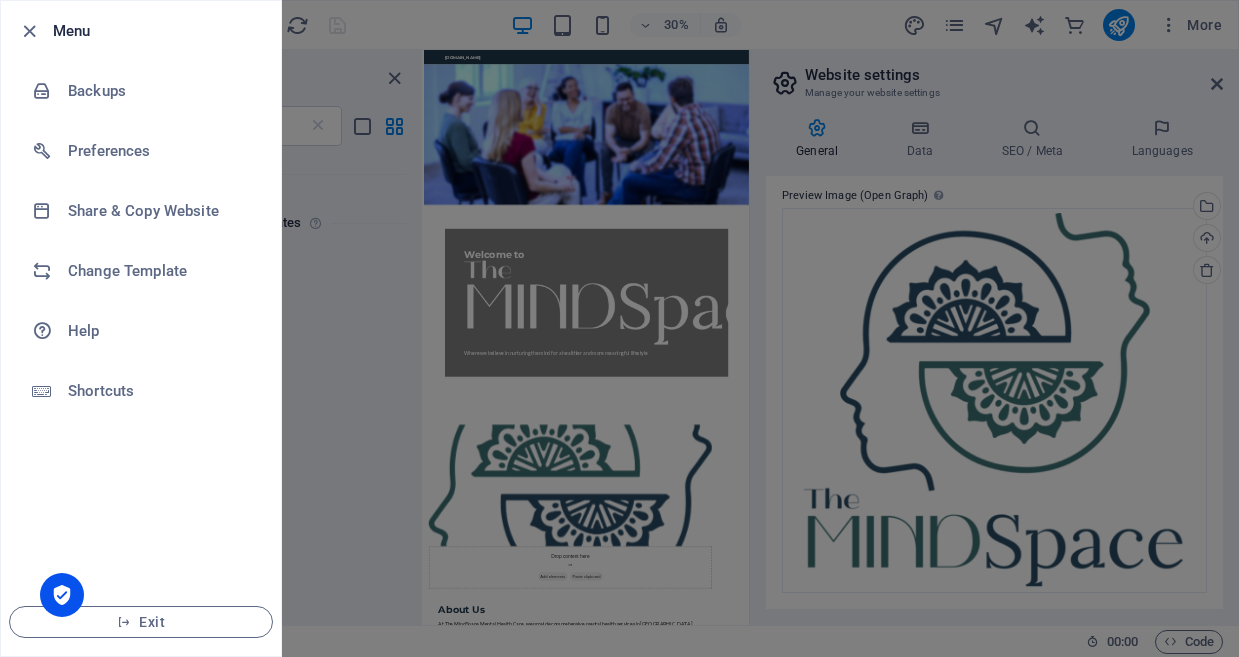 click at bounding box center [619, 328] 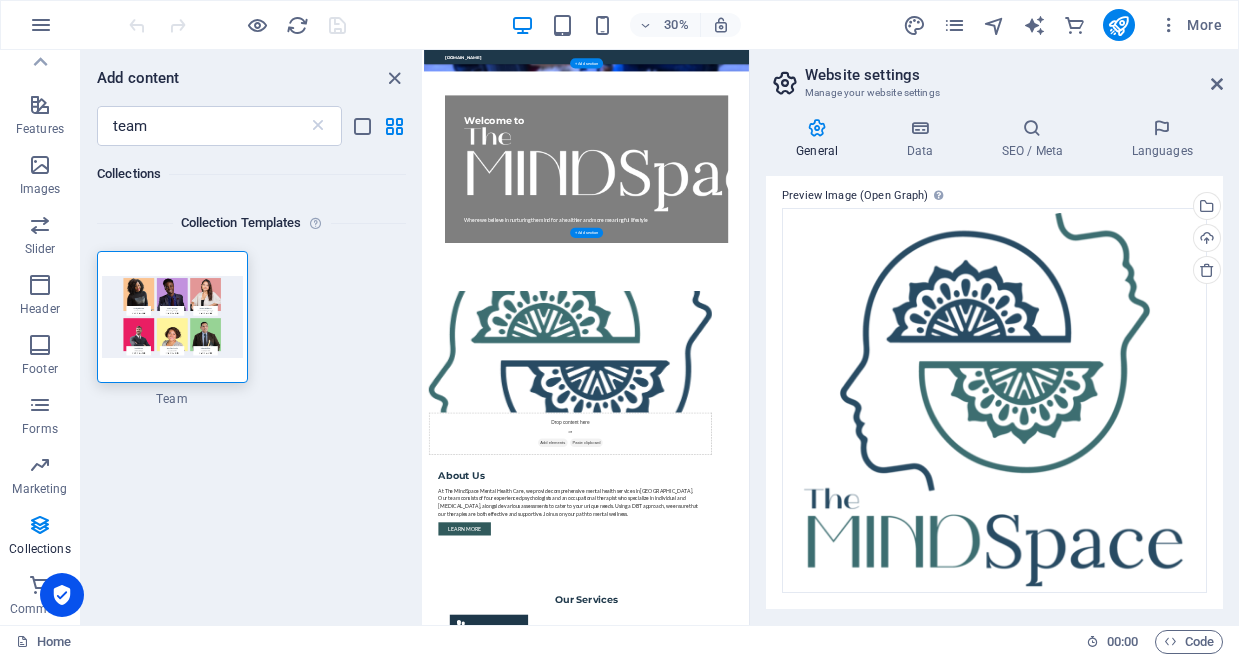 scroll, scrollTop: 432, scrollLeft: 0, axis: vertical 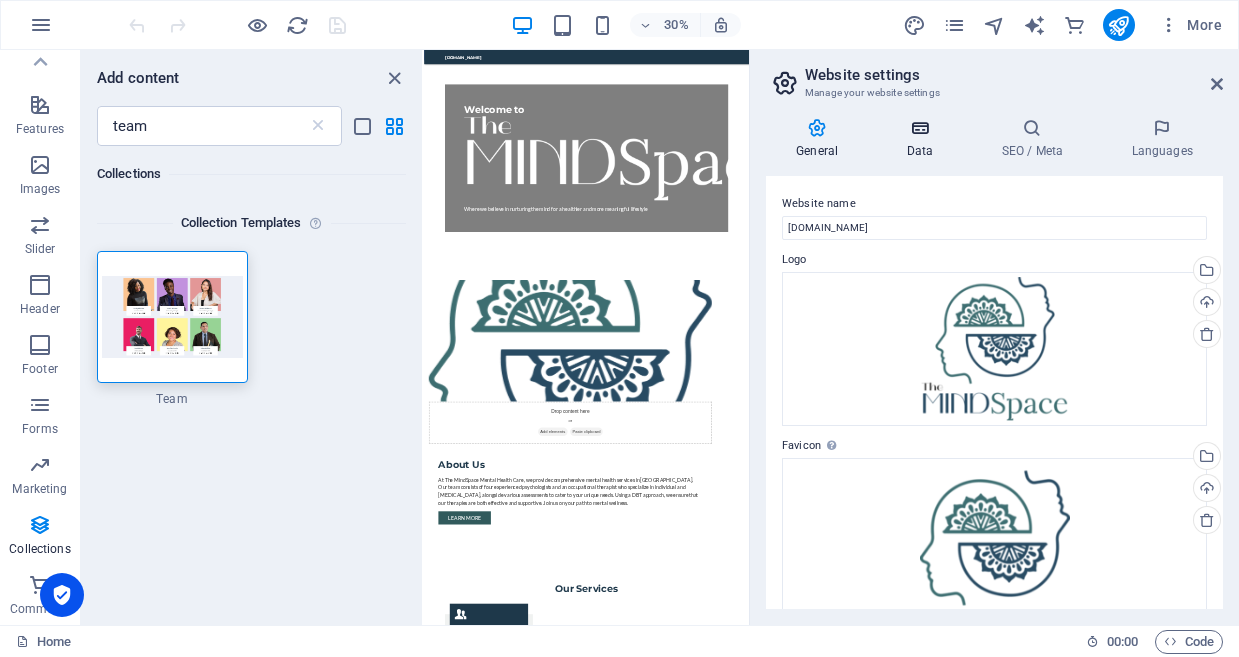 click on "Data" at bounding box center [923, 139] 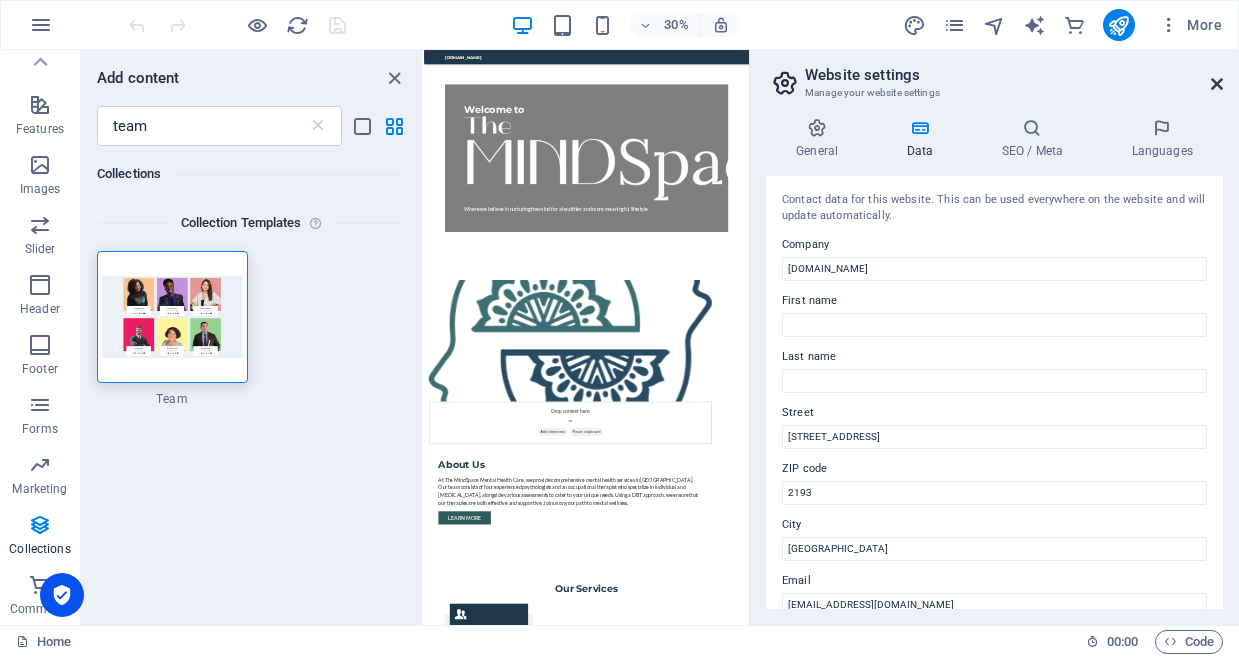 click at bounding box center (1217, 84) 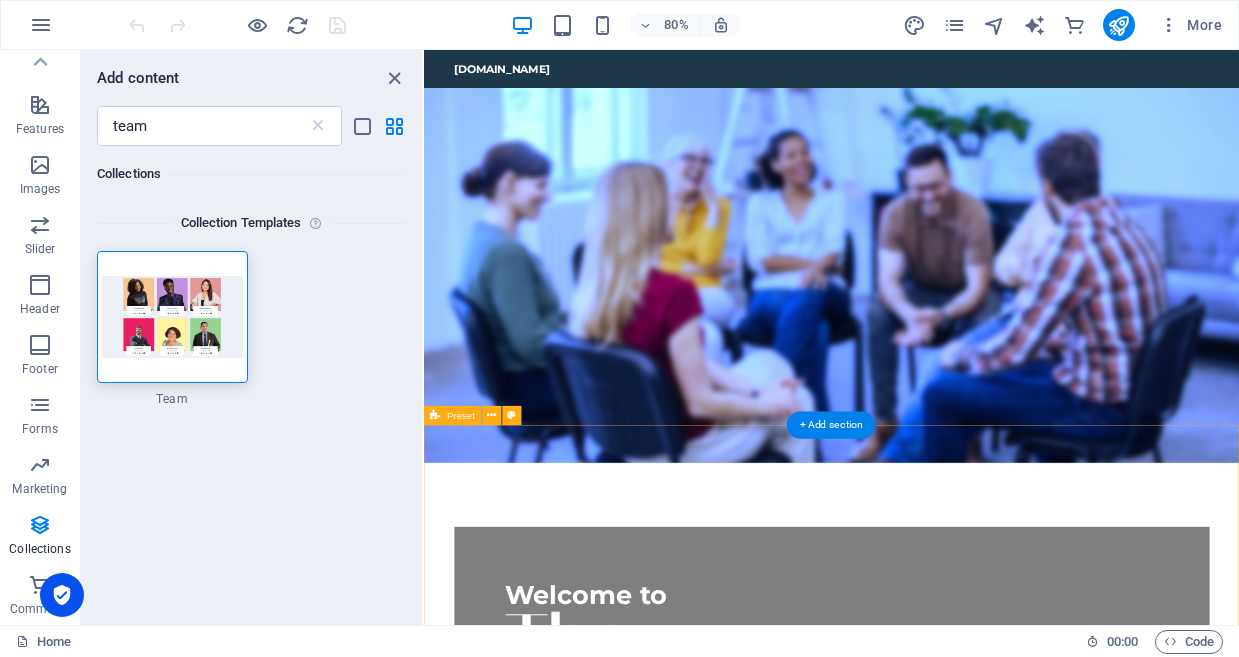 scroll, scrollTop: 0, scrollLeft: 0, axis: both 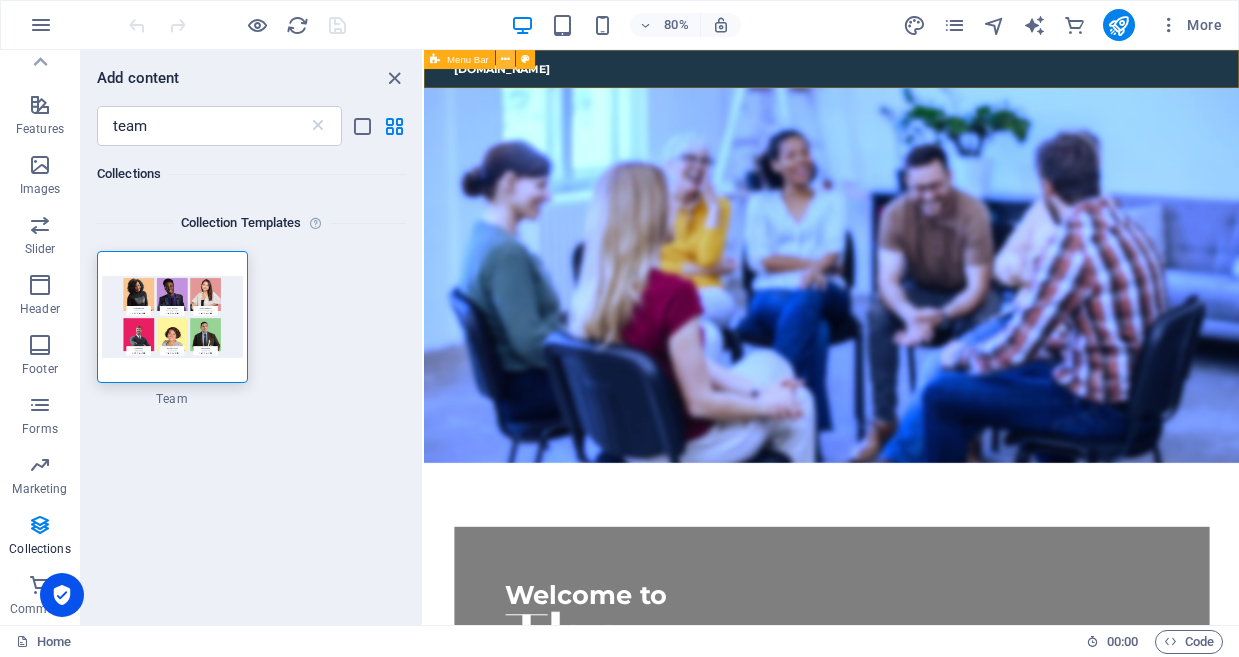 click at bounding box center [505, 59] 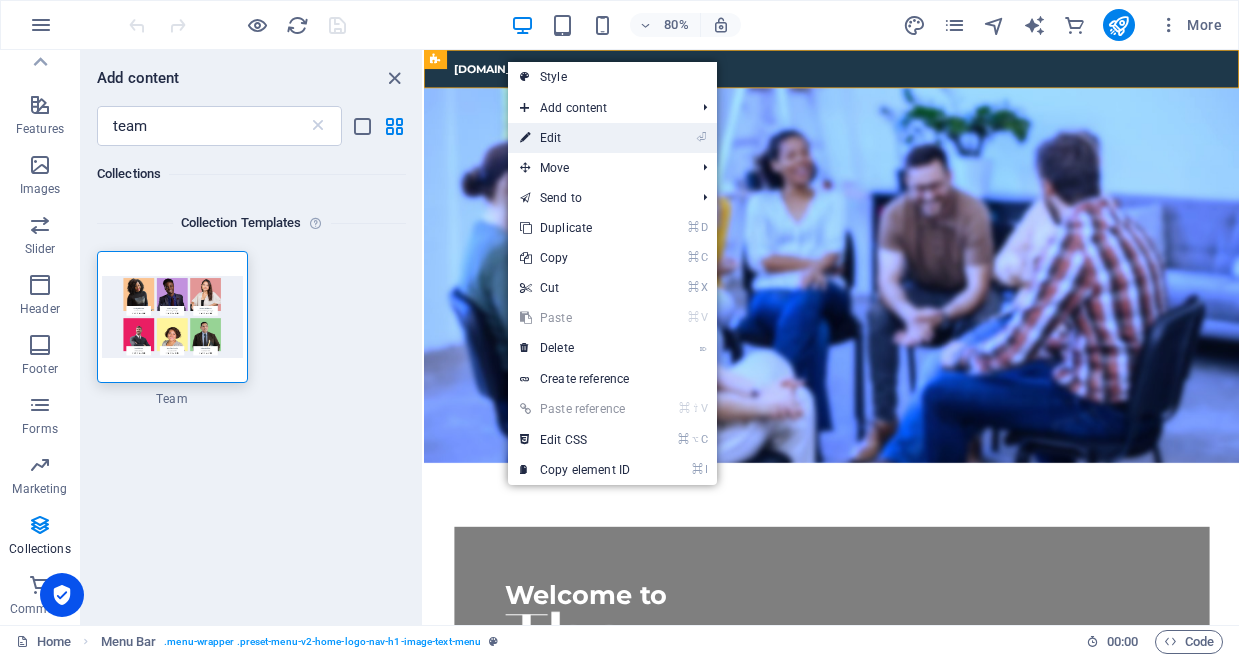 click at bounding box center [525, 138] 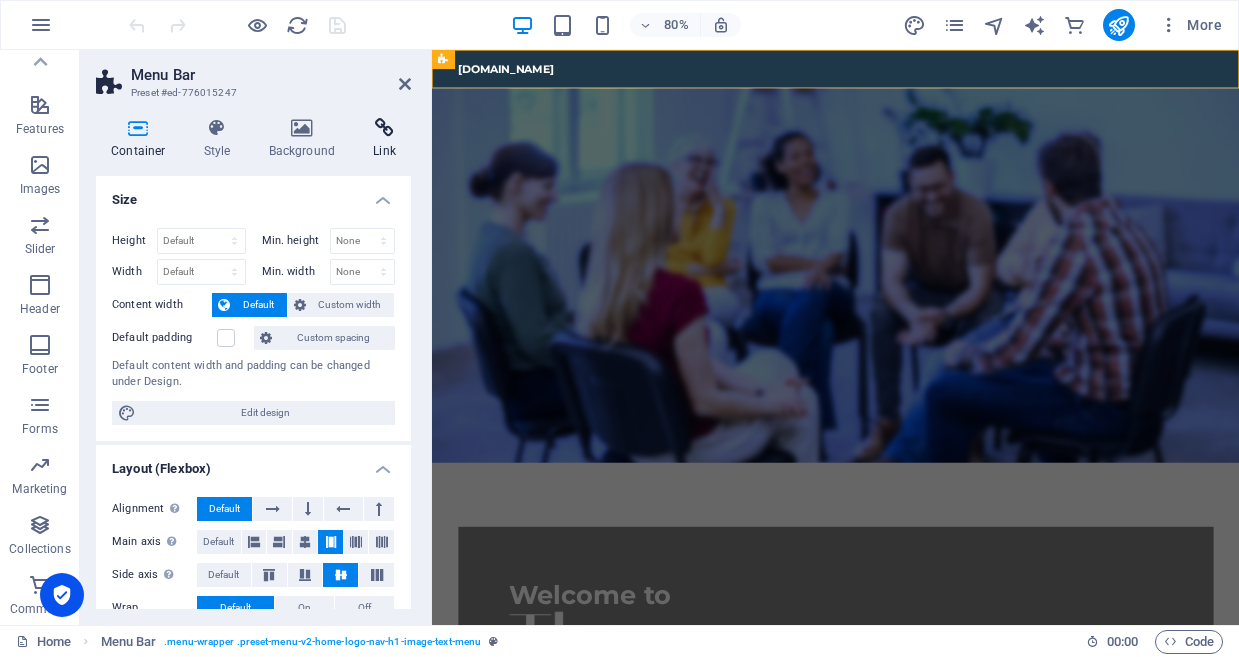 click on "Link" at bounding box center [384, 139] 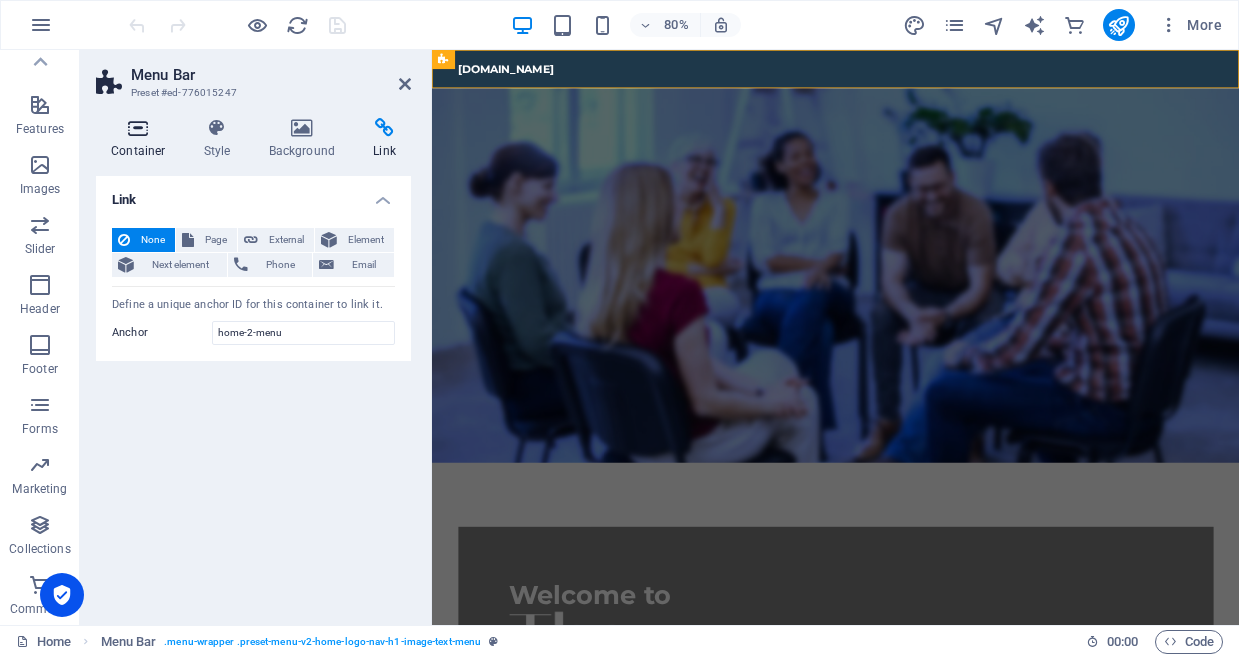 click on "Container" at bounding box center [142, 139] 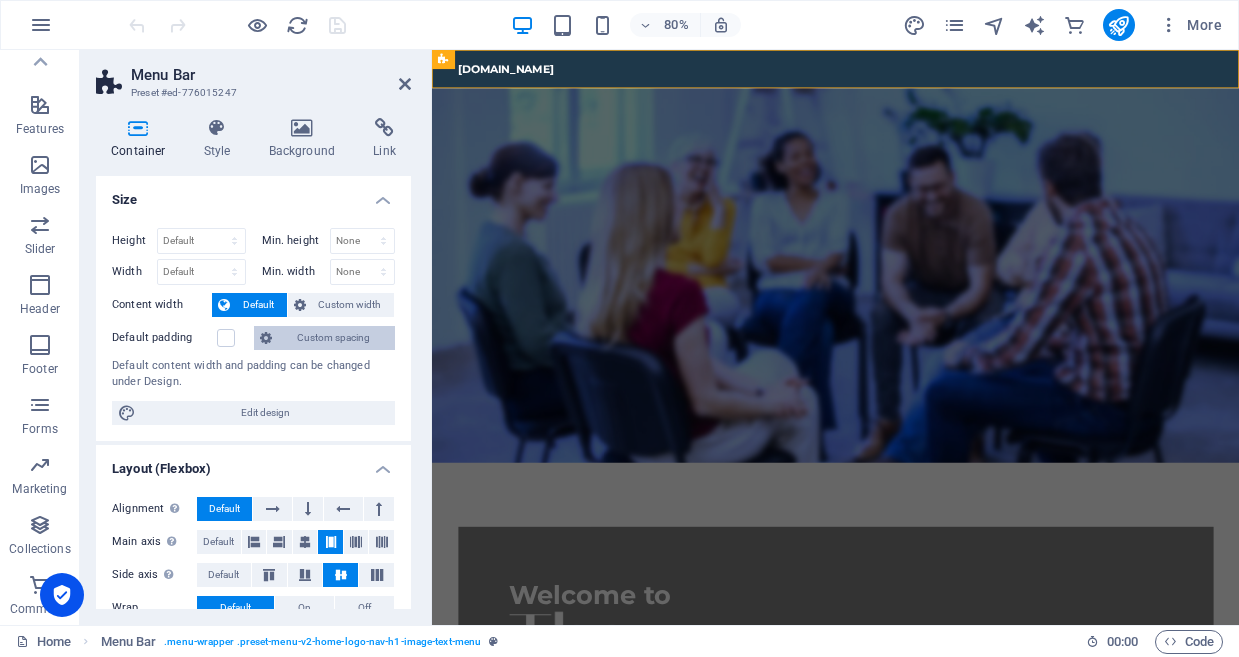 scroll, scrollTop: 0, scrollLeft: 0, axis: both 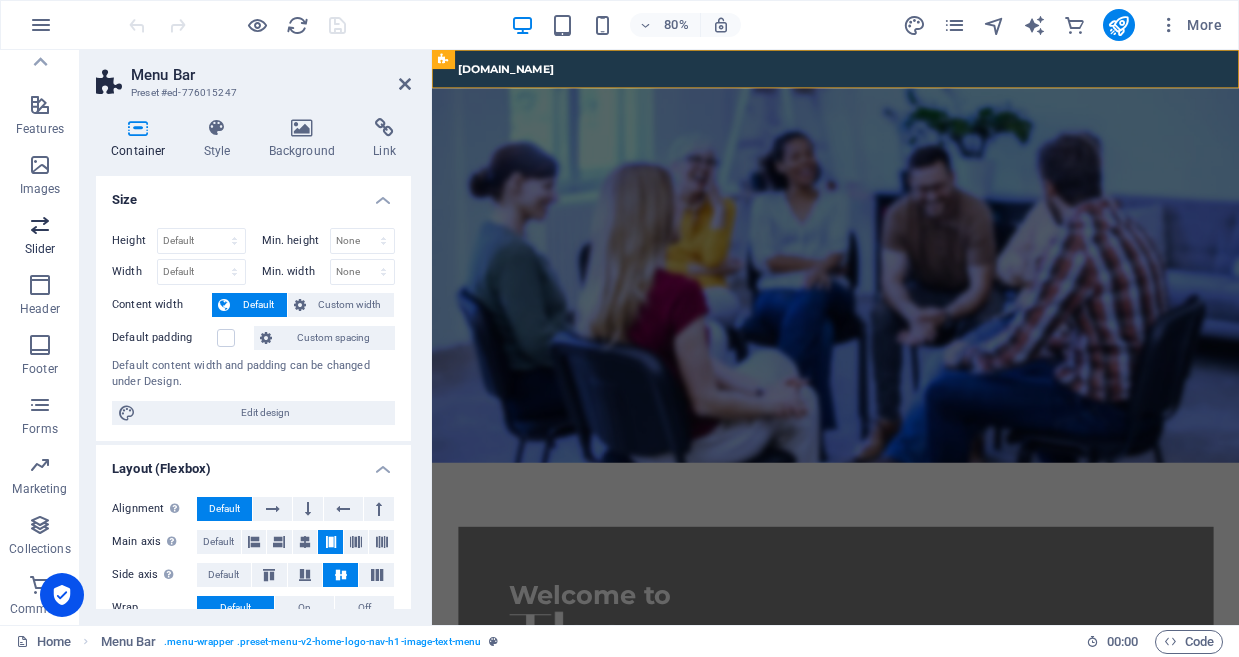 click on "Slider" at bounding box center (40, 237) 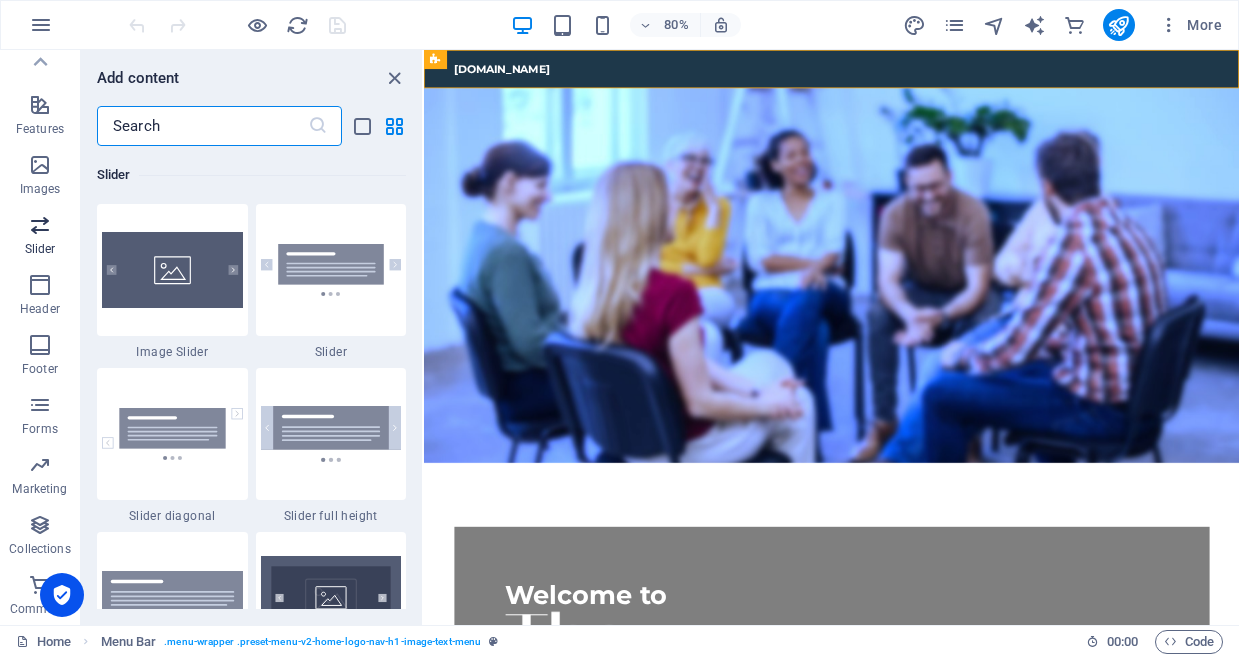 scroll, scrollTop: 11173, scrollLeft: 0, axis: vertical 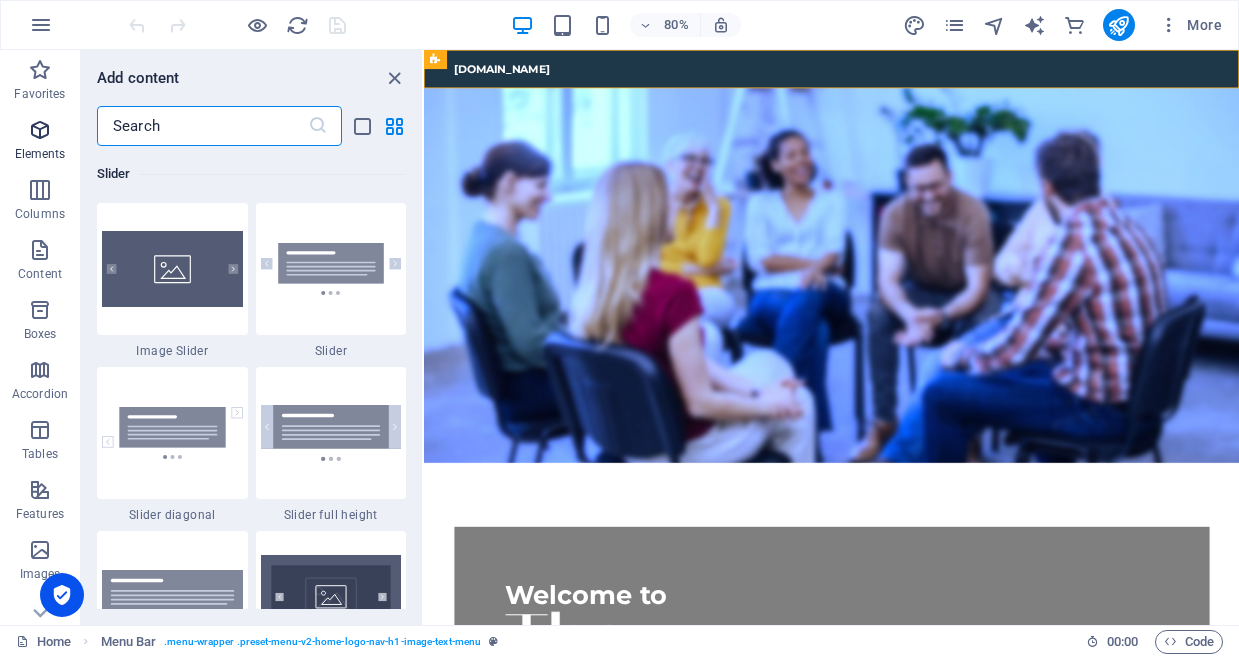 click on "Elements" at bounding box center (40, 154) 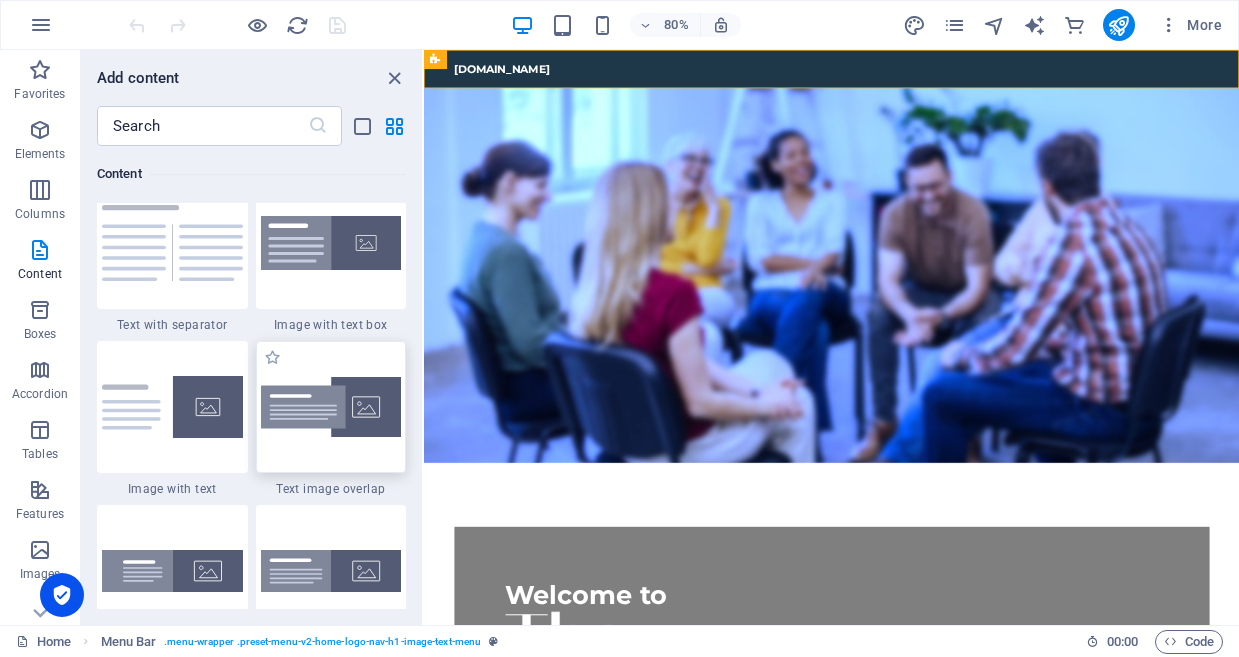 scroll, scrollTop: 3690, scrollLeft: 0, axis: vertical 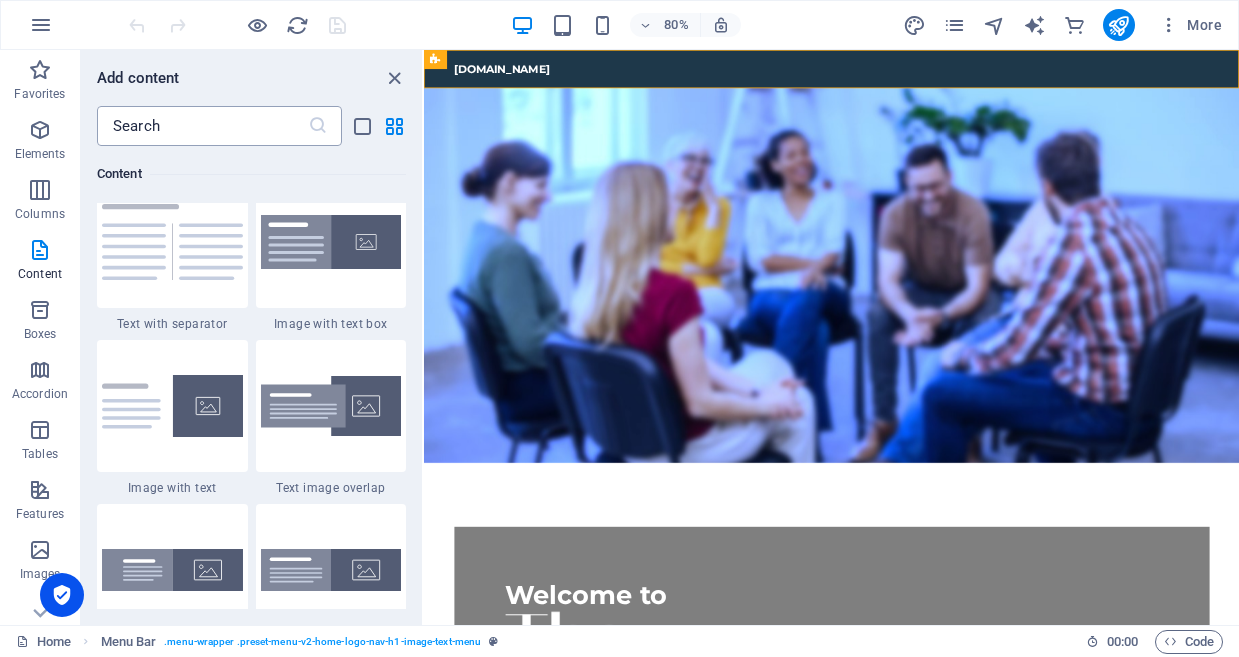 click at bounding box center (202, 126) 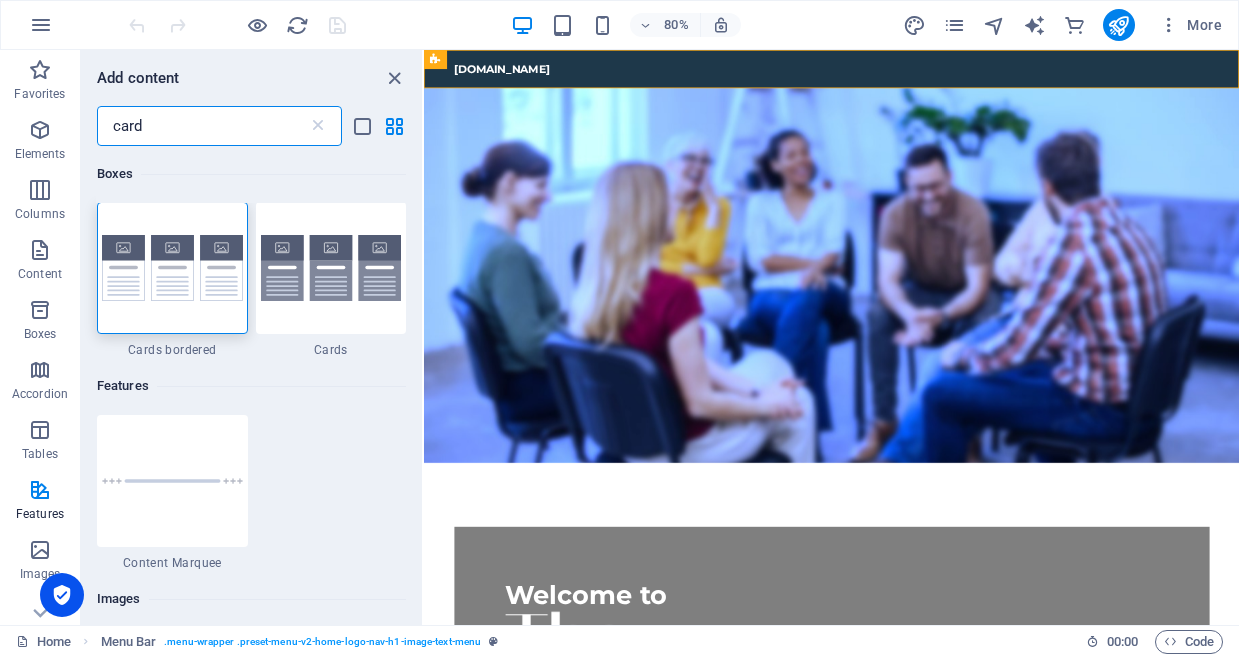 scroll, scrollTop: 0, scrollLeft: 0, axis: both 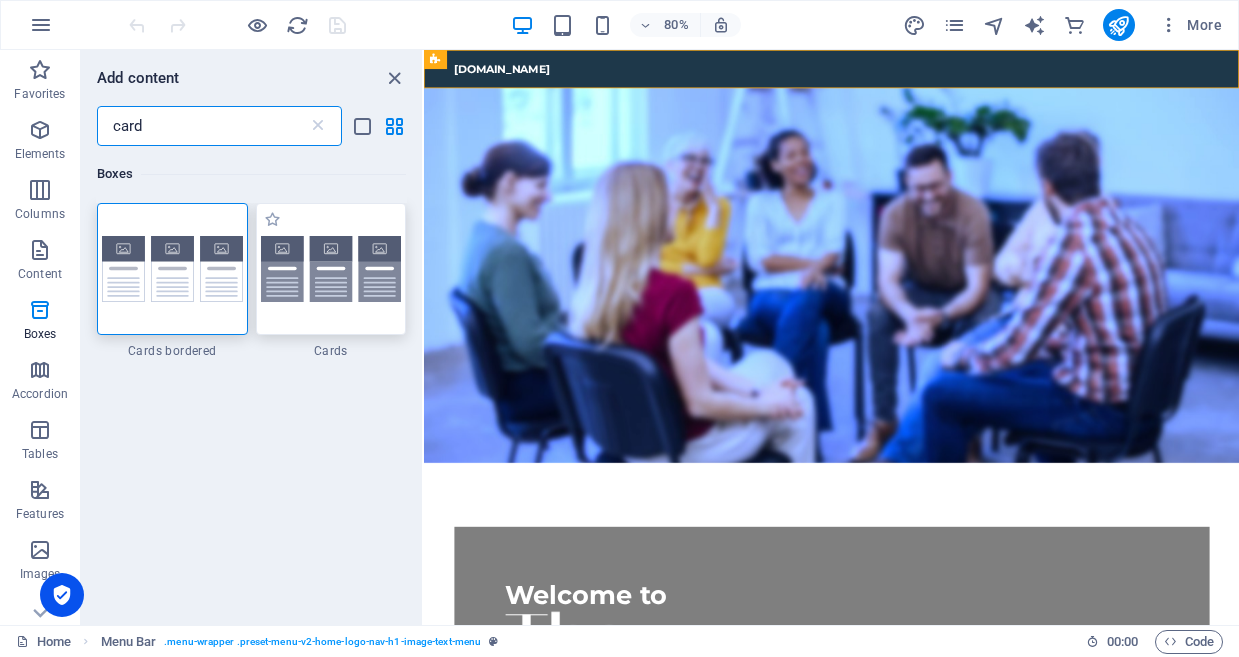 type on "card" 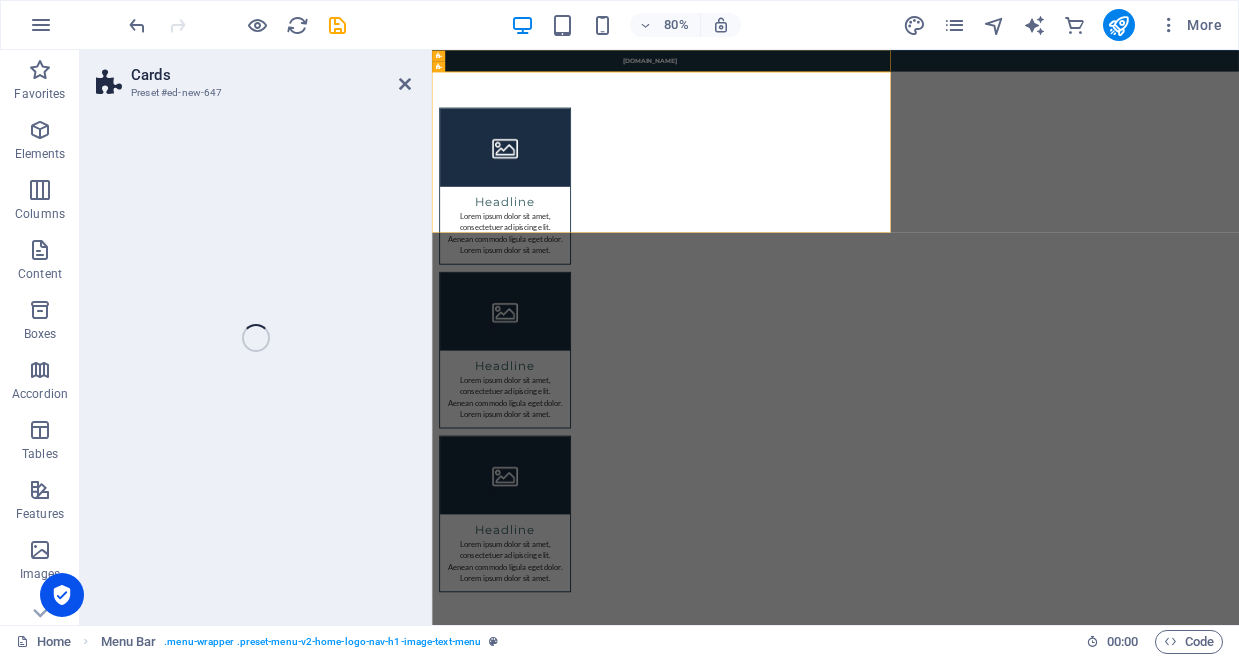 select on "rem" 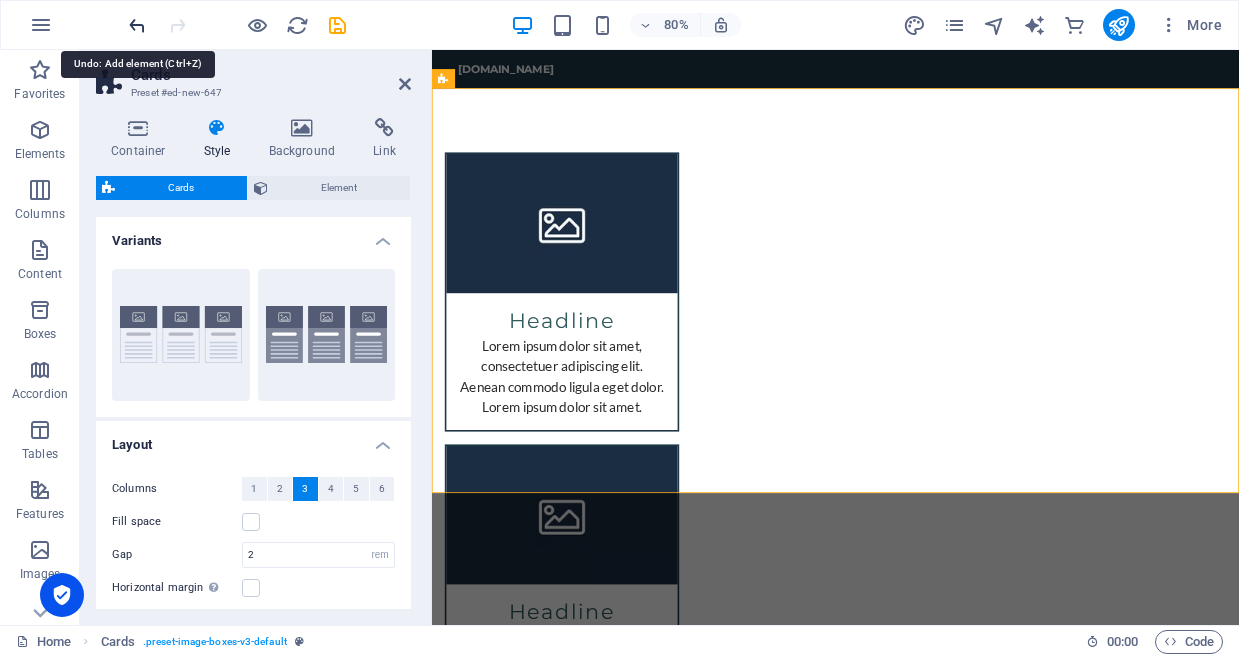 click at bounding box center [137, 25] 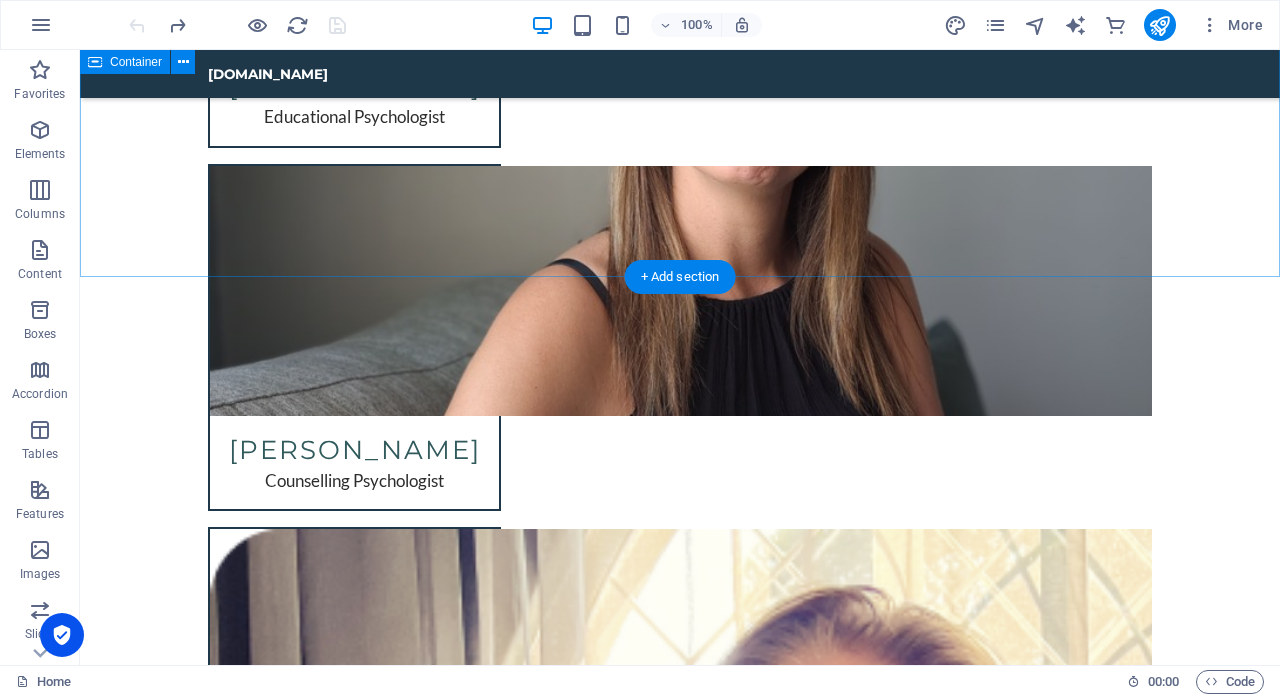 scroll, scrollTop: 4489, scrollLeft: 0, axis: vertical 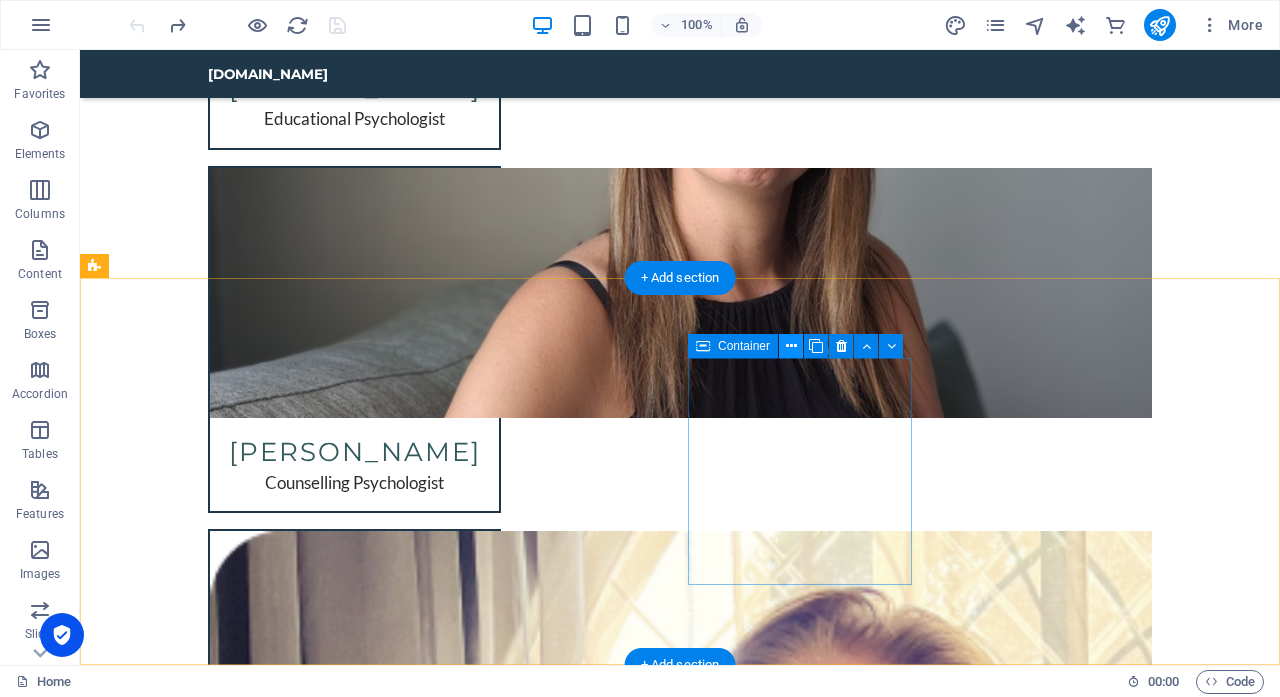 click at bounding box center [791, 346] 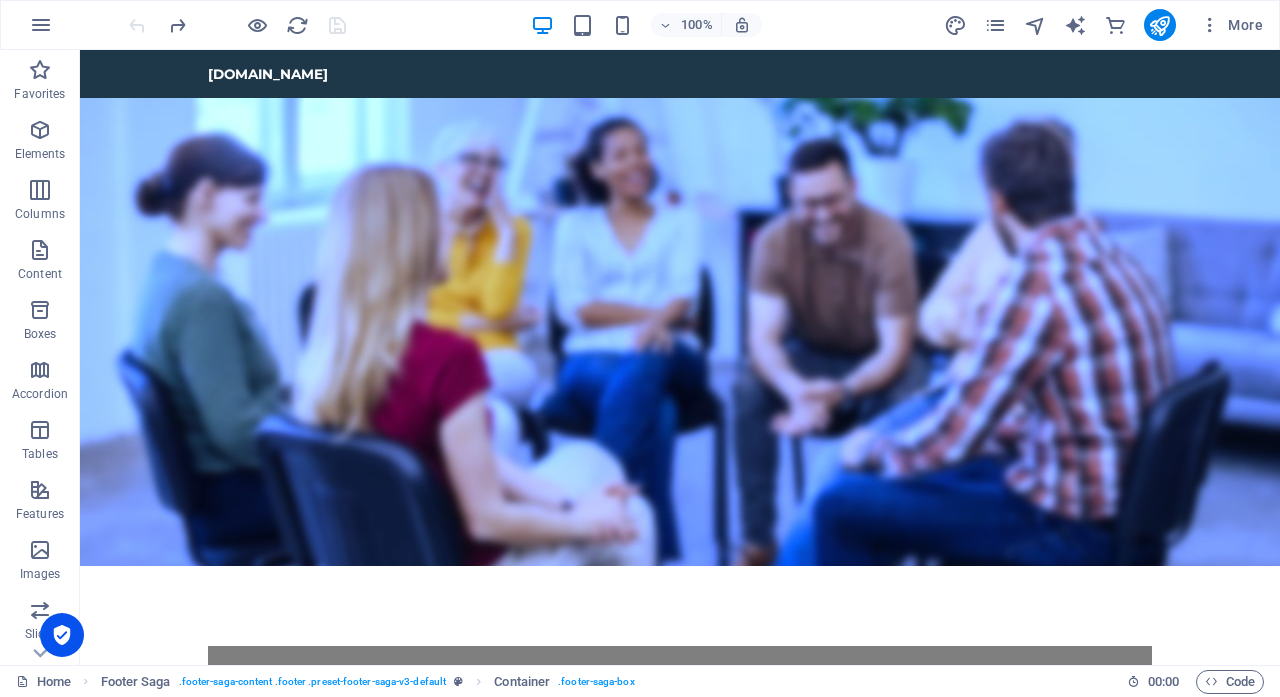 scroll, scrollTop: 0, scrollLeft: 0, axis: both 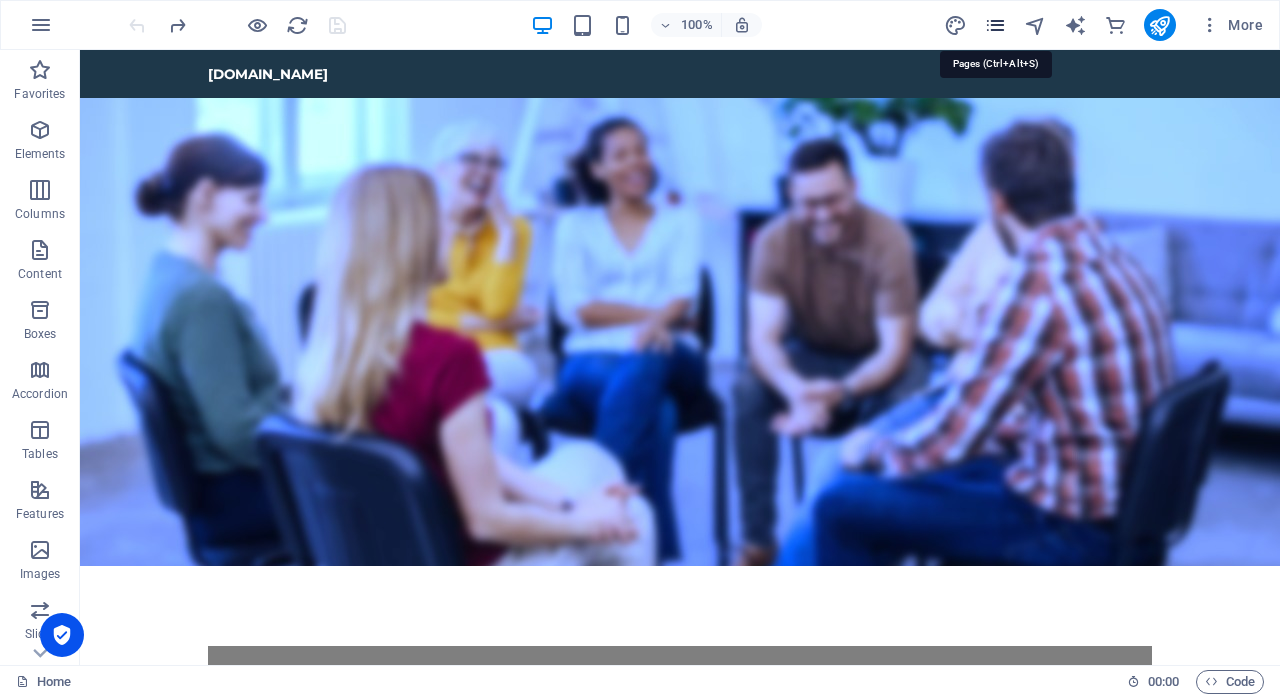 click at bounding box center (995, 25) 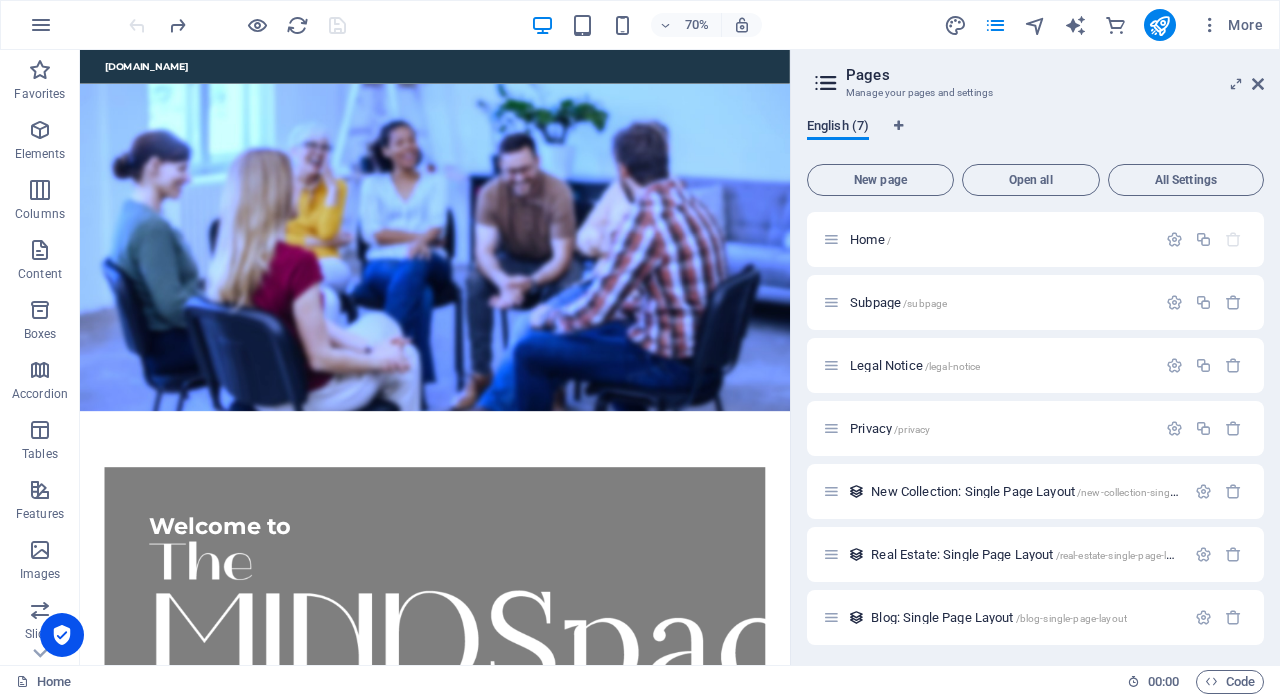 scroll, scrollTop: 0, scrollLeft: 0, axis: both 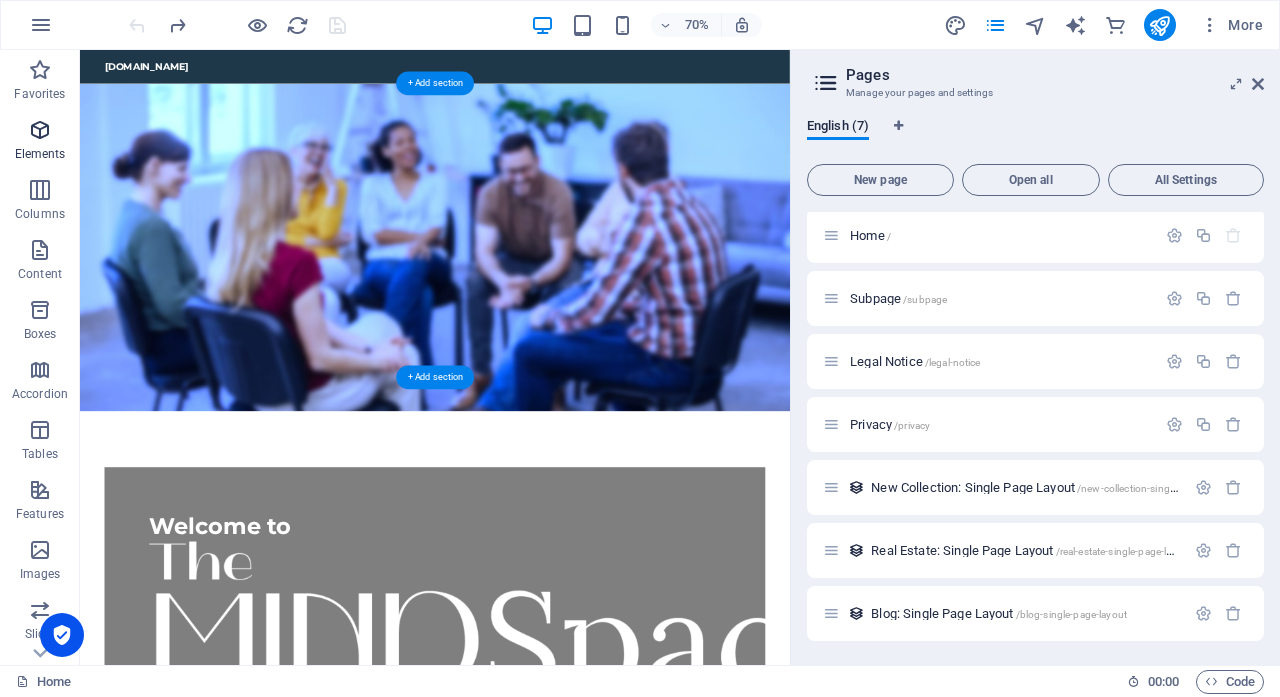 click at bounding box center (40, 130) 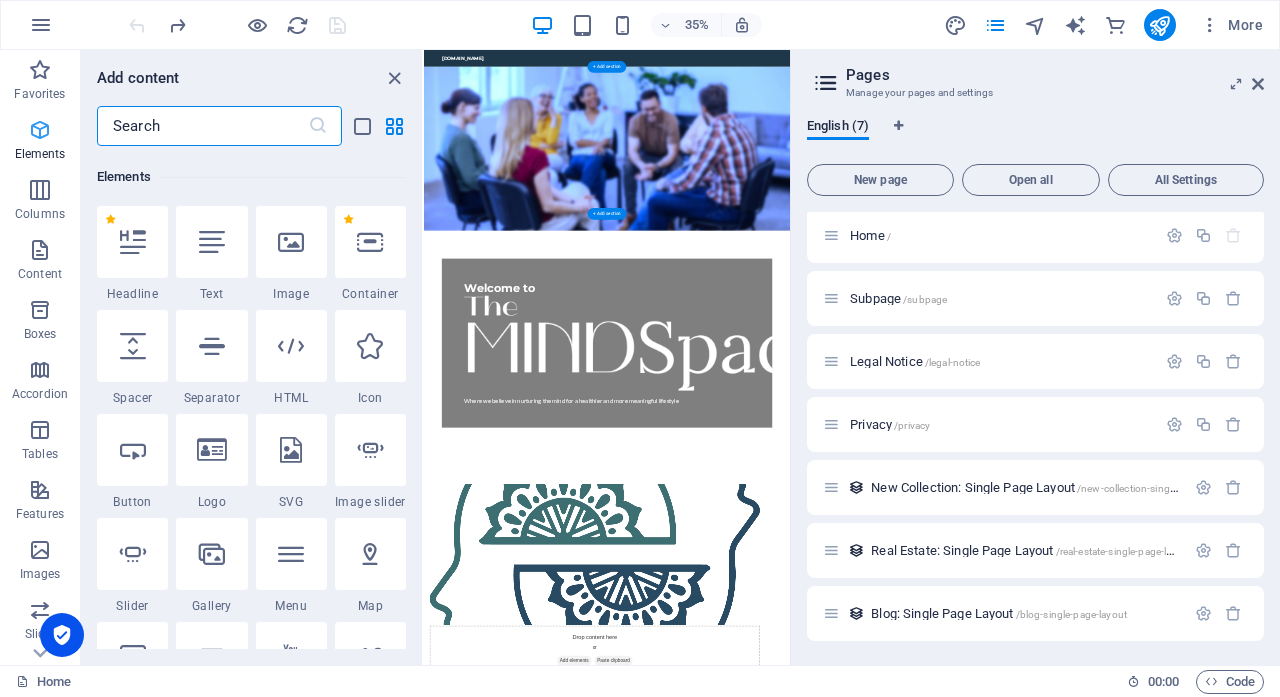scroll, scrollTop: 213, scrollLeft: 0, axis: vertical 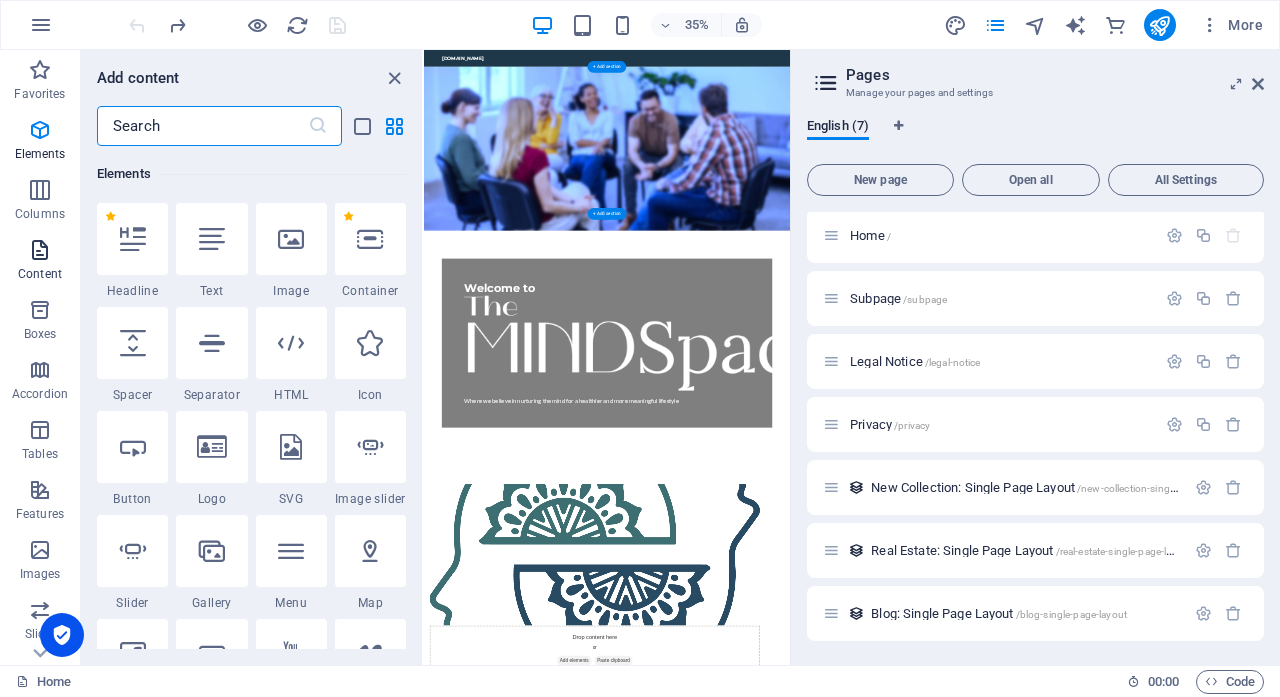 click at bounding box center (40, 250) 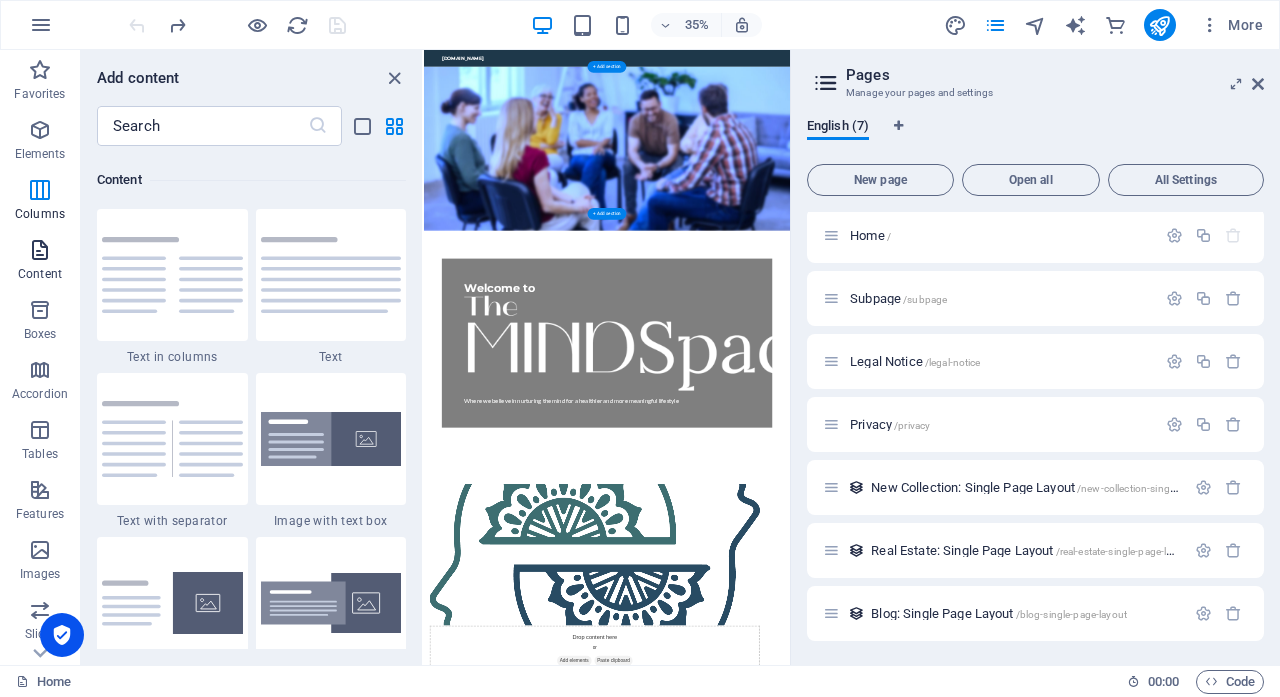 scroll, scrollTop: 3499, scrollLeft: 0, axis: vertical 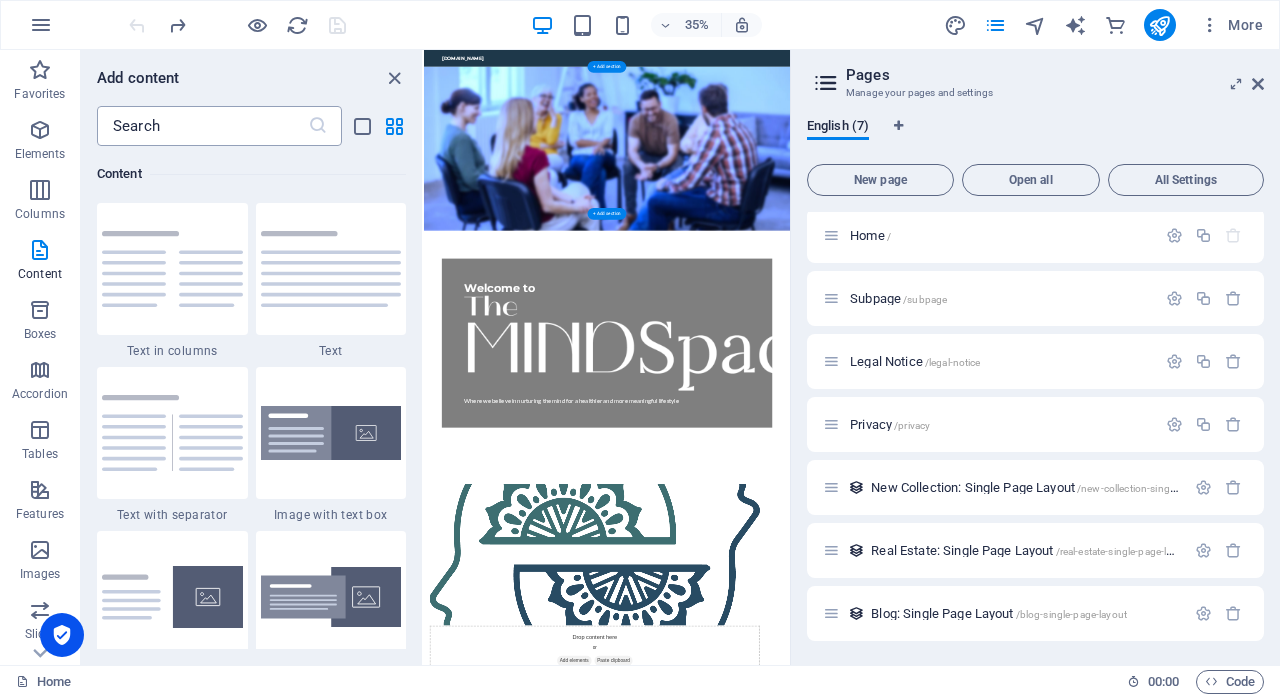 click at bounding box center [202, 126] 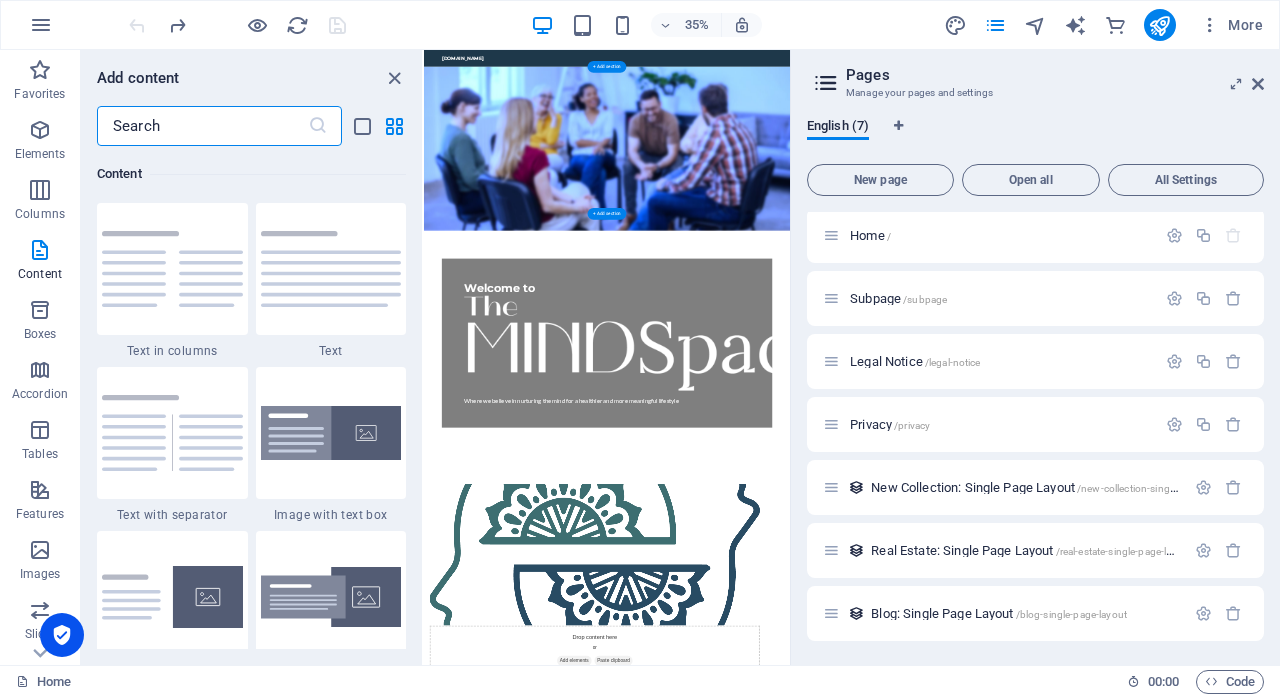 paste on "#team" 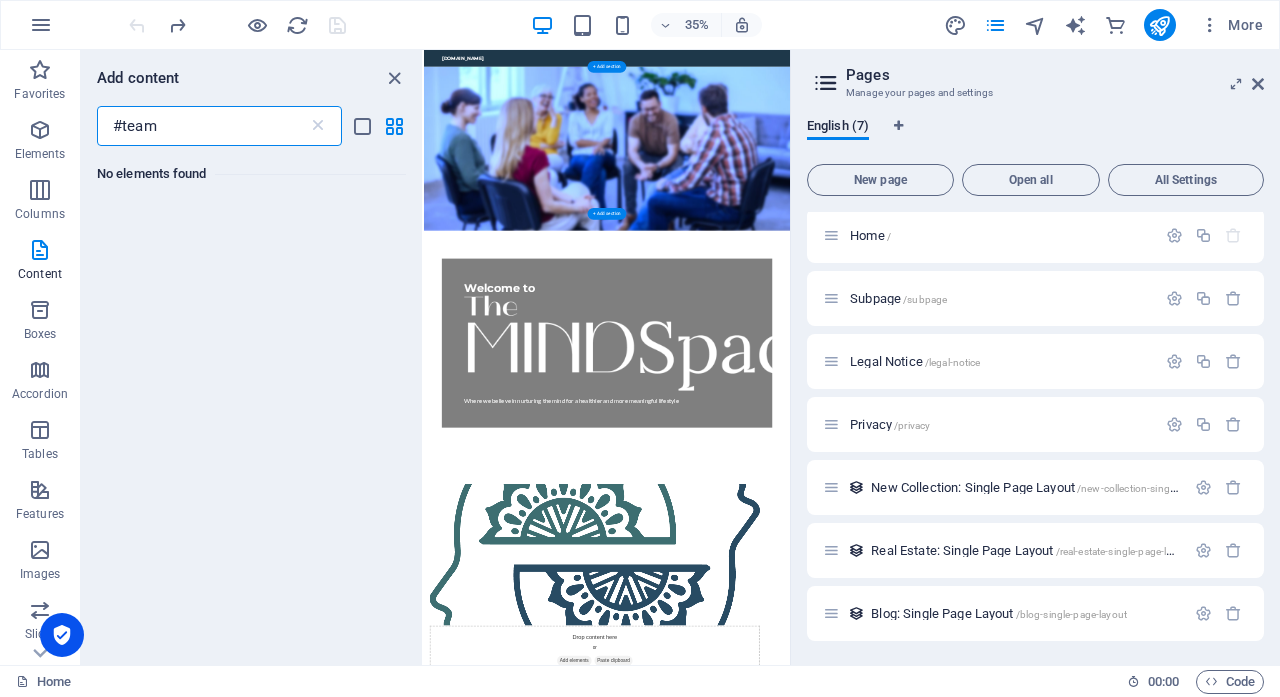 scroll, scrollTop: 0, scrollLeft: 0, axis: both 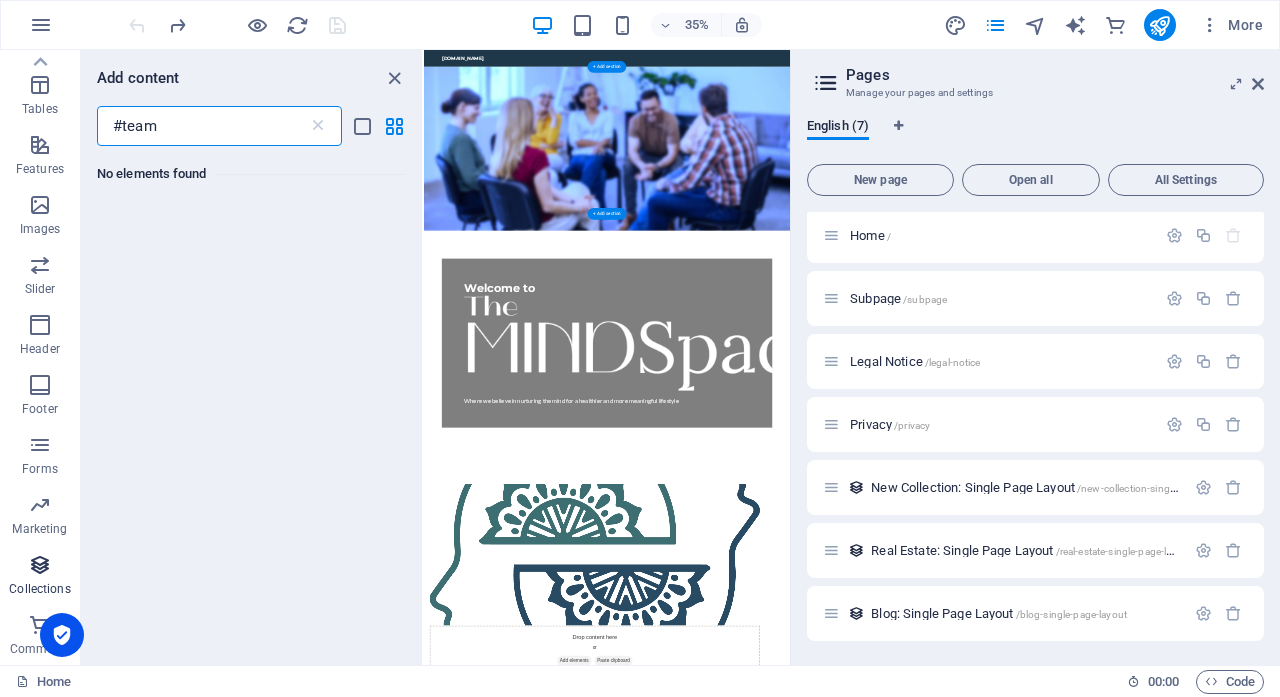 type on "#team" 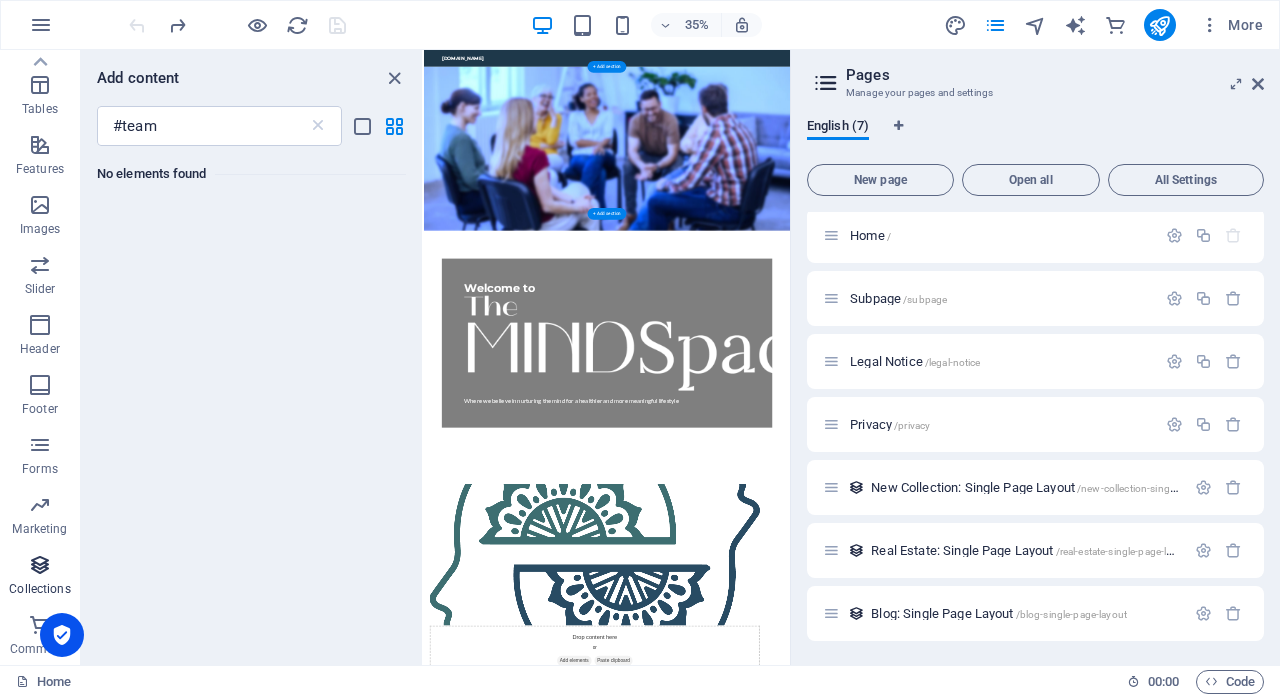 click at bounding box center (40, 565) 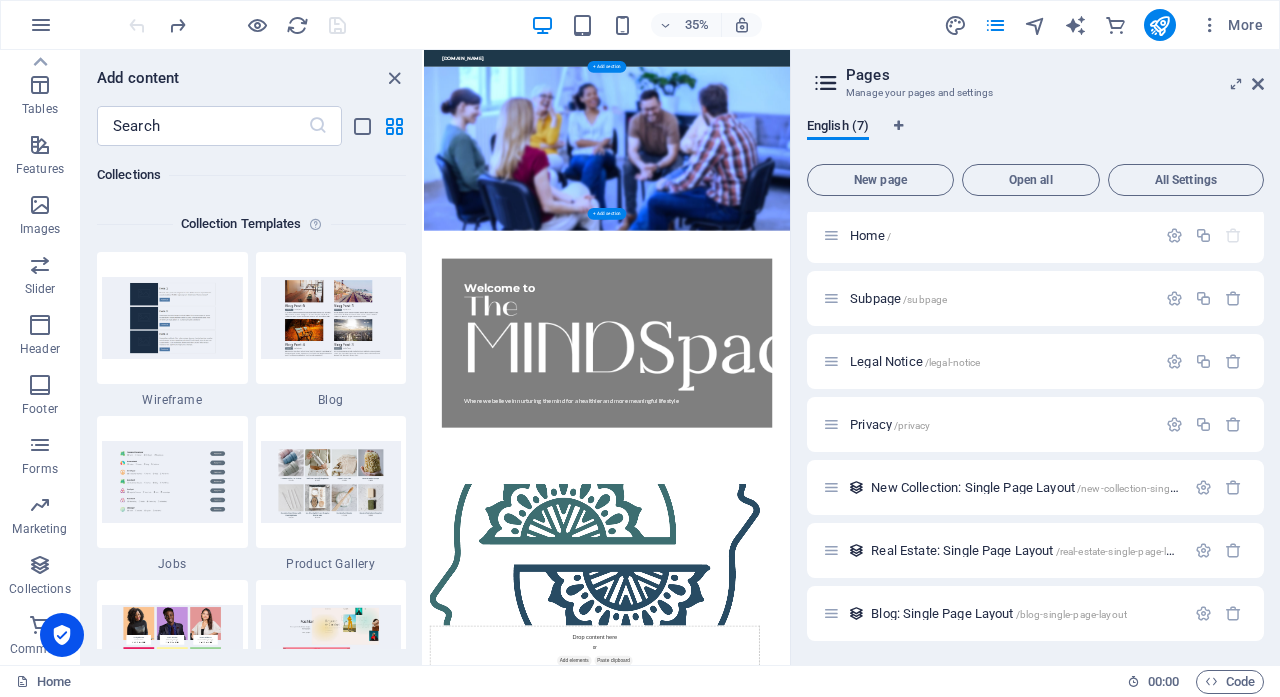 scroll, scrollTop: 18142, scrollLeft: 0, axis: vertical 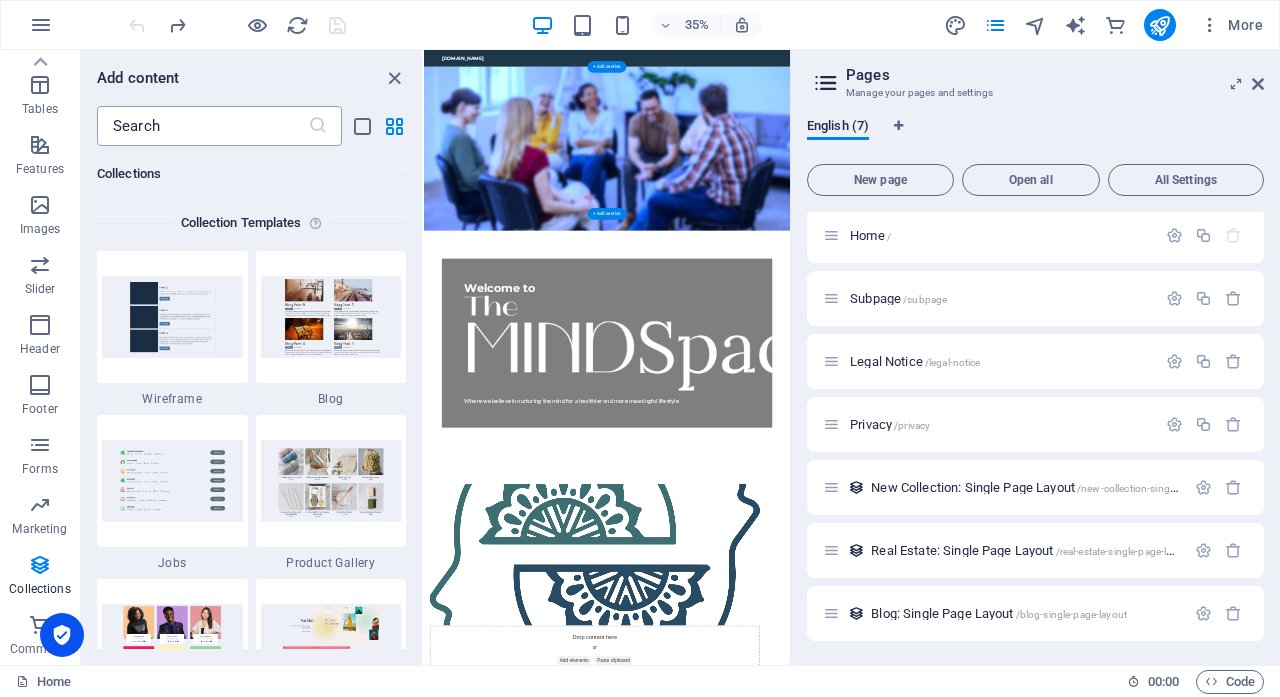 click at bounding box center [202, 126] 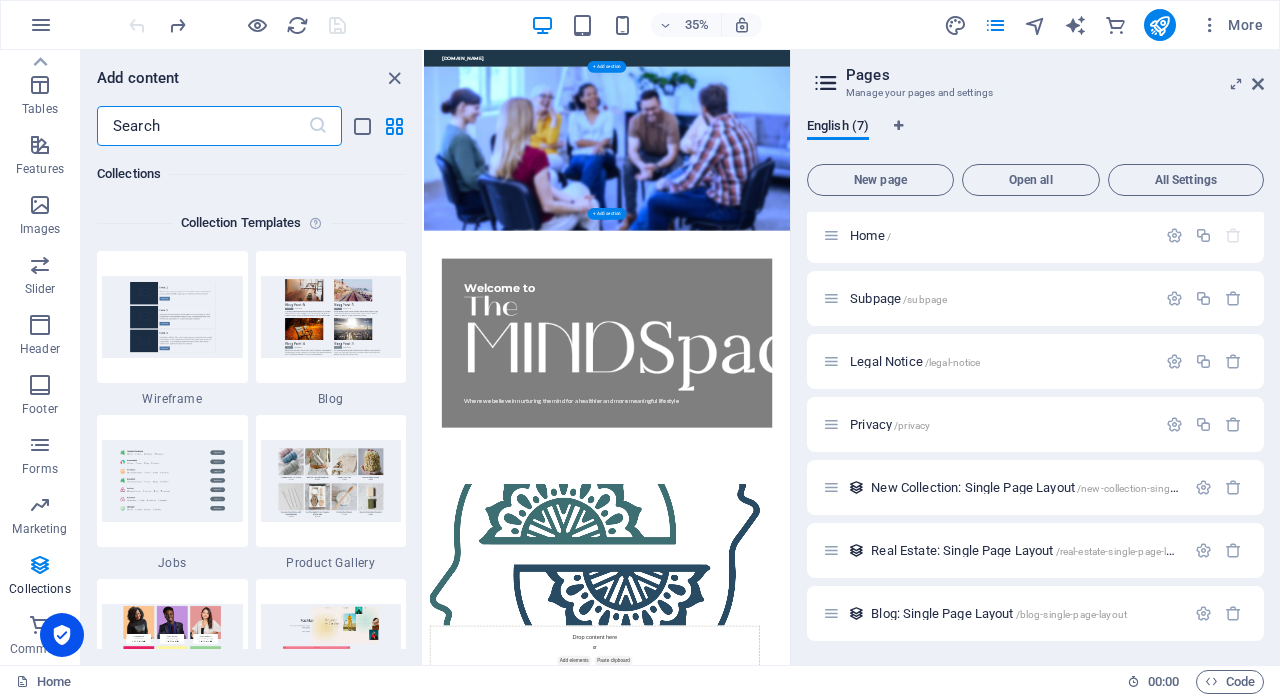 paste on "#team" 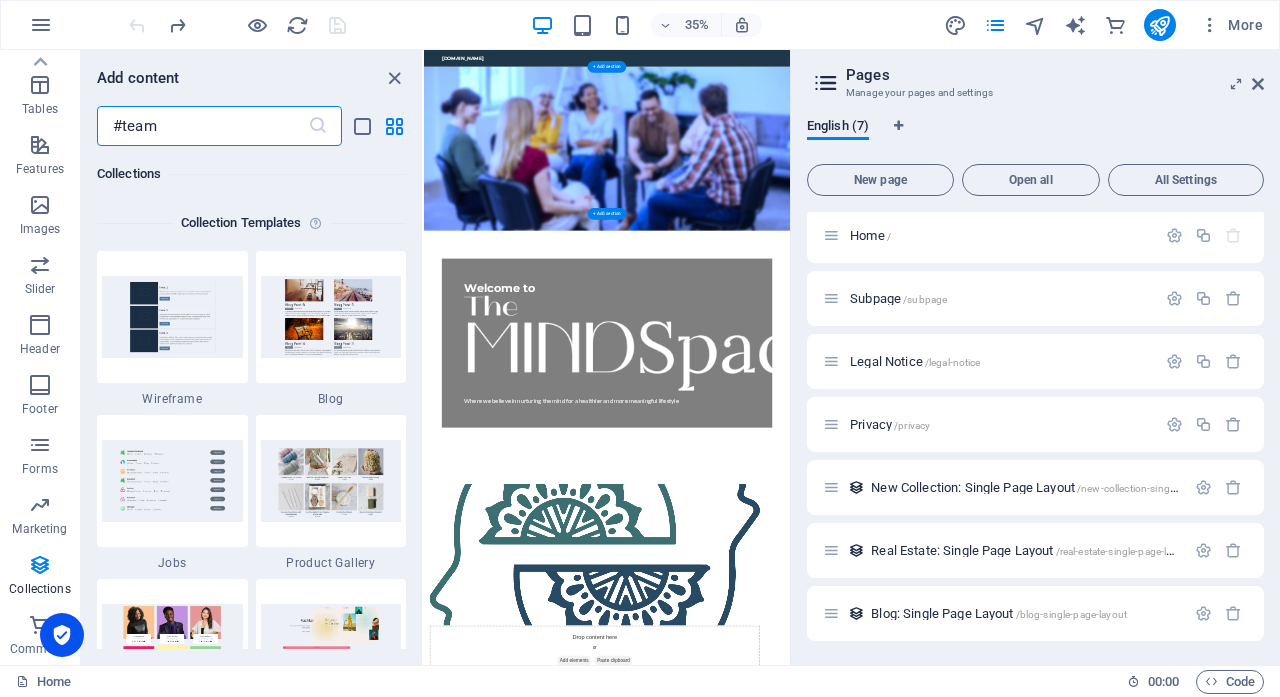 scroll, scrollTop: 0, scrollLeft: 0, axis: both 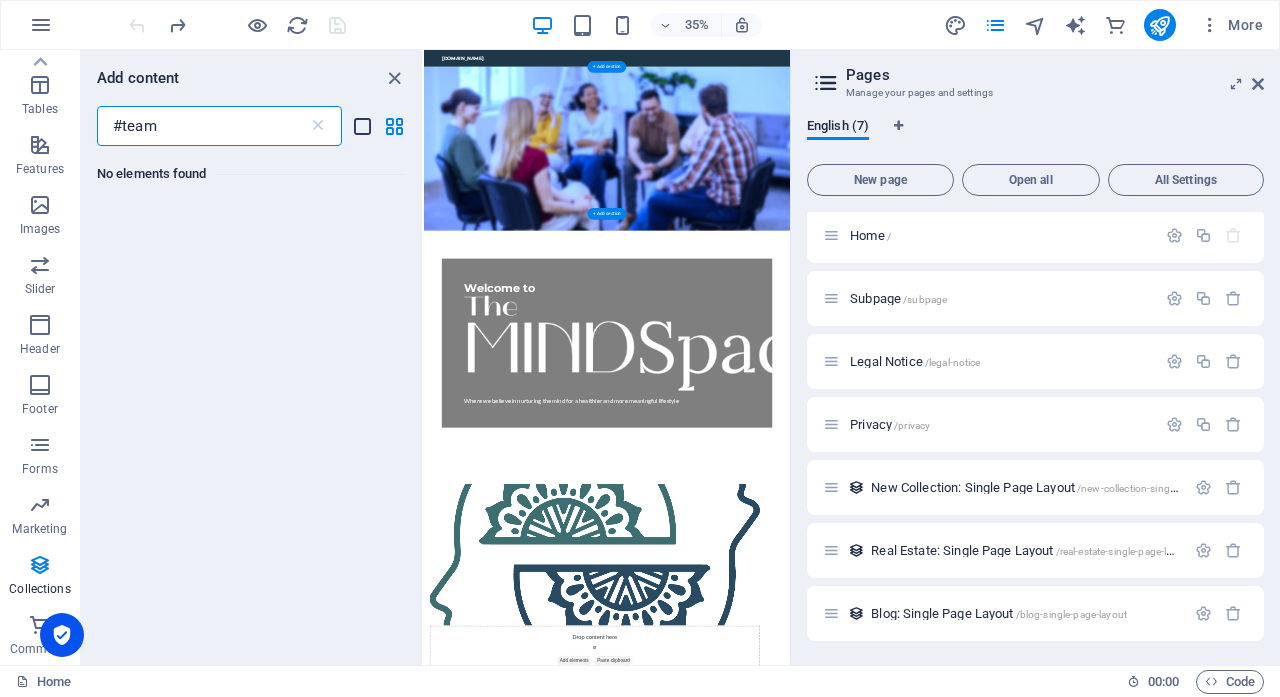 type on "#team" 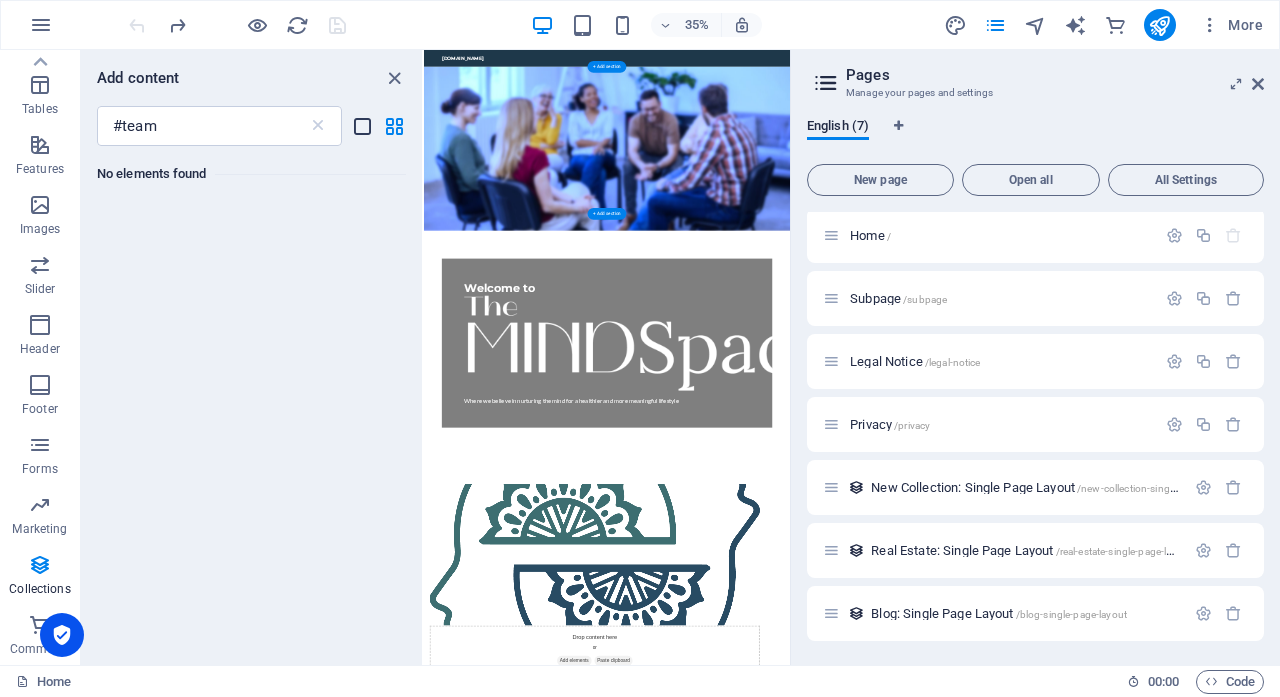 click at bounding box center (362, 126) 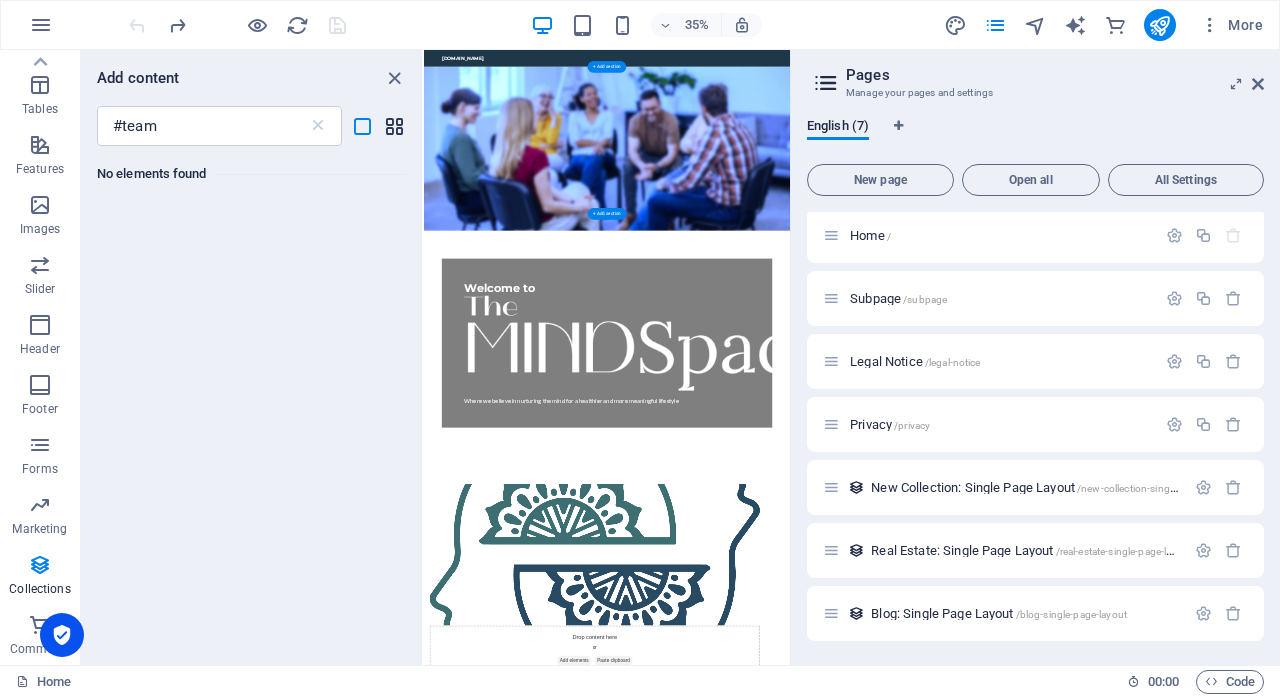 click at bounding box center [394, 126] 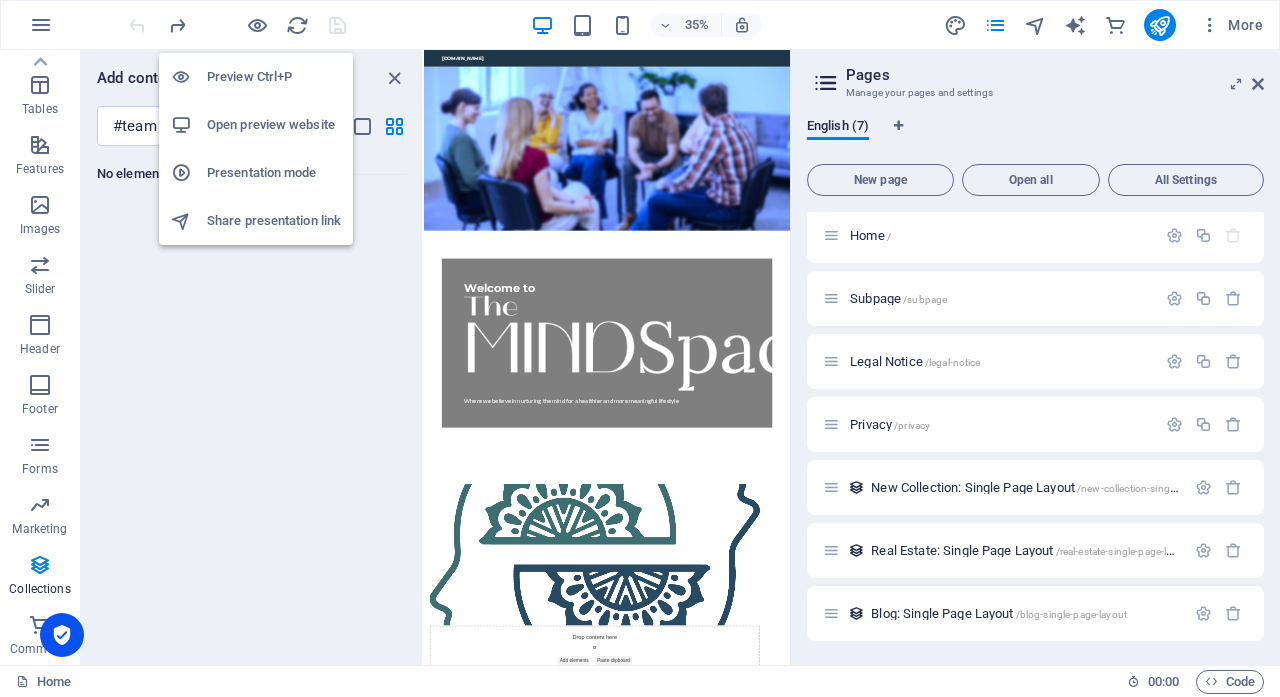 click on "Presentation mode" at bounding box center [274, 173] 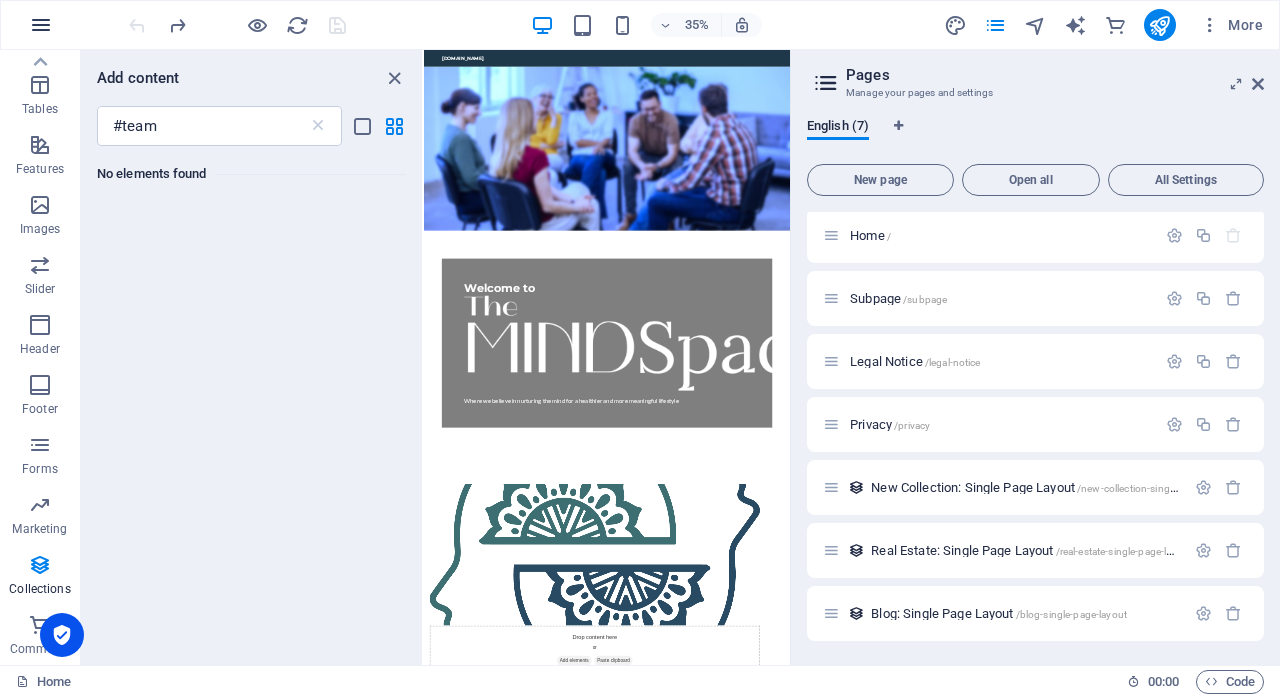 click at bounding box center (41, 25) 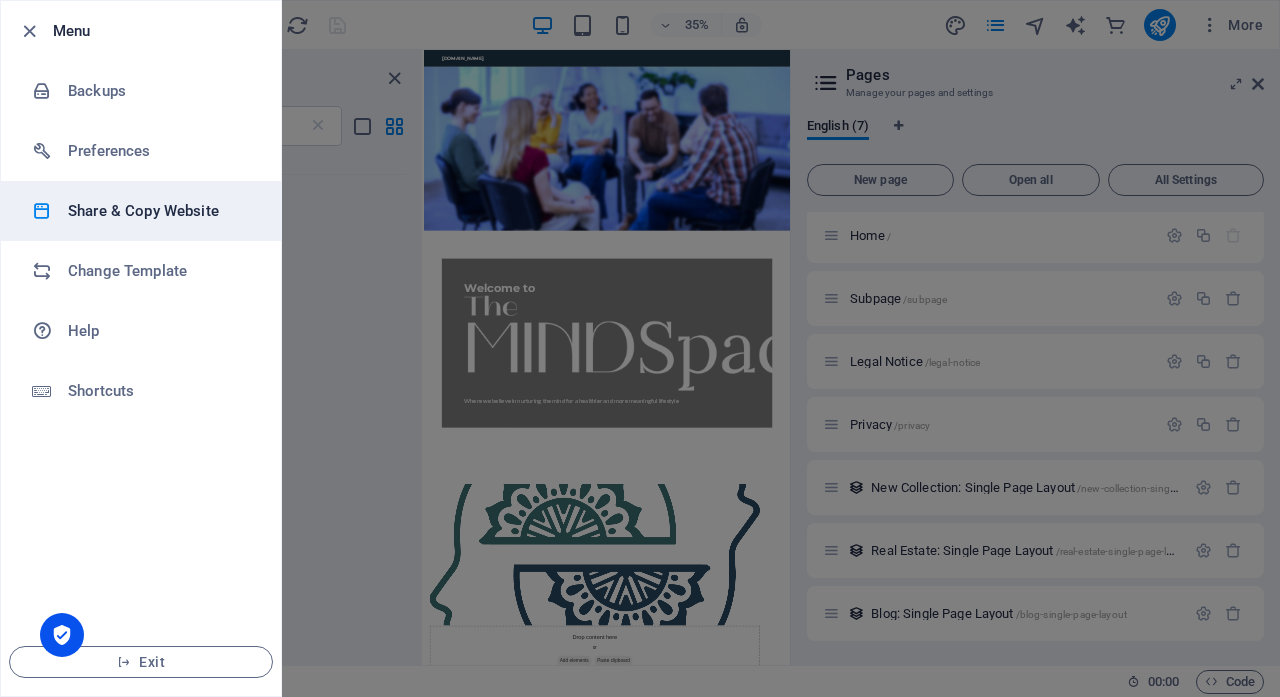 click on "Share & Copy Website" at bounding box center (160, 211) 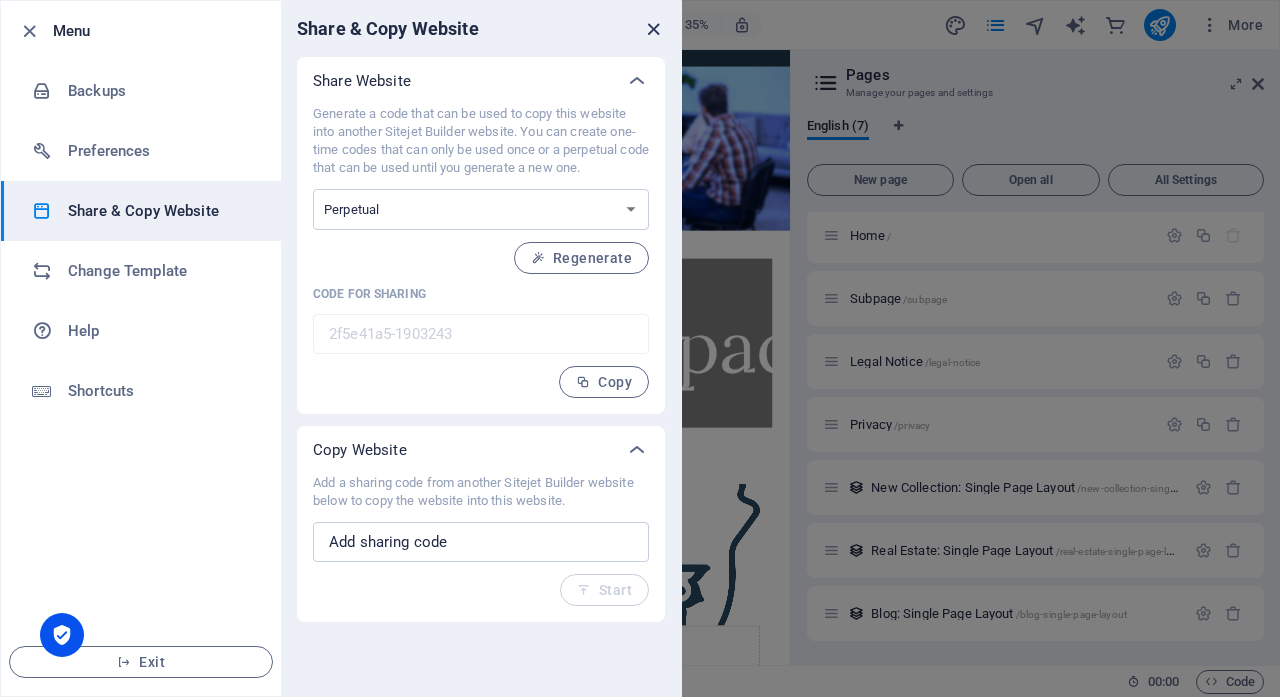 click at bounding box center [653, 29] 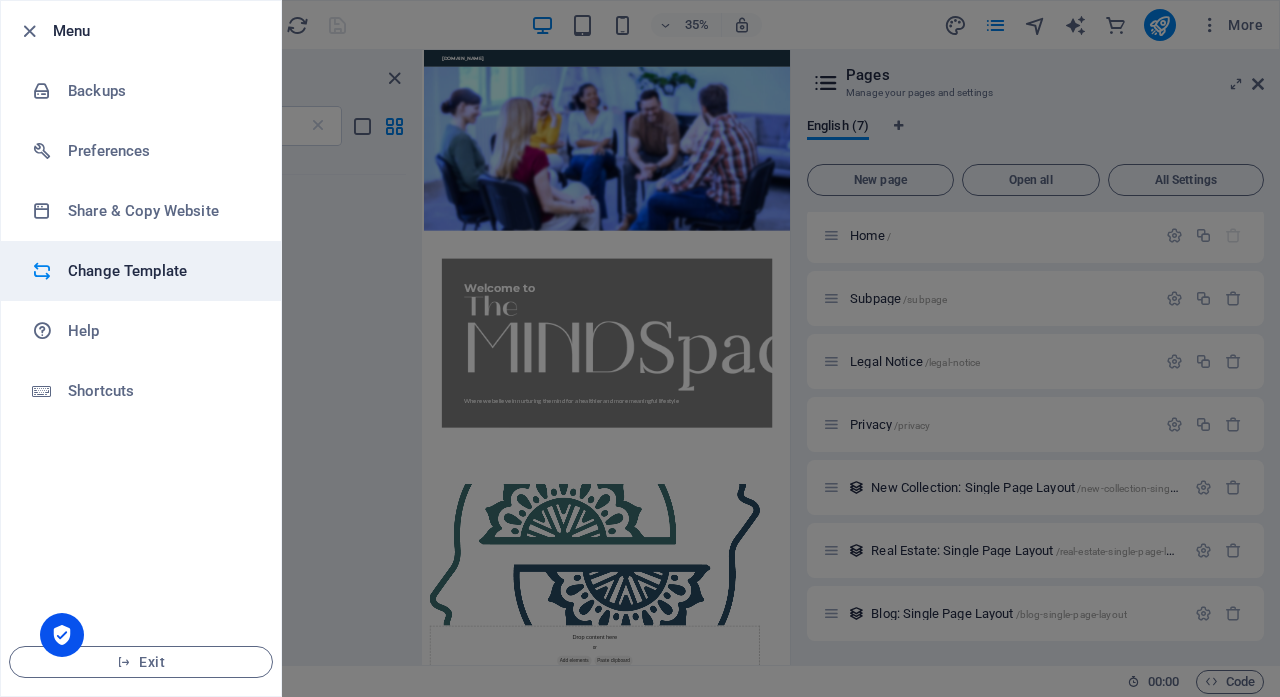 click on "Change Template" at bounding box center [160, 271] 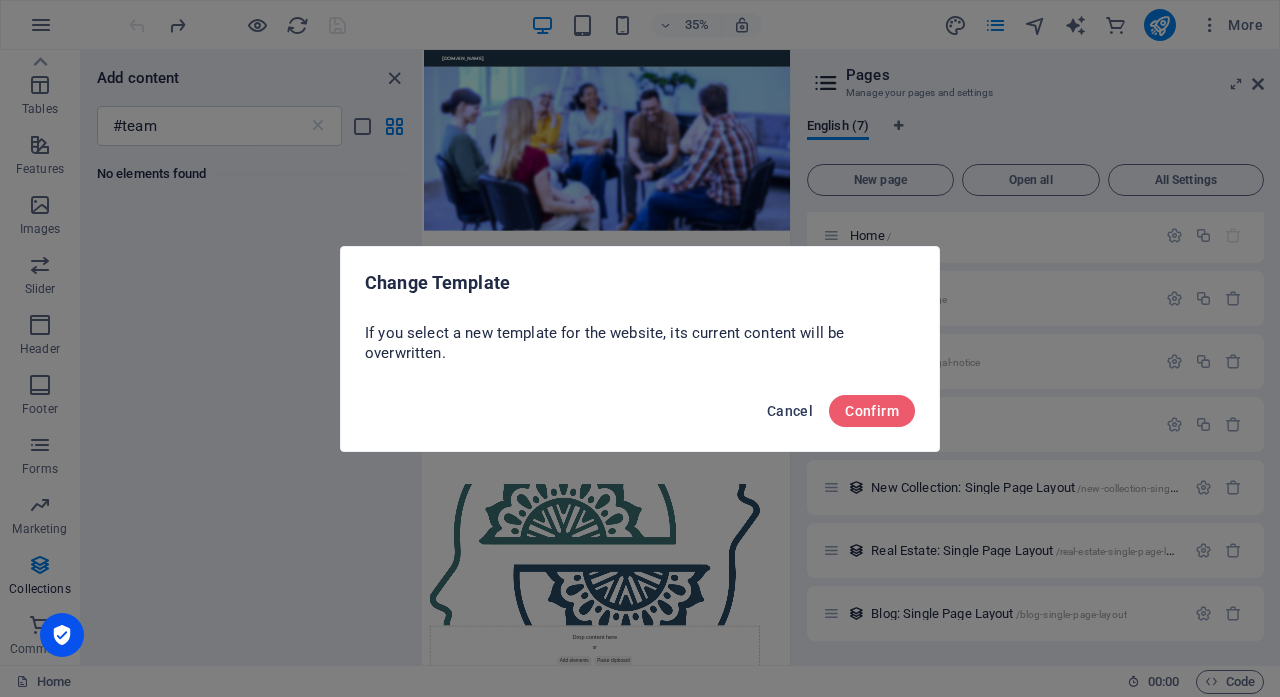 click on "Cancel" at bounding box center [790, 411] 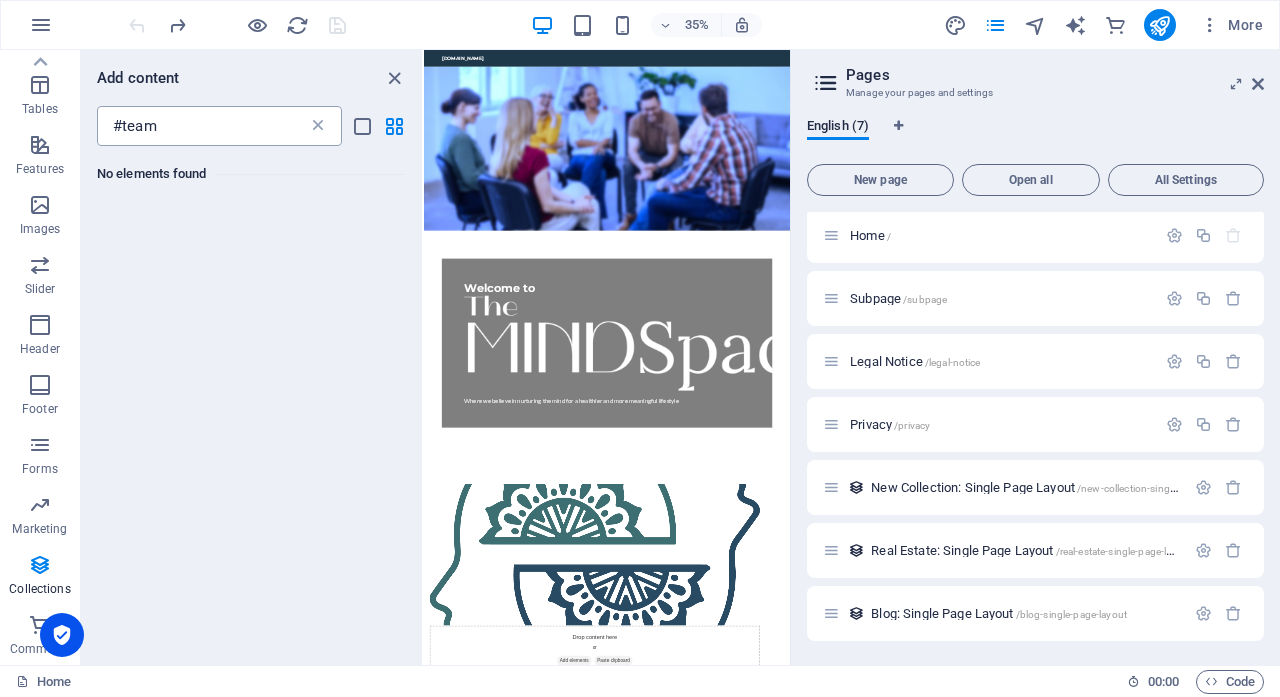 click at bounding box center [318, 126] 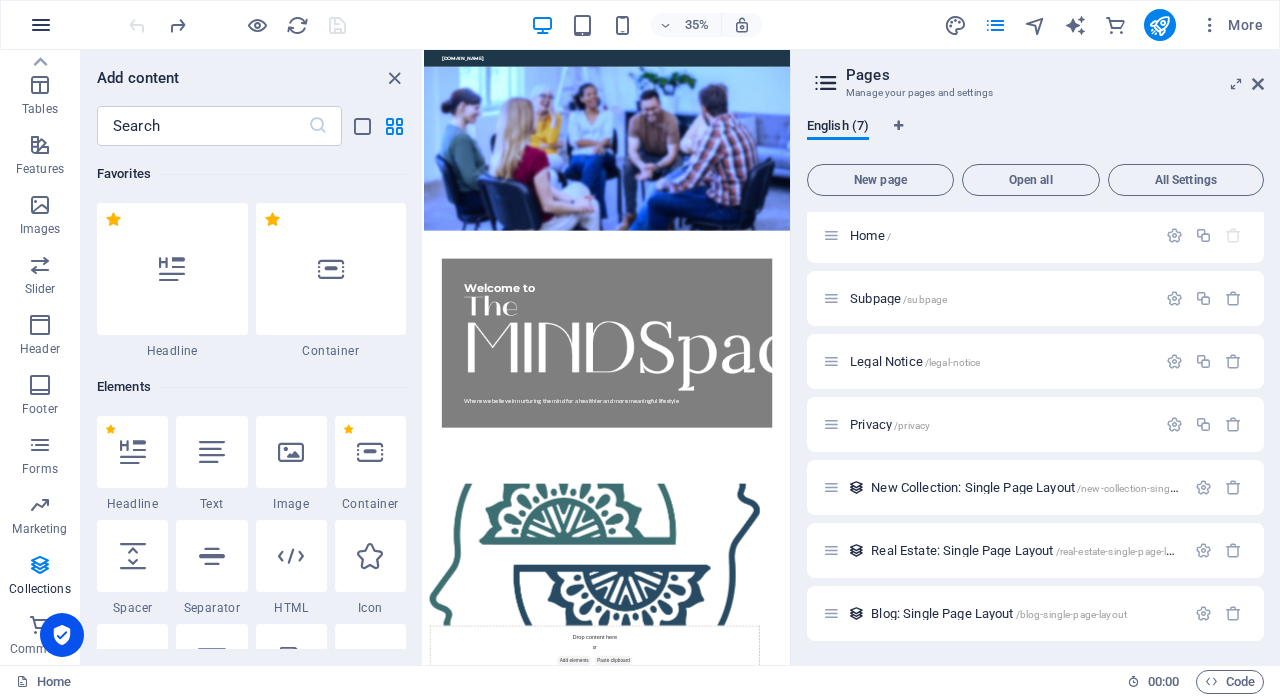 click at bounding box center (41, 25) 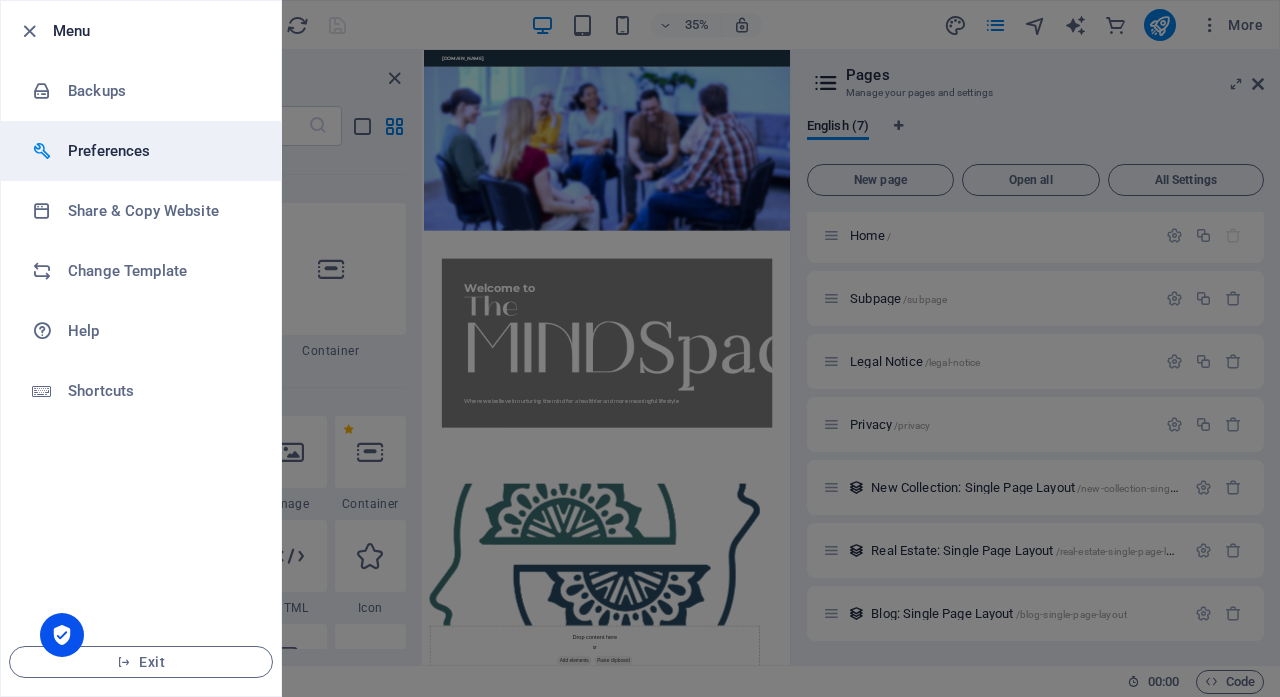 click on "Preferences" at bounding box center [160, 151] 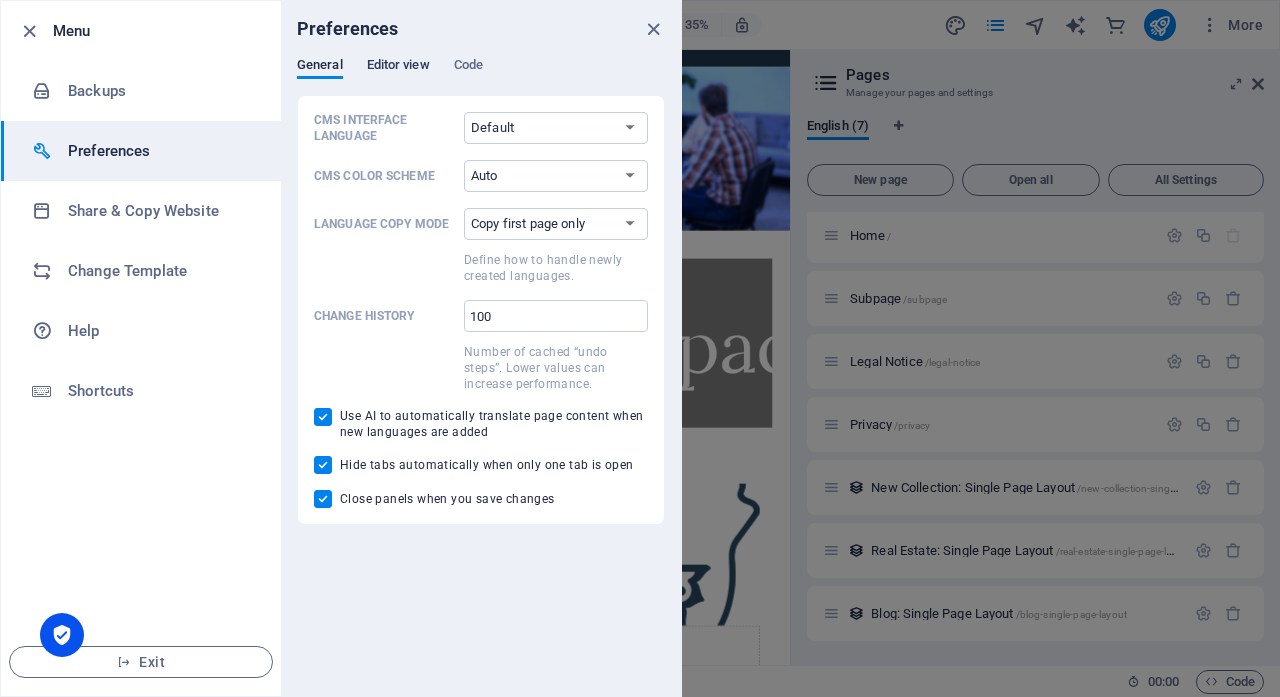 click on "Editor view" at bounding box center [398, 67] 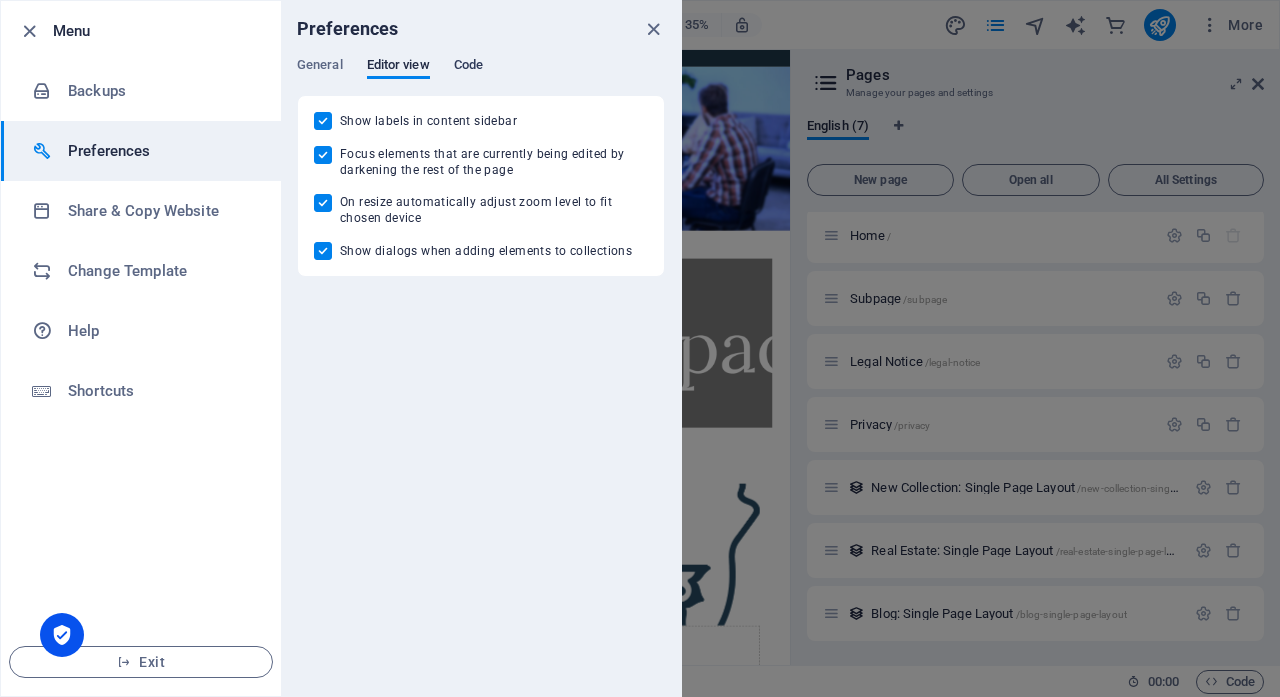 click on "Code" at bounding box center [468, 67] 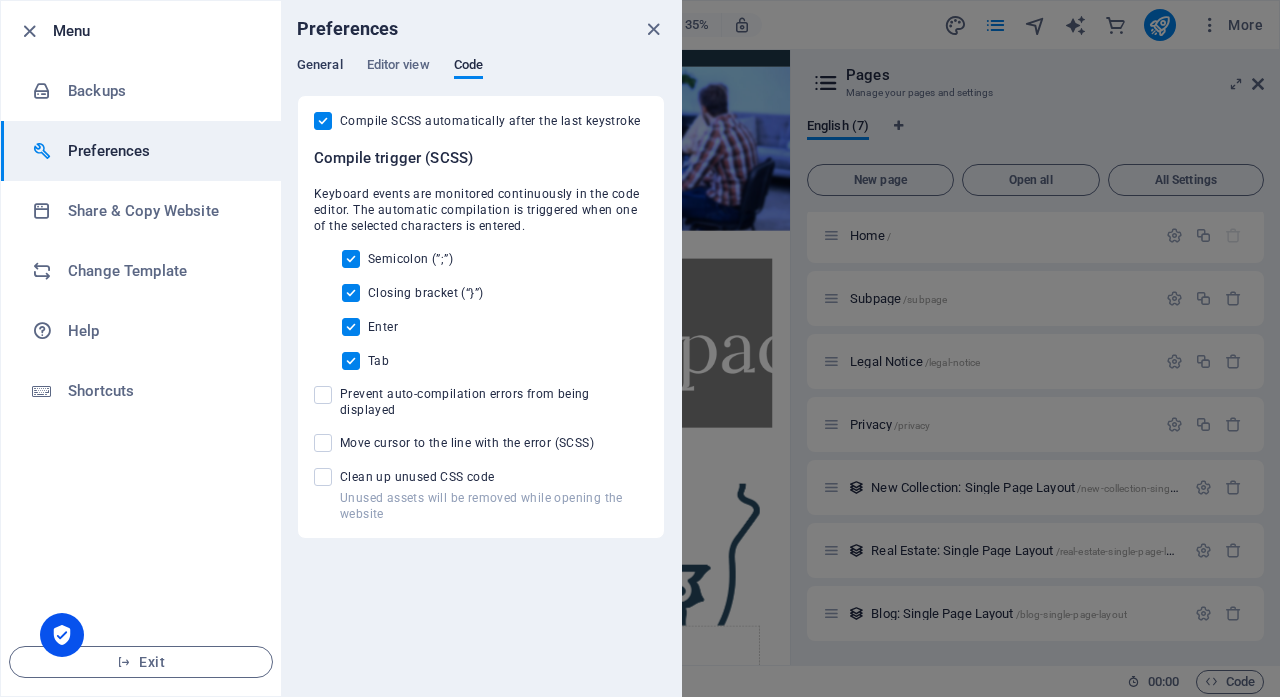 click on "General" at bounding box center [320, 67] 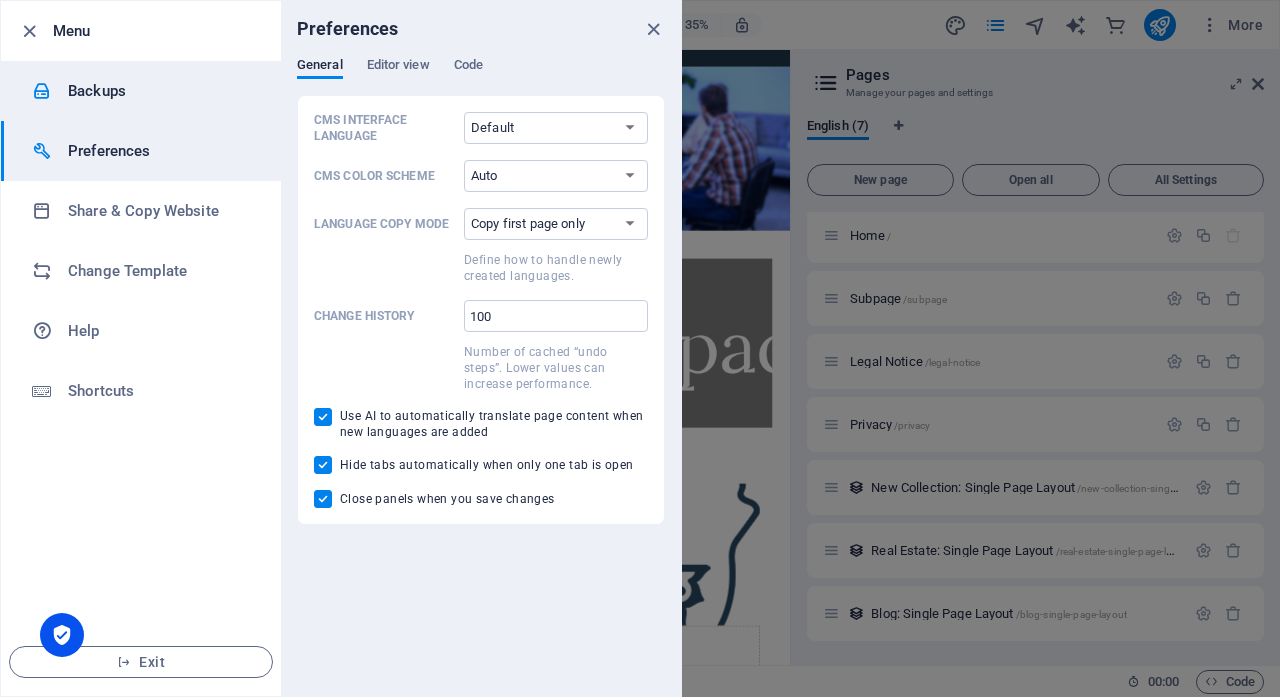 click on "Backups" at bounding box center [160, 91] 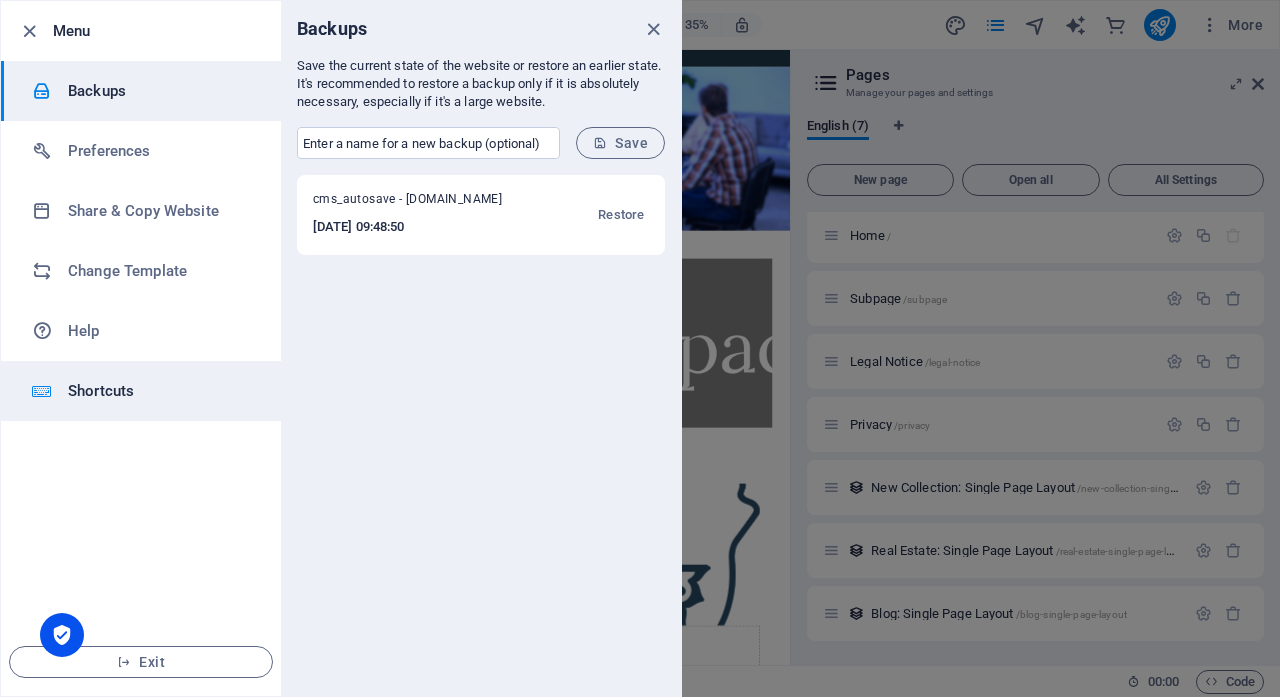 click on "Shortcuts" at bounding box center [160, 391] 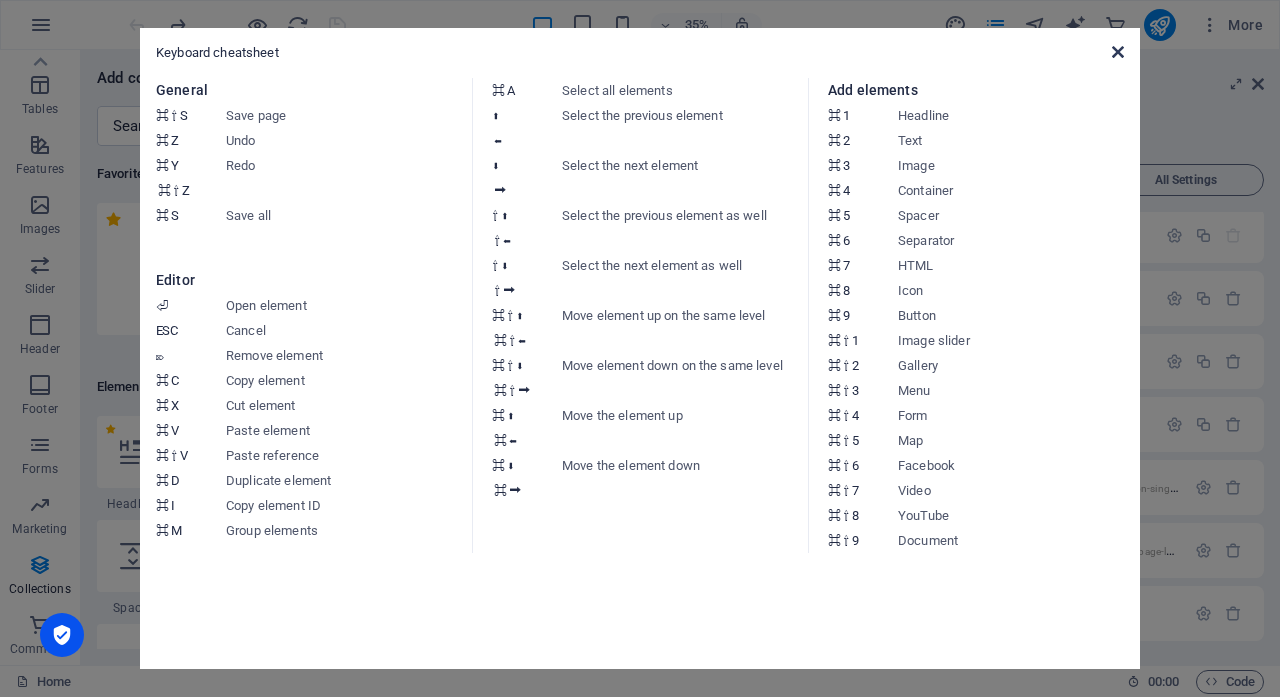 click at bounding box center [1118, 52] 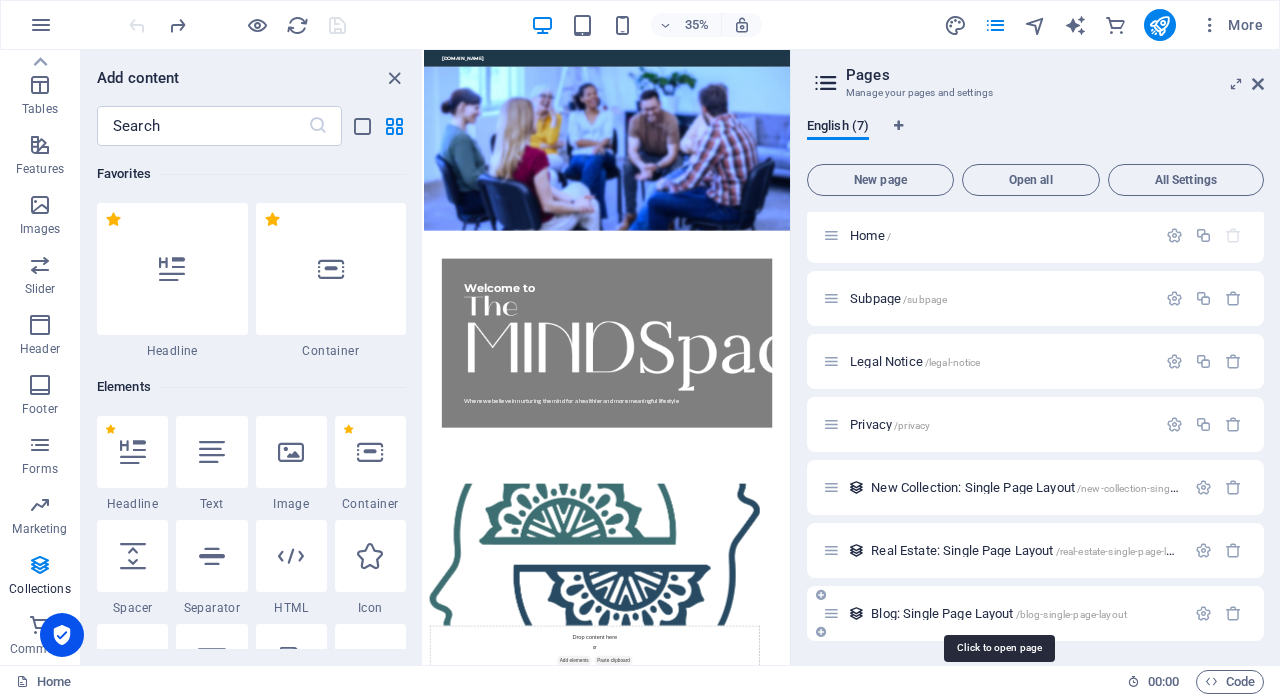 click on "Blog: Single Page Layout /blog-single-page-layout" at bounding box center (999, 613) 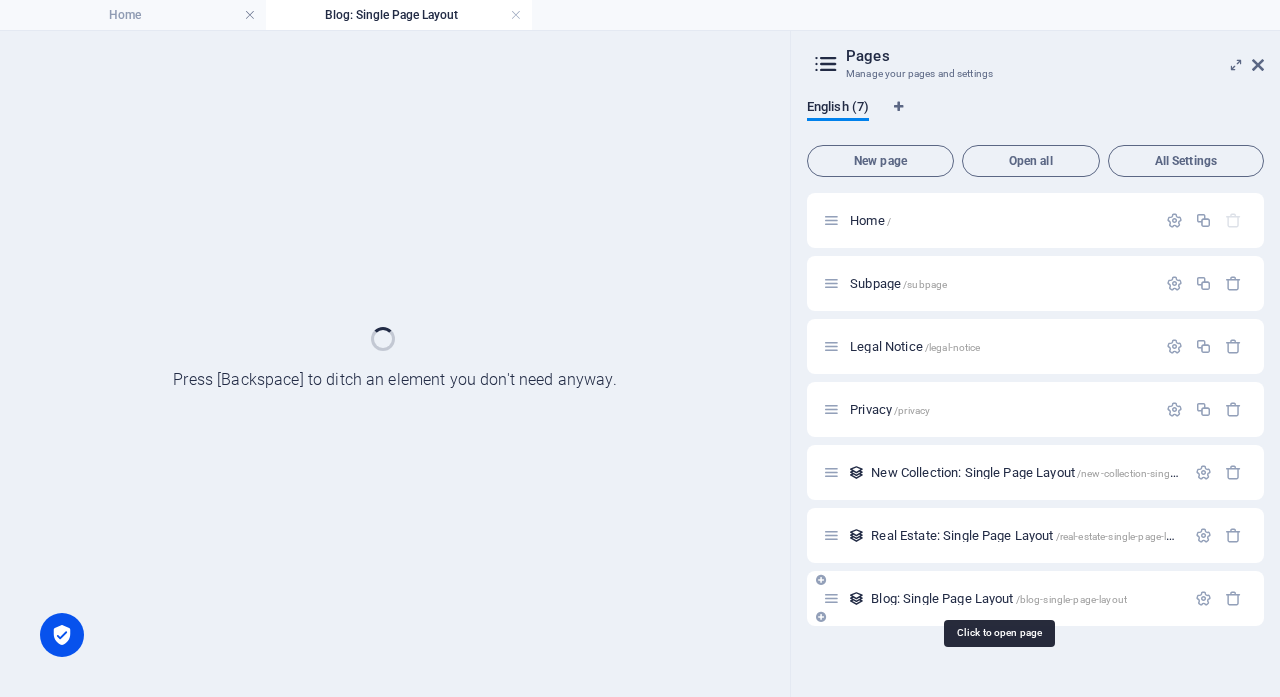 scroll, scrollTop: 0, scrollLeft: 0, axis: both 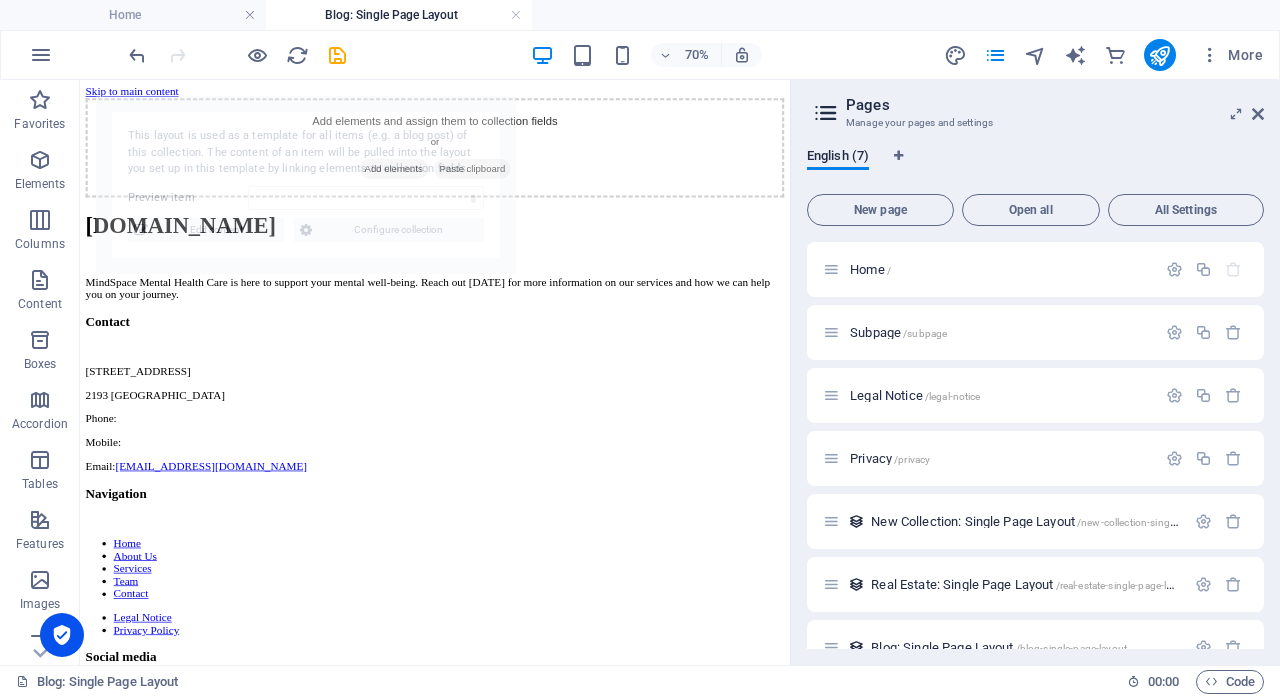 select on "686951a84142d958be01acfc" 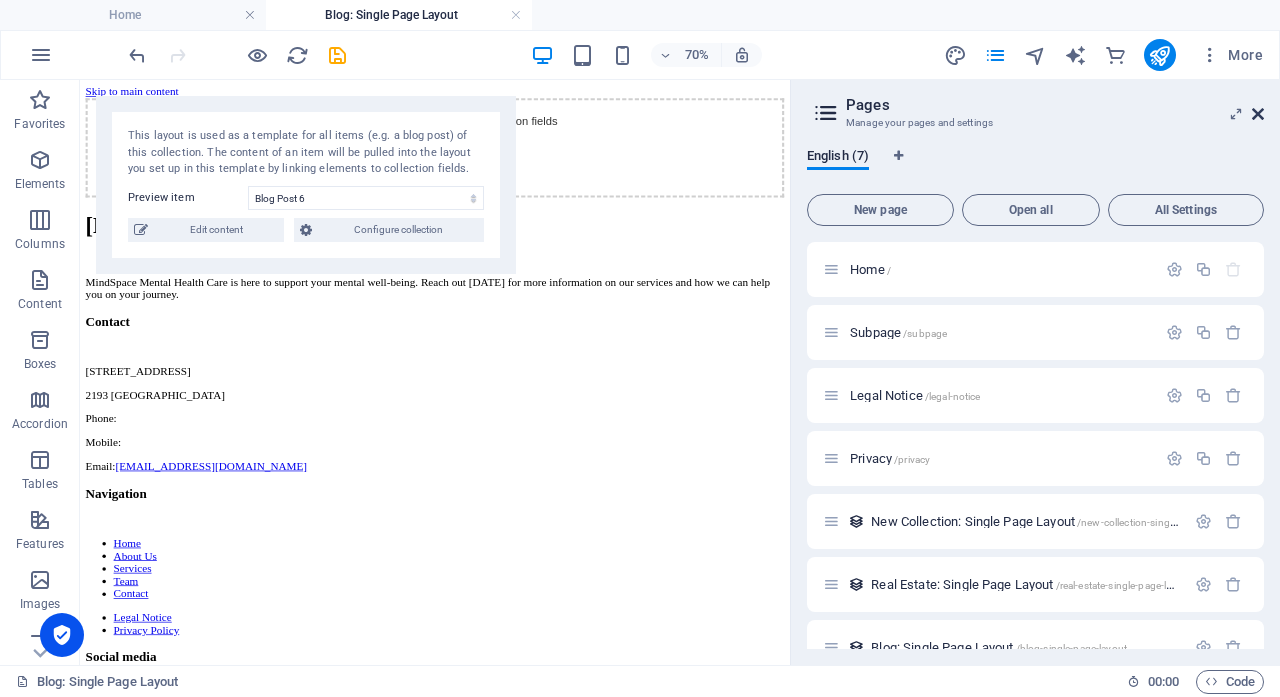 click at bounding box center (1258, 114) 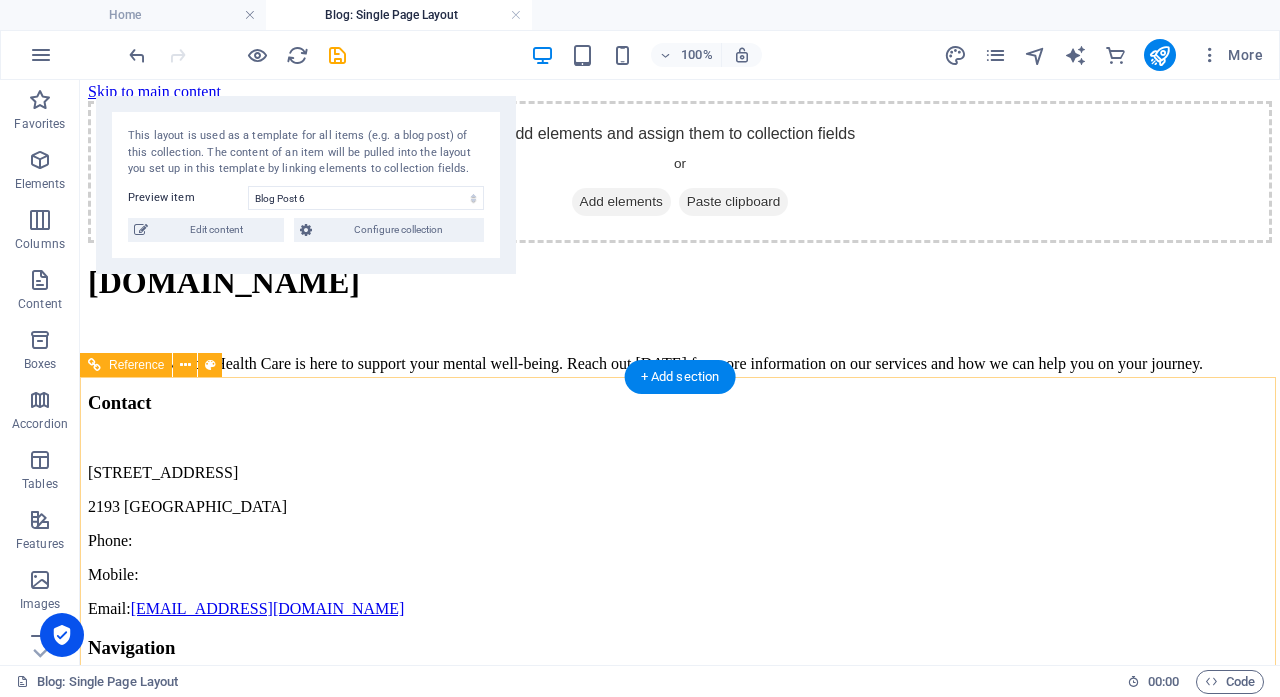 scroll, scrollTop: 4, scrollLeft: 0, axis: vertical 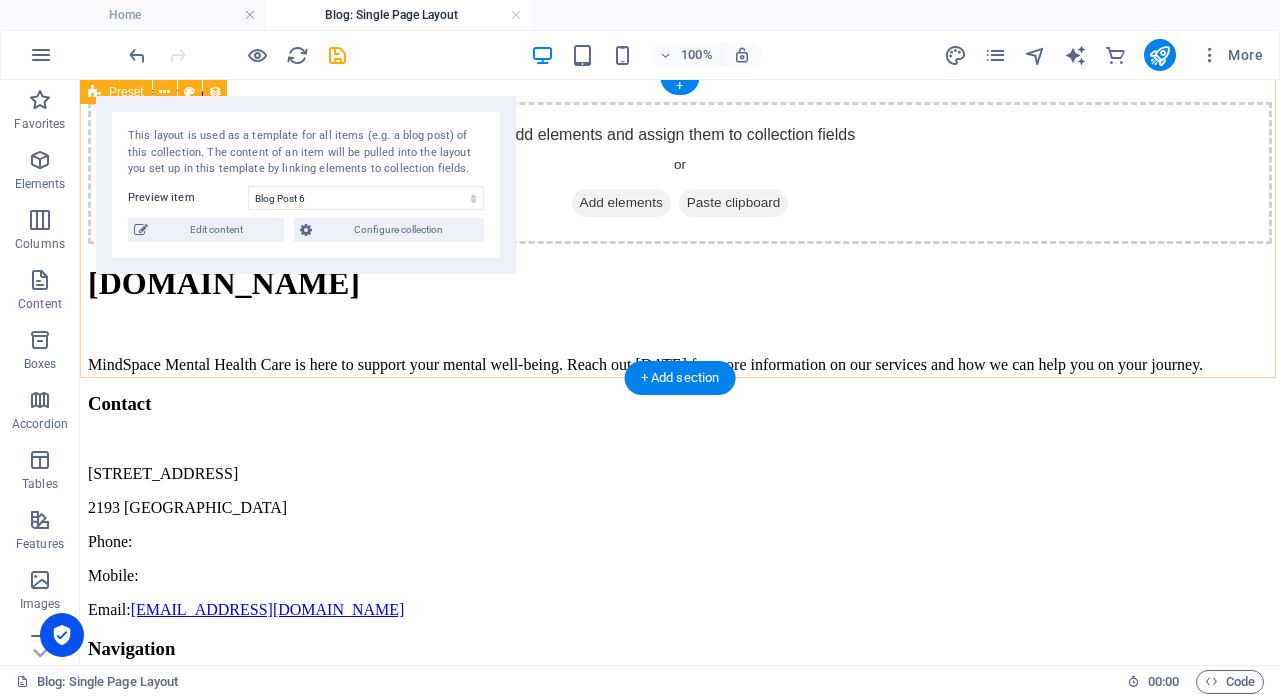 click on "This layout is used as a template for all items (e.g. a blog post) of this collection. The content of an item will be pulled into the layout you set up in this template by linking elements to collection fields. Preview item Blog Post 6 Blog Post 5 Blog Post 4 Blog Post 3 Blog Post 2 Blog Post 1 You have not created any items yet. Edit content Configure collection" at bounding box center (306, 185) 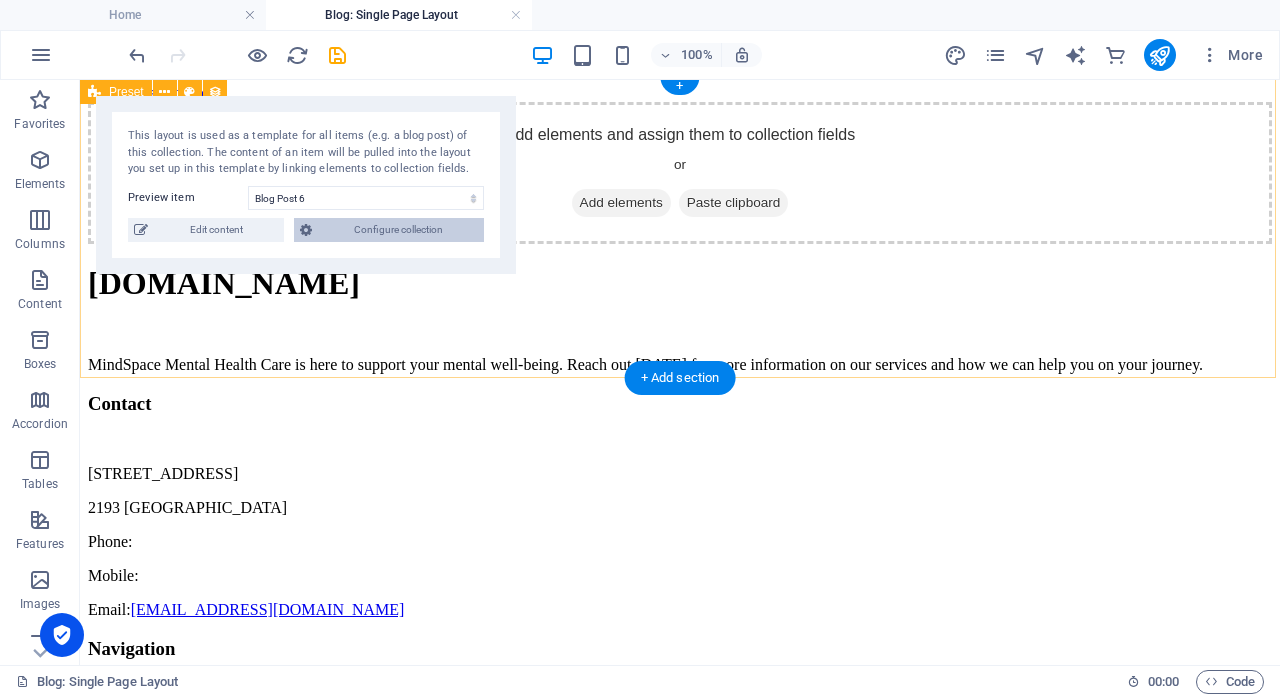 click on "Configure collection" at bounding box center [398, 230] 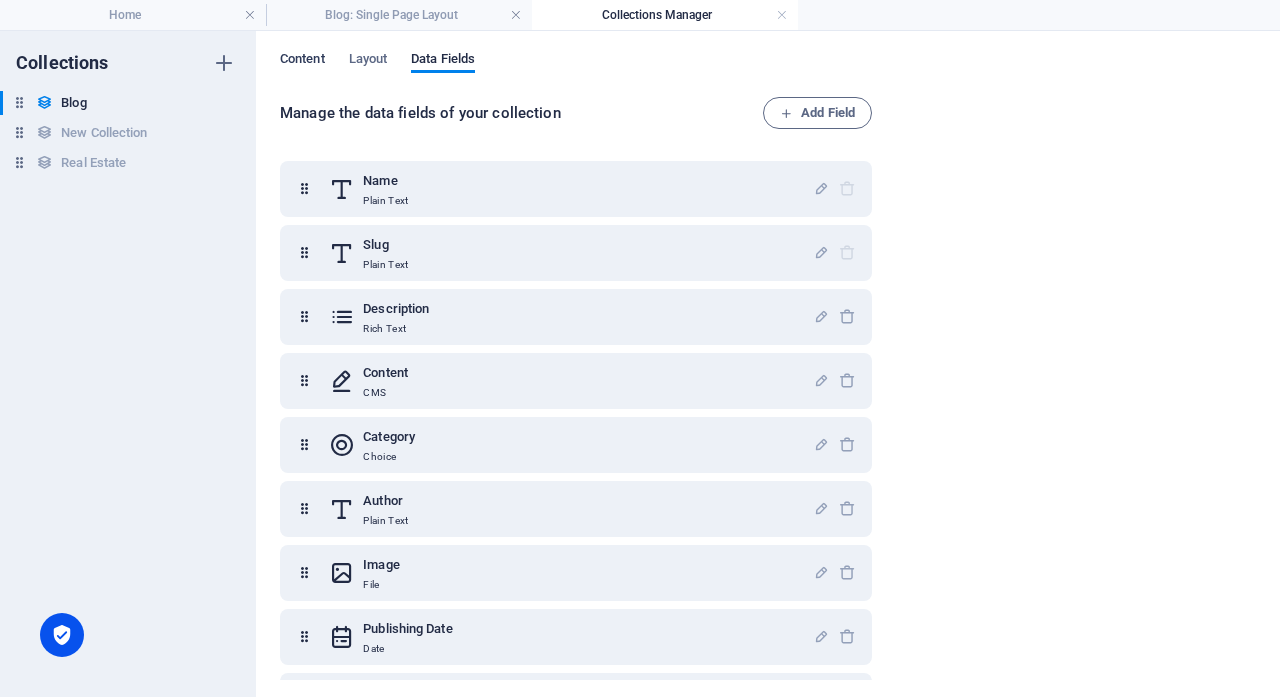click on "Content" at bounding box center (302, 61) 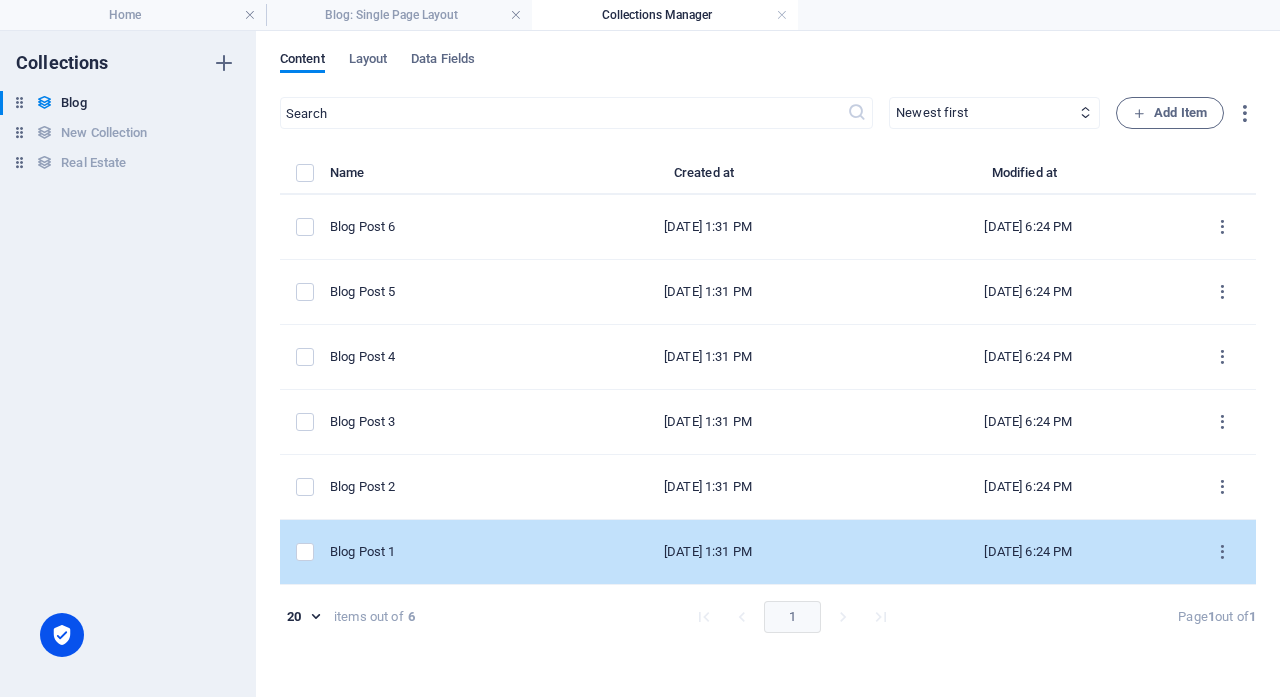 click on "Blog Post 1" at bounding box center (431, 552) 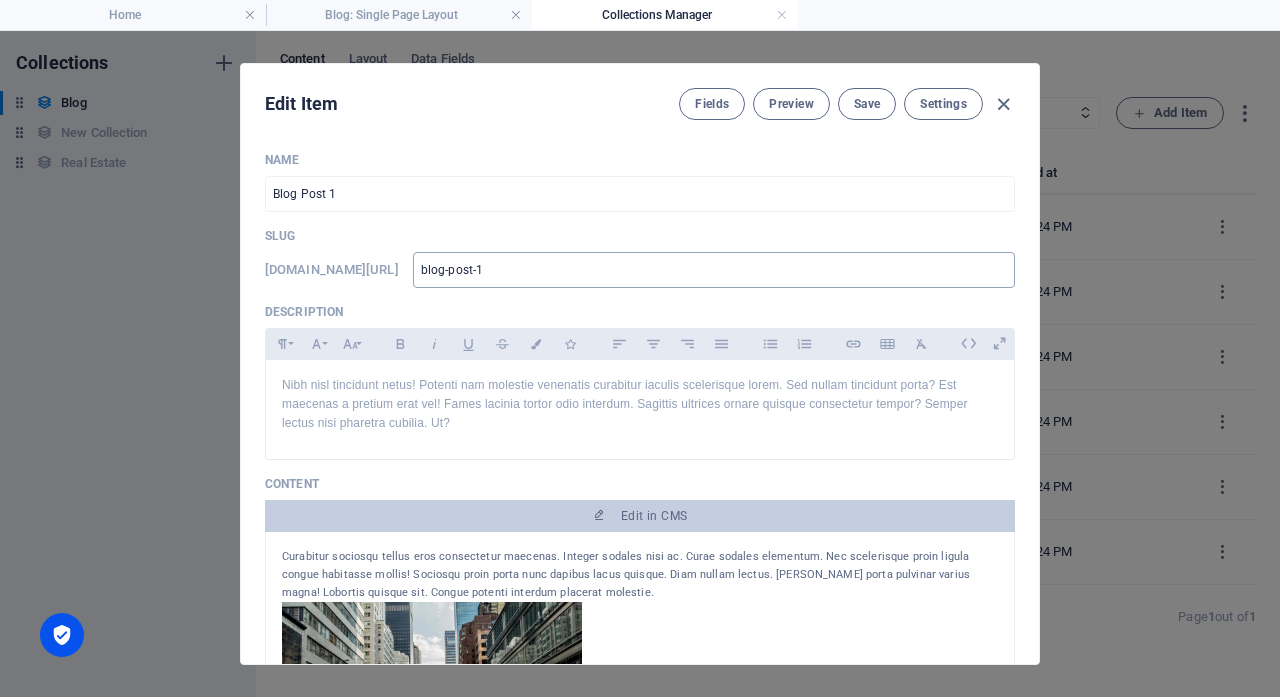 scroll, scrollTop: 0, scrollLeft: 0, axis: both 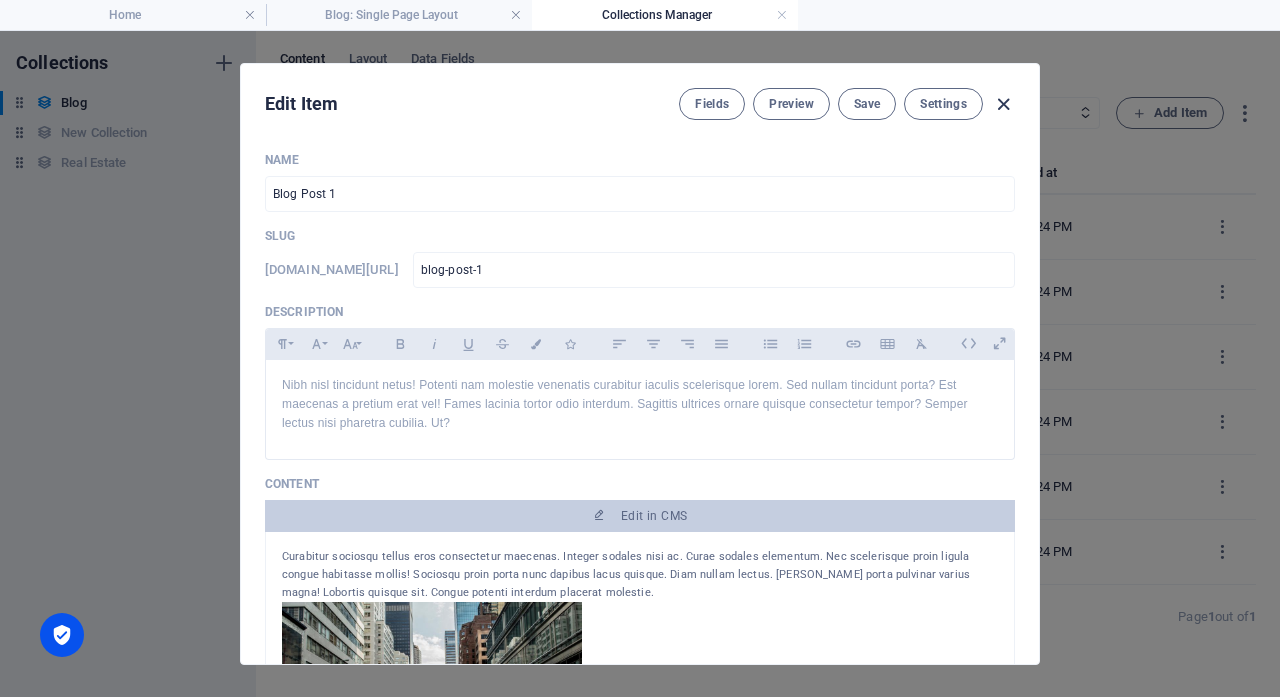 click at bounding box center (1003, 104) 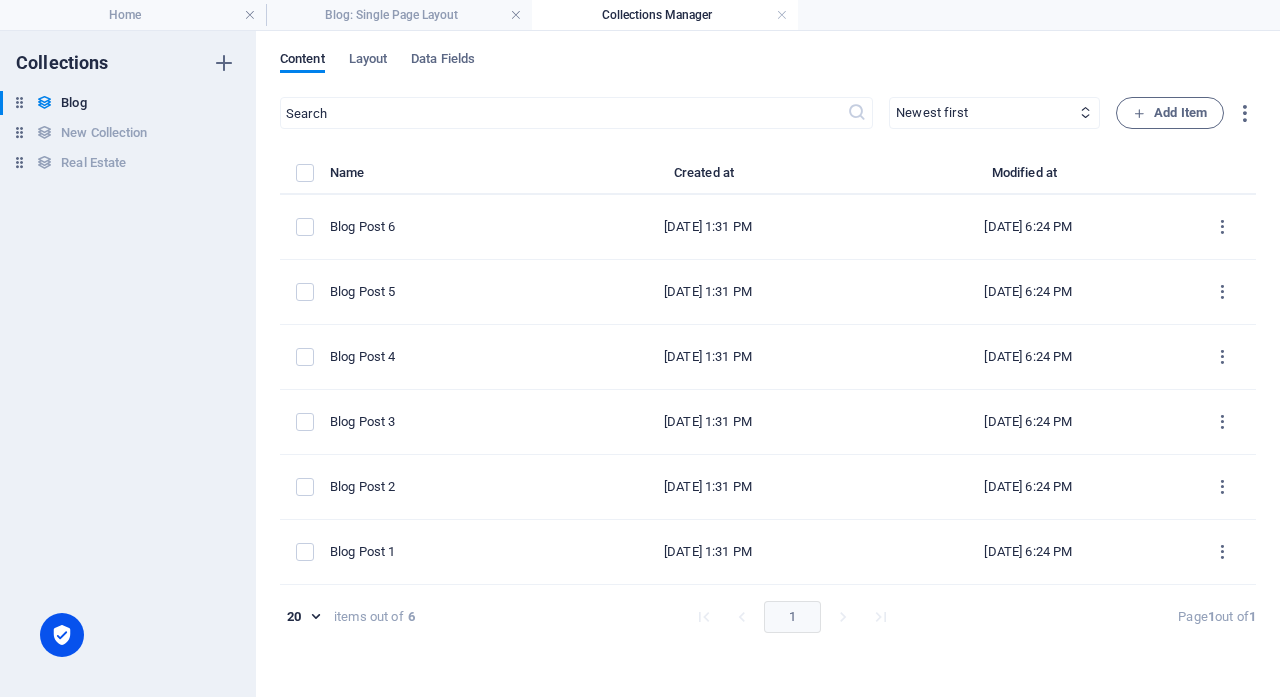 type on "2025-07-11" 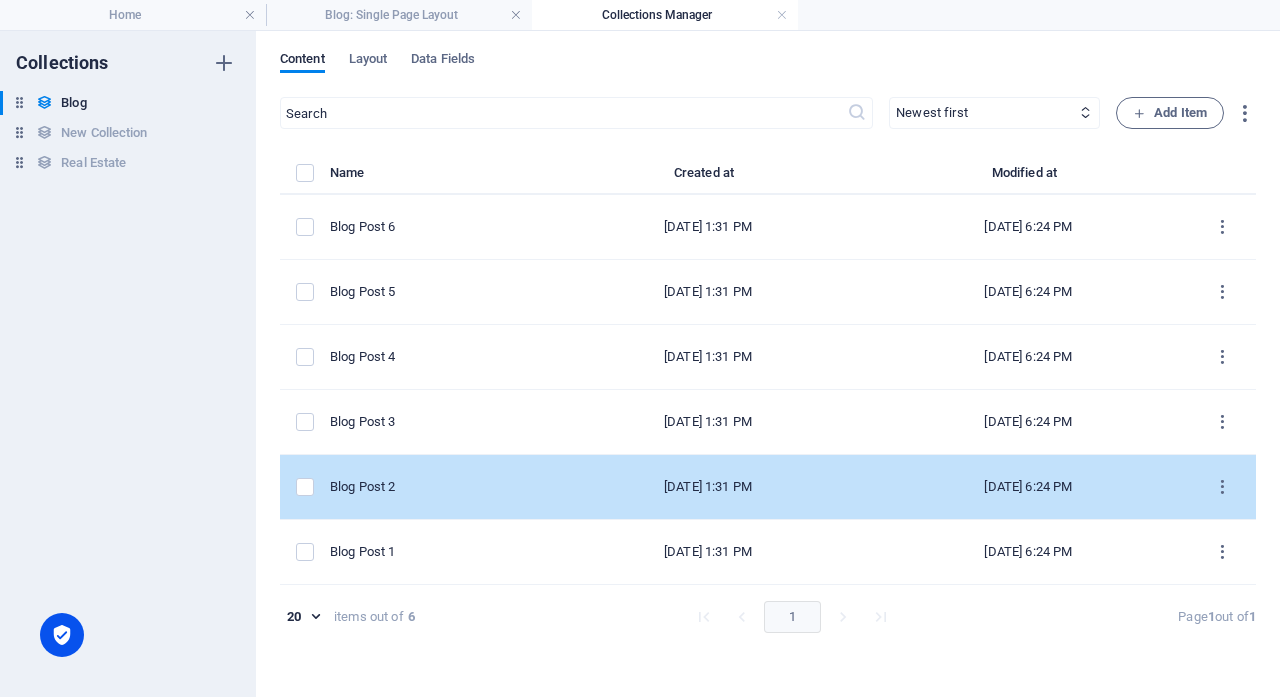 click on "Blog Post 2" at bounding box center [431, 487] 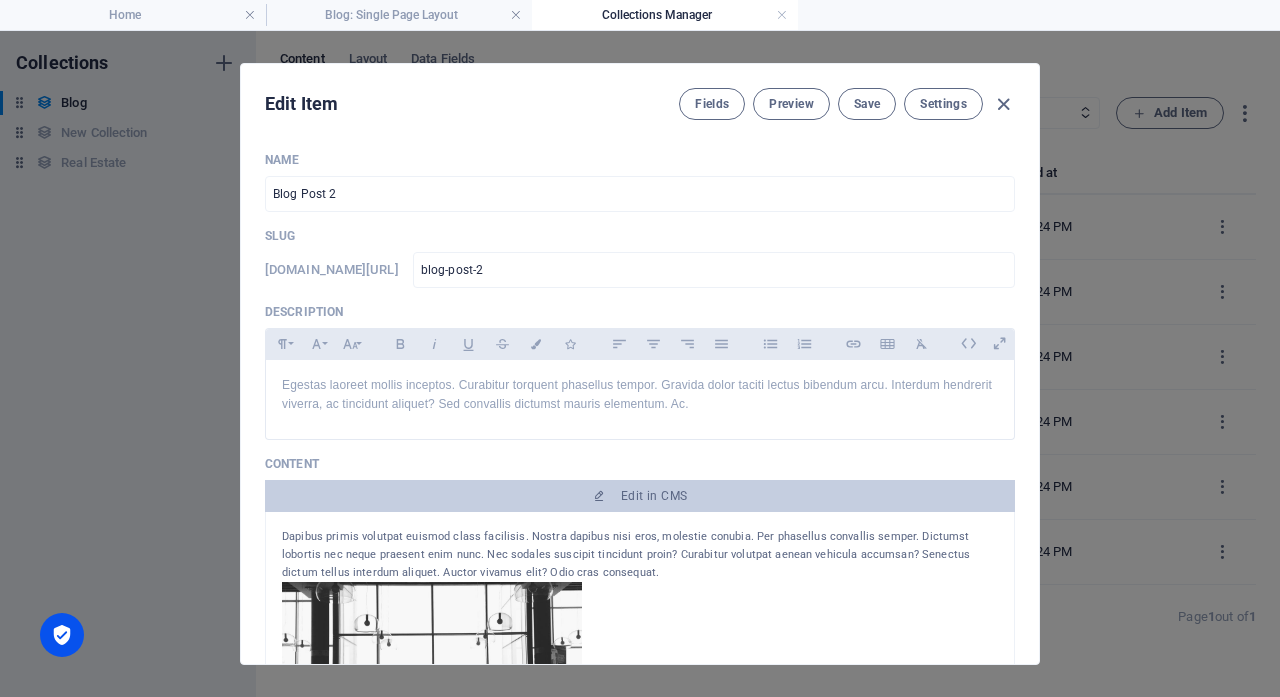scroll, scrollTop: 0, scrollLeft: 0, axis: both 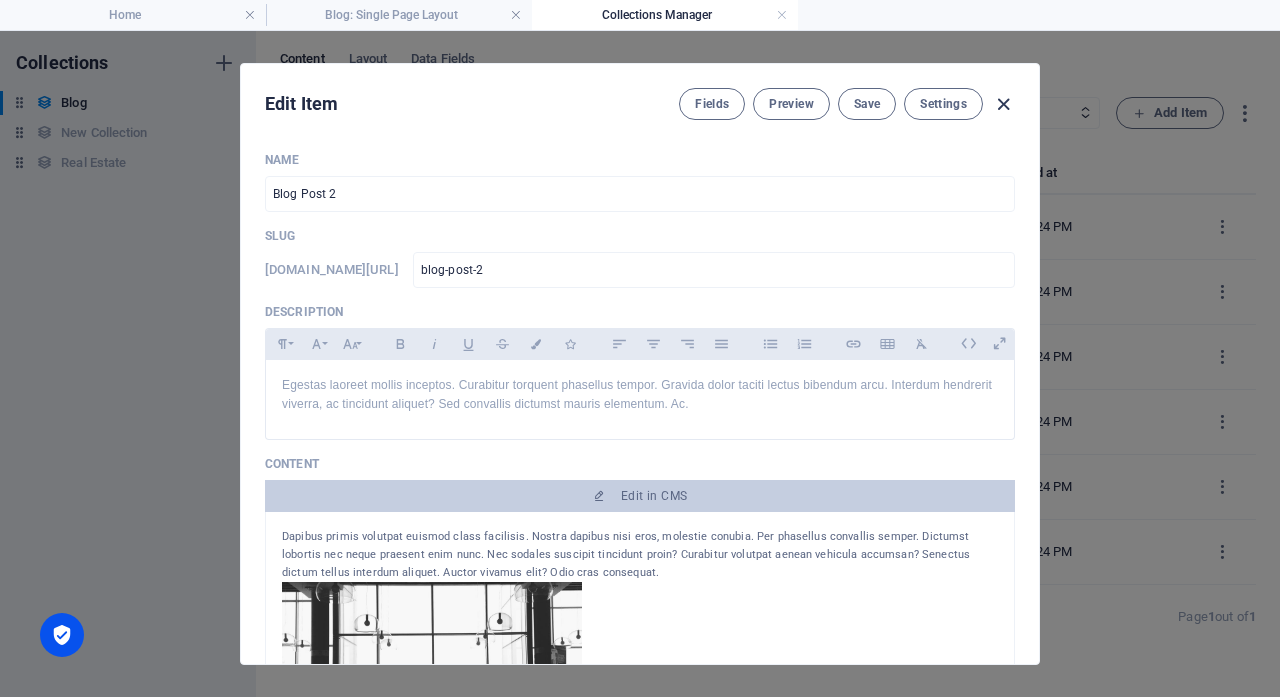click at bounding box center [1003, 104] 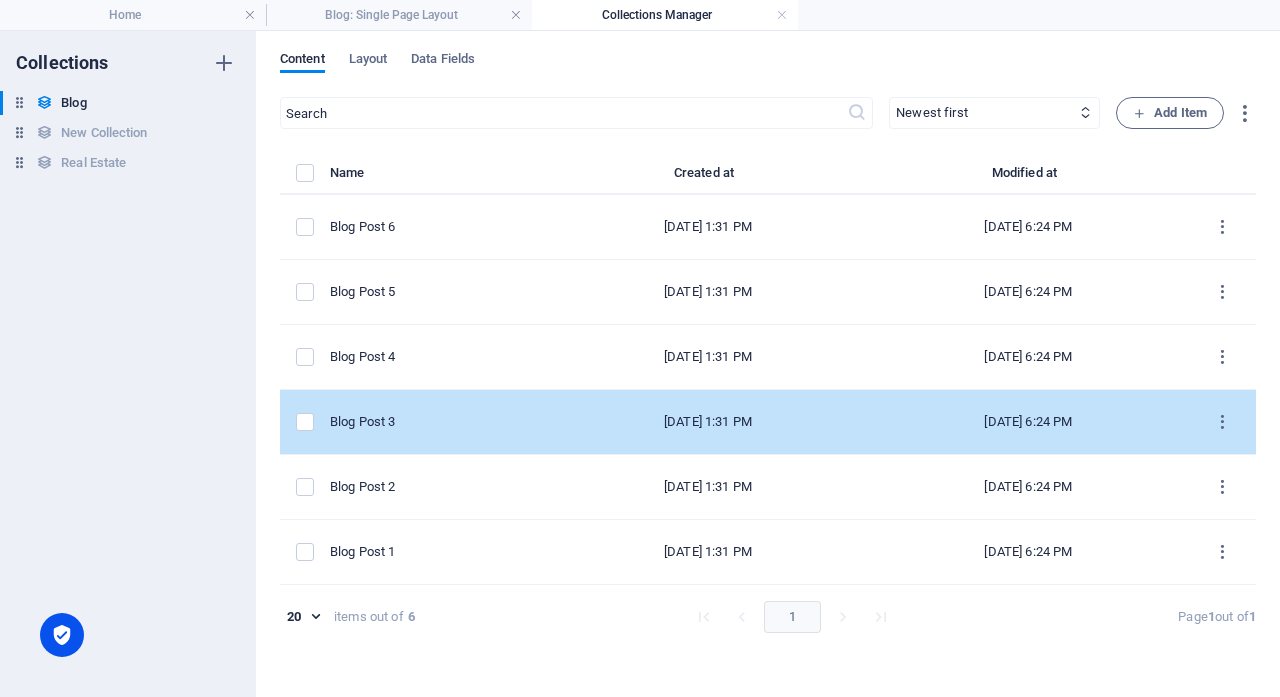 click on "Aug 28, 2024 1:31 PM" at bounding box center [708, 422] 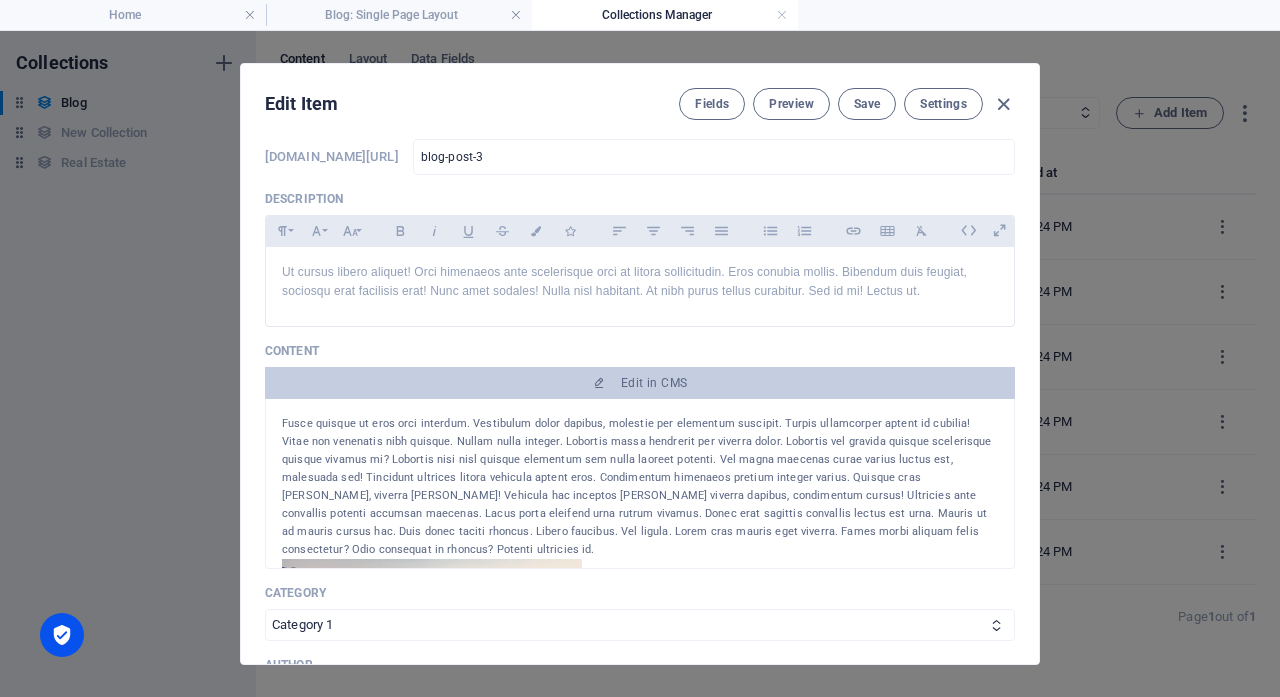 scroll, scrollTop: 86, scrollLeft: 0, axis: vertical 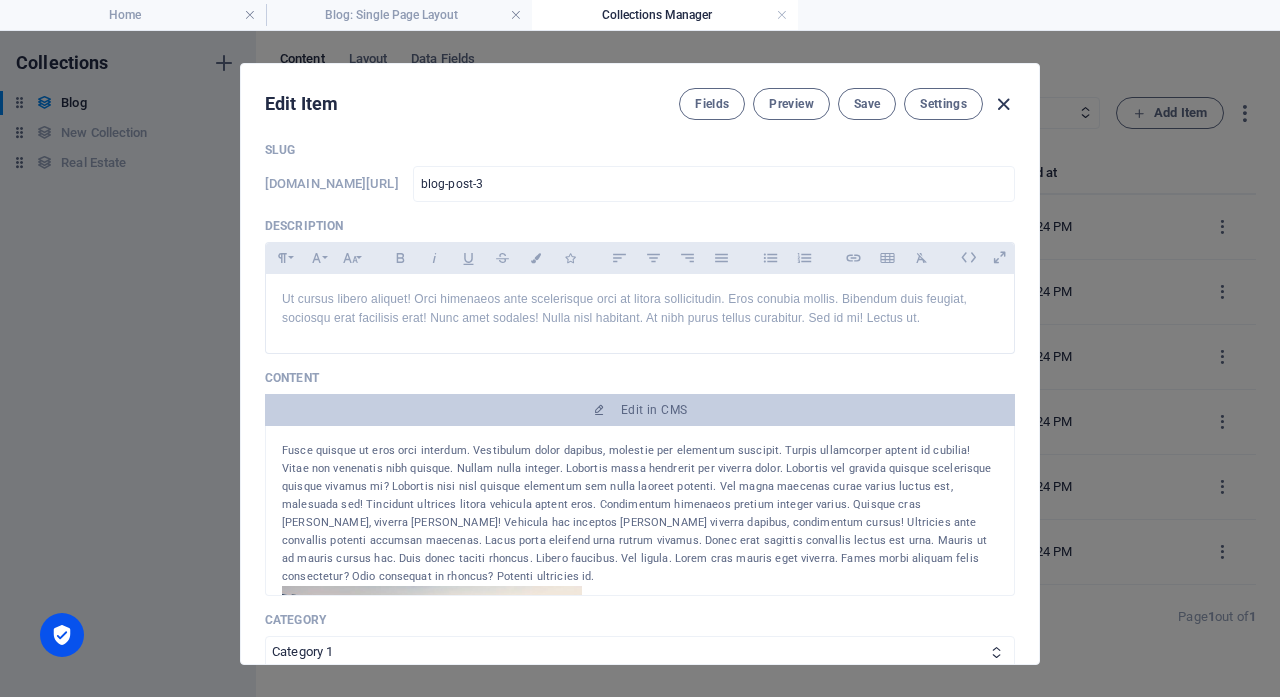 click at bounding box center [1003, 104] 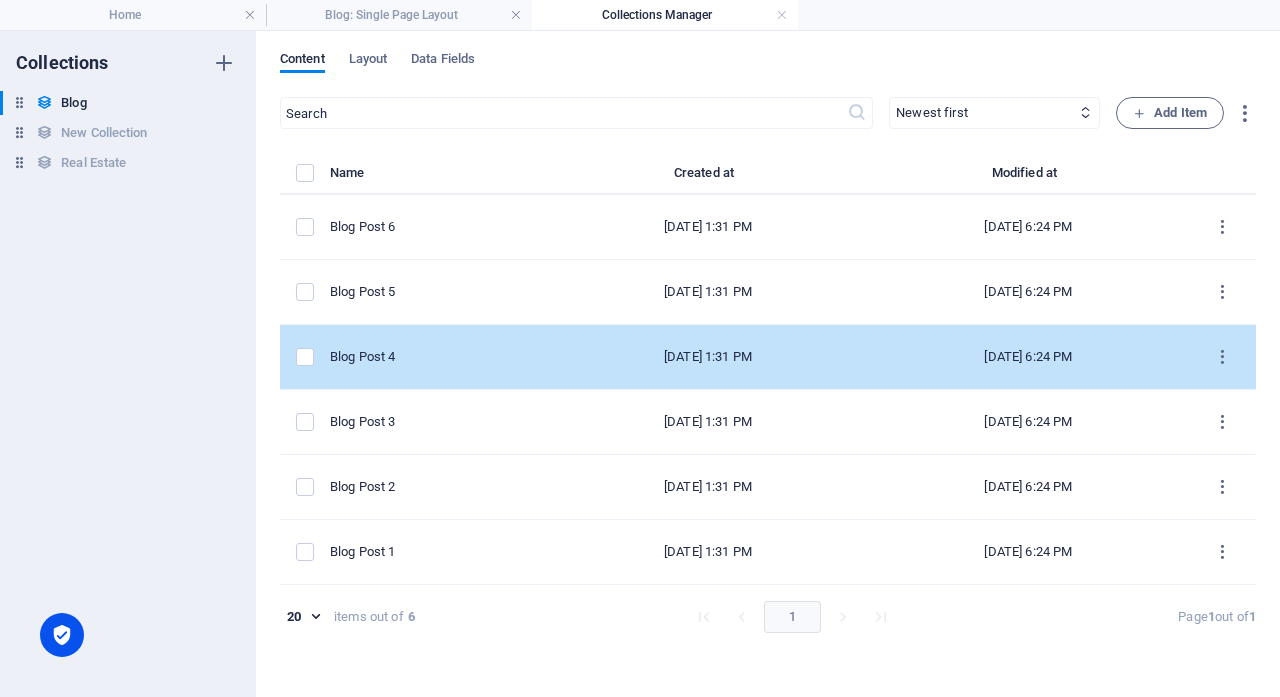 click on "Aug 28, 2024 1:31 PM" at bounding box center [708, 357] 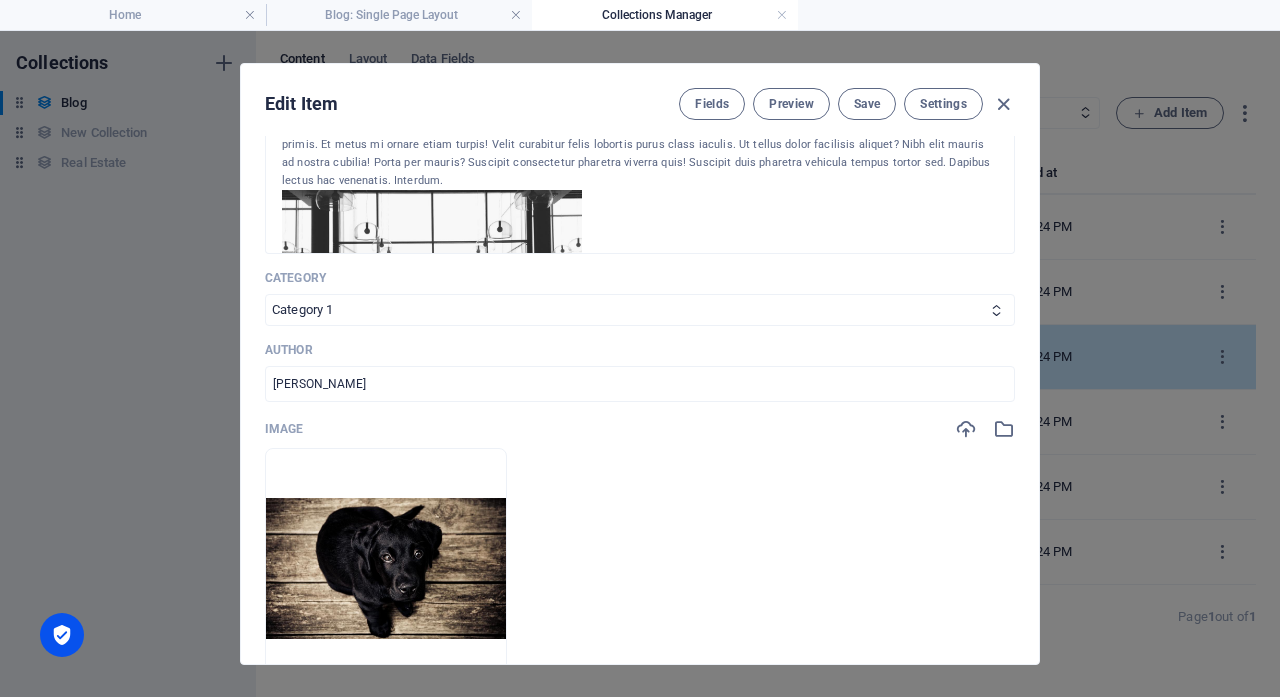 scroll, scrollTop: 88, scrollLeft: 0, axis: vertical 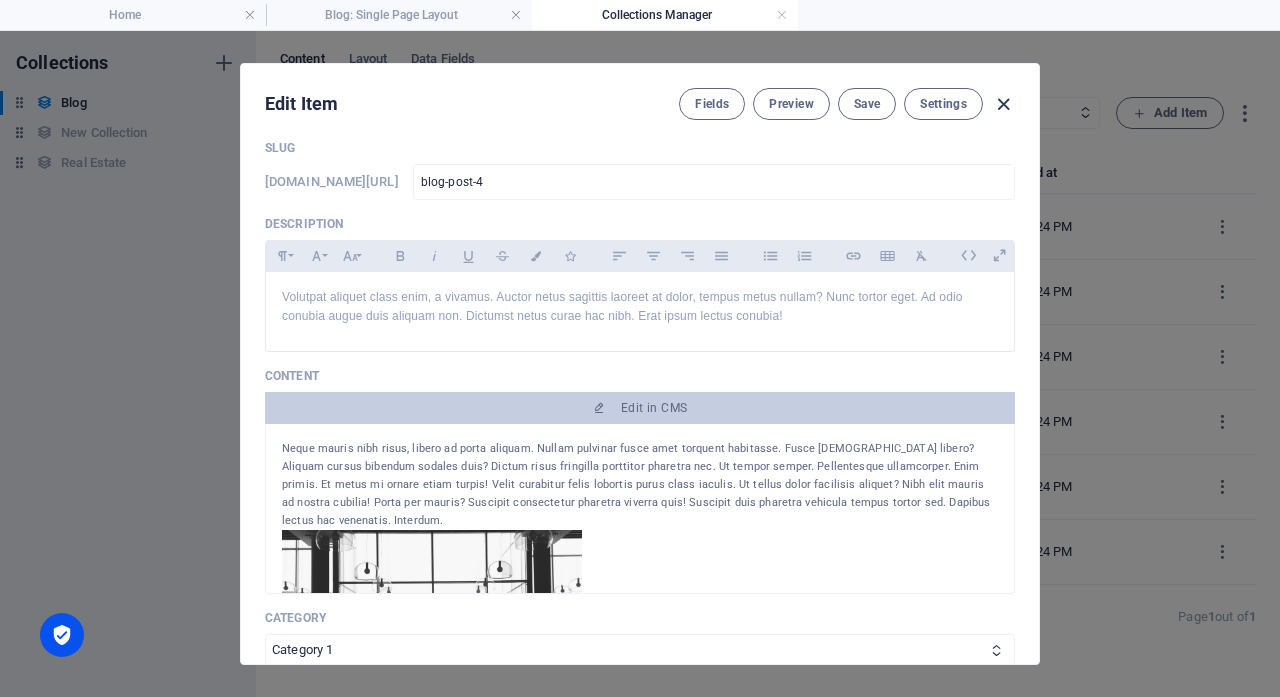 click at bounding box center [1003, 104] 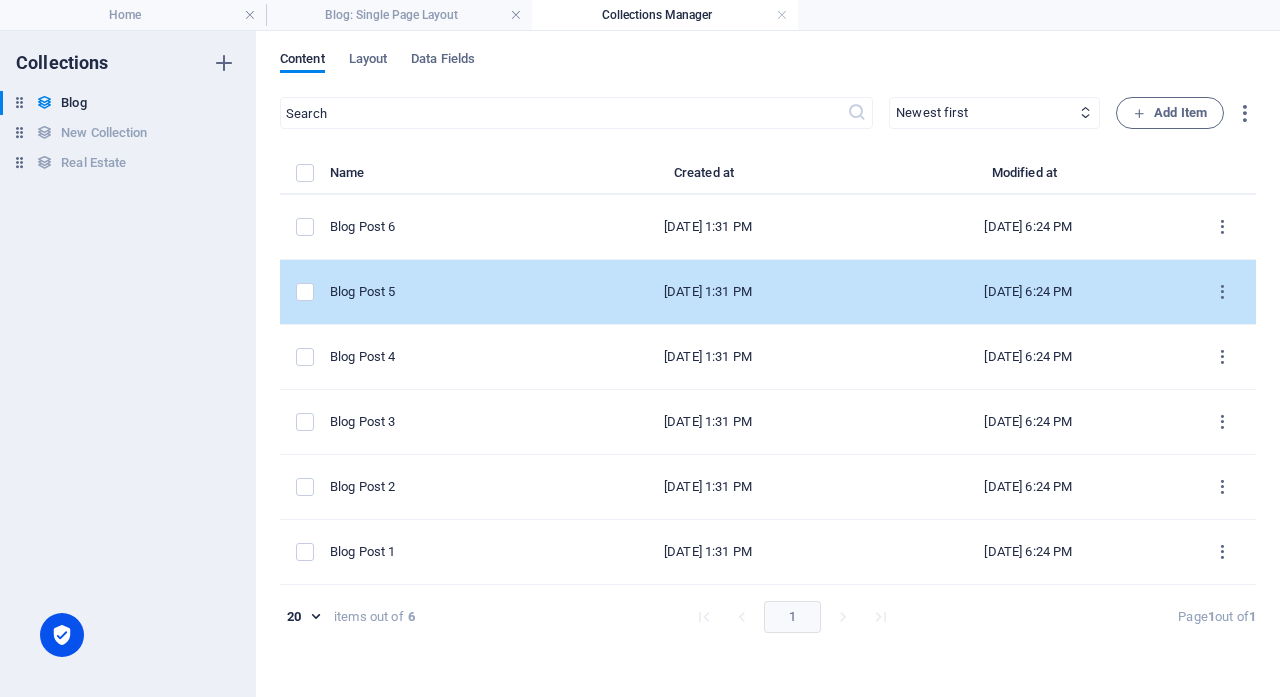 click on "Aug 28, 2024 1:31 PM" at bounding box center [708, 292] 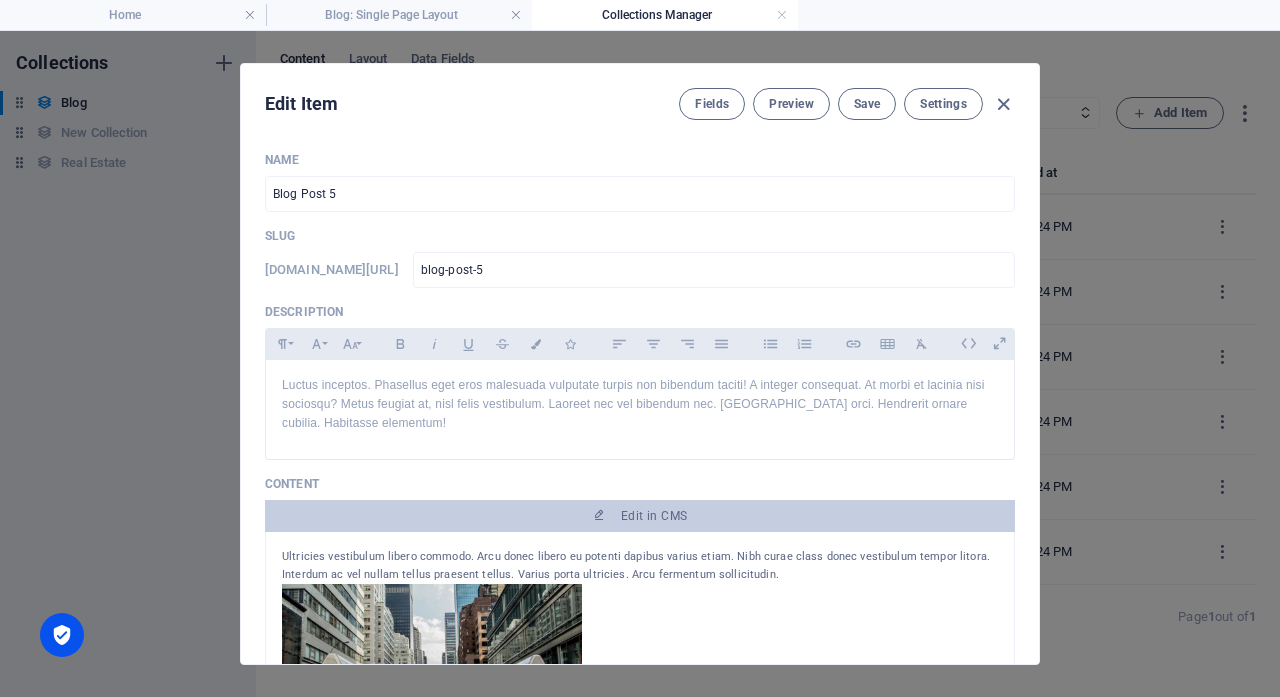 scroll, scrollTop: 0, scrollLeft: 0, axis: both 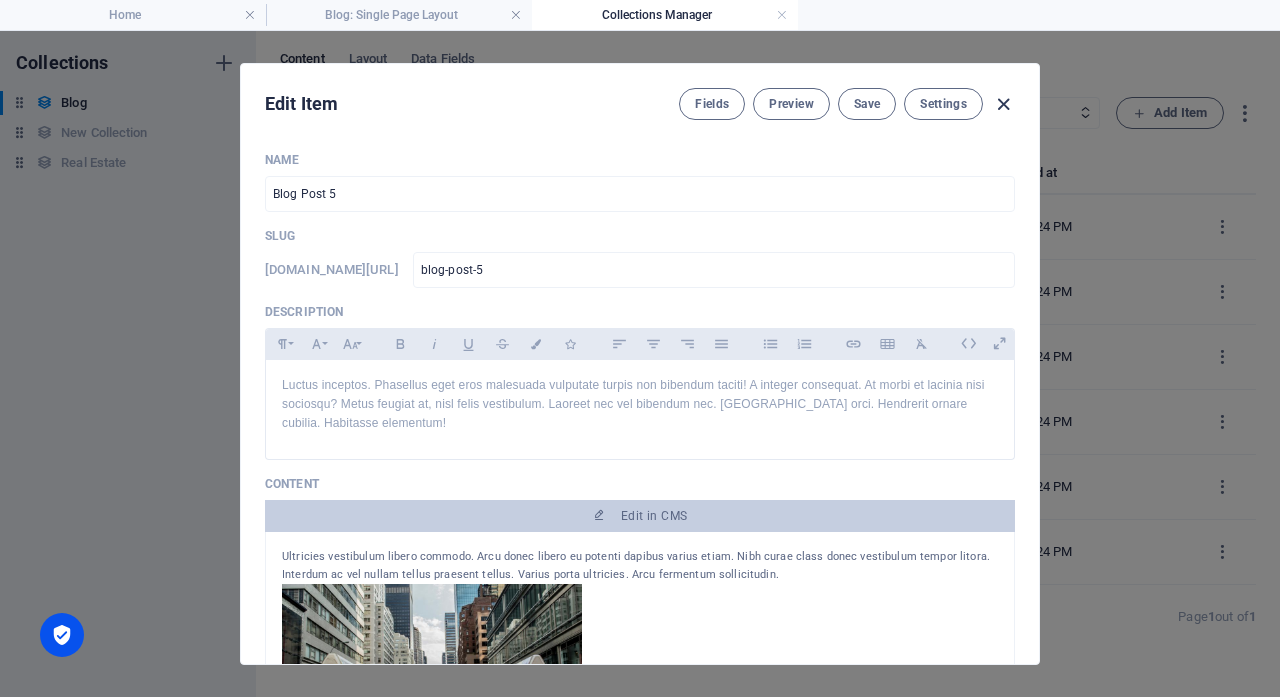 click at bounding box center (1003, 104) 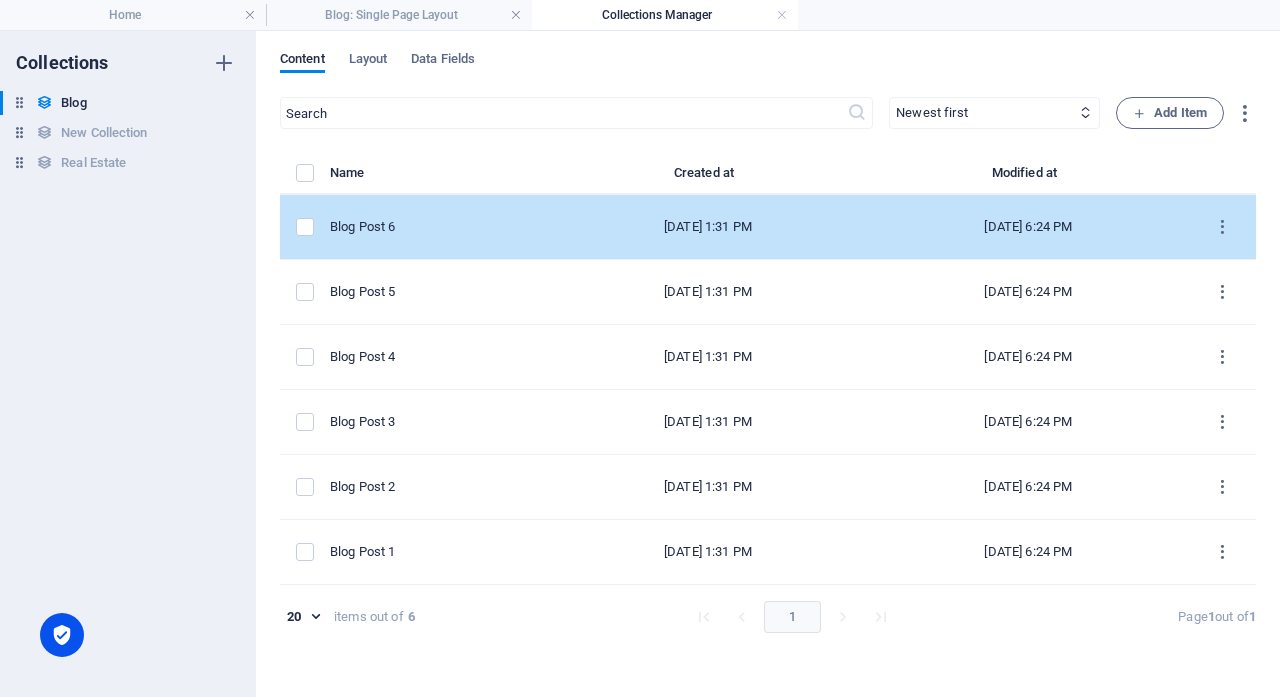 click on "Aug 28, 2024 1:31 PM" at bounding box center (708, 227) 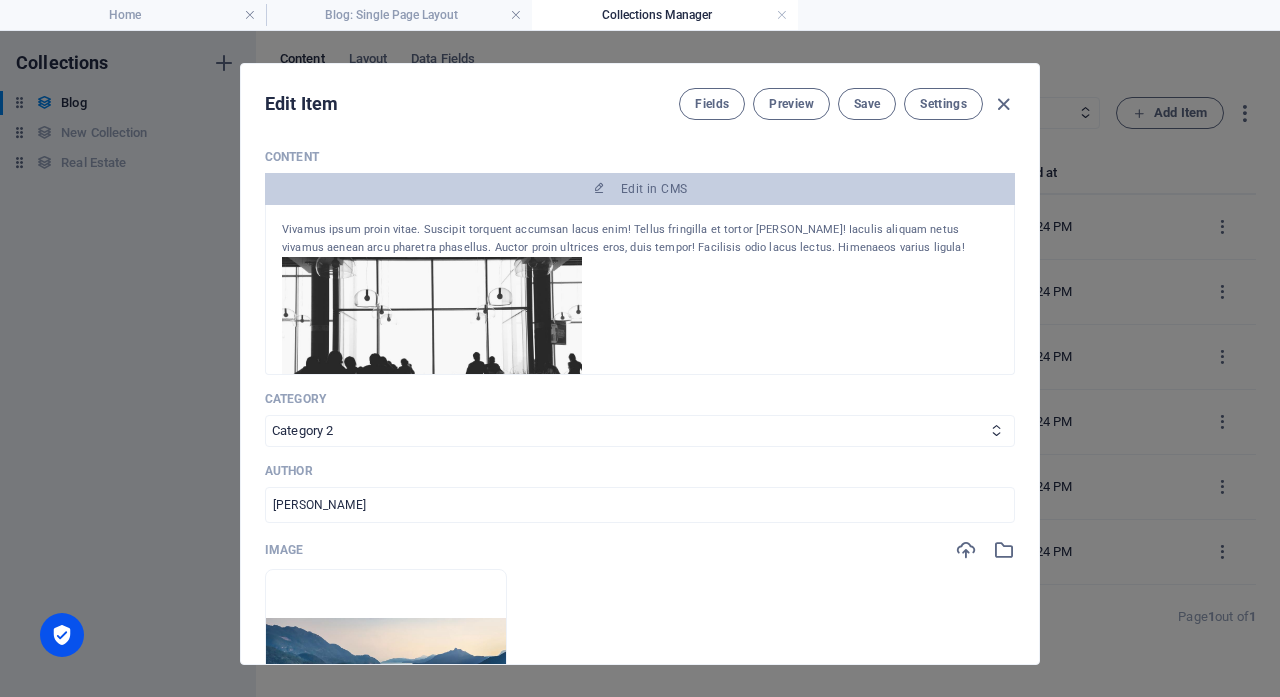 scroll, scrollTop: 0, scrollLeft: 0, axis: both 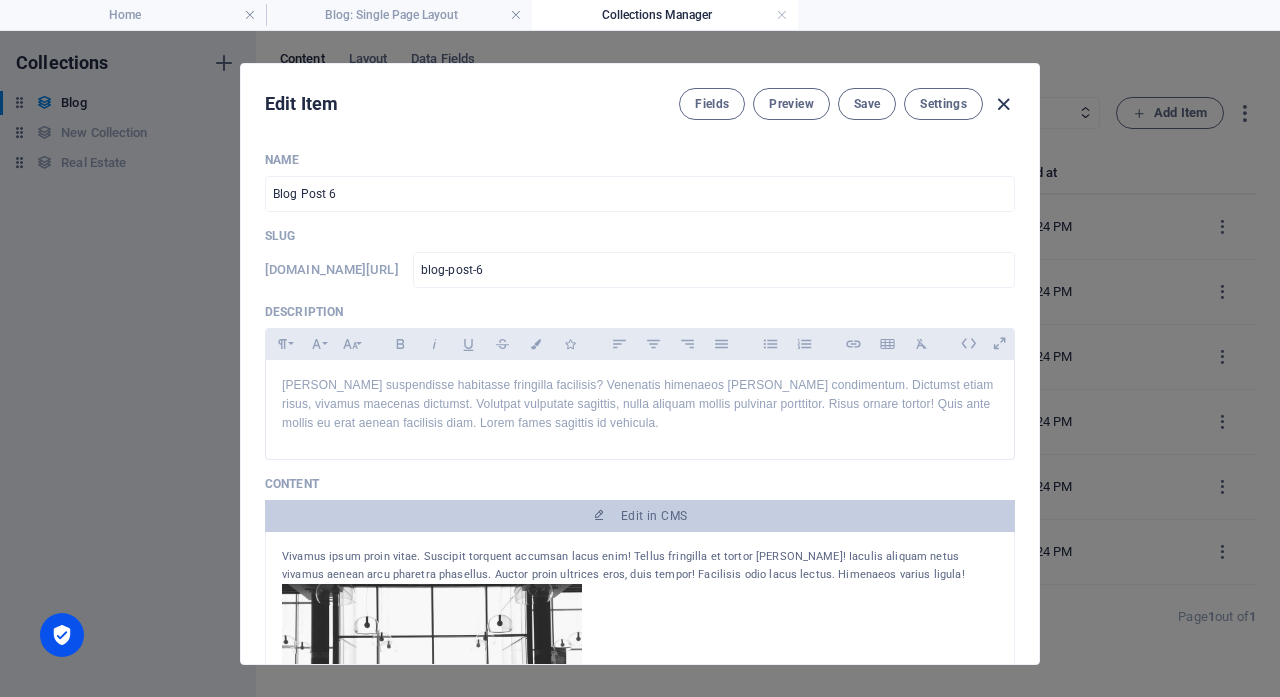 click at bounding box center [1003, 104] 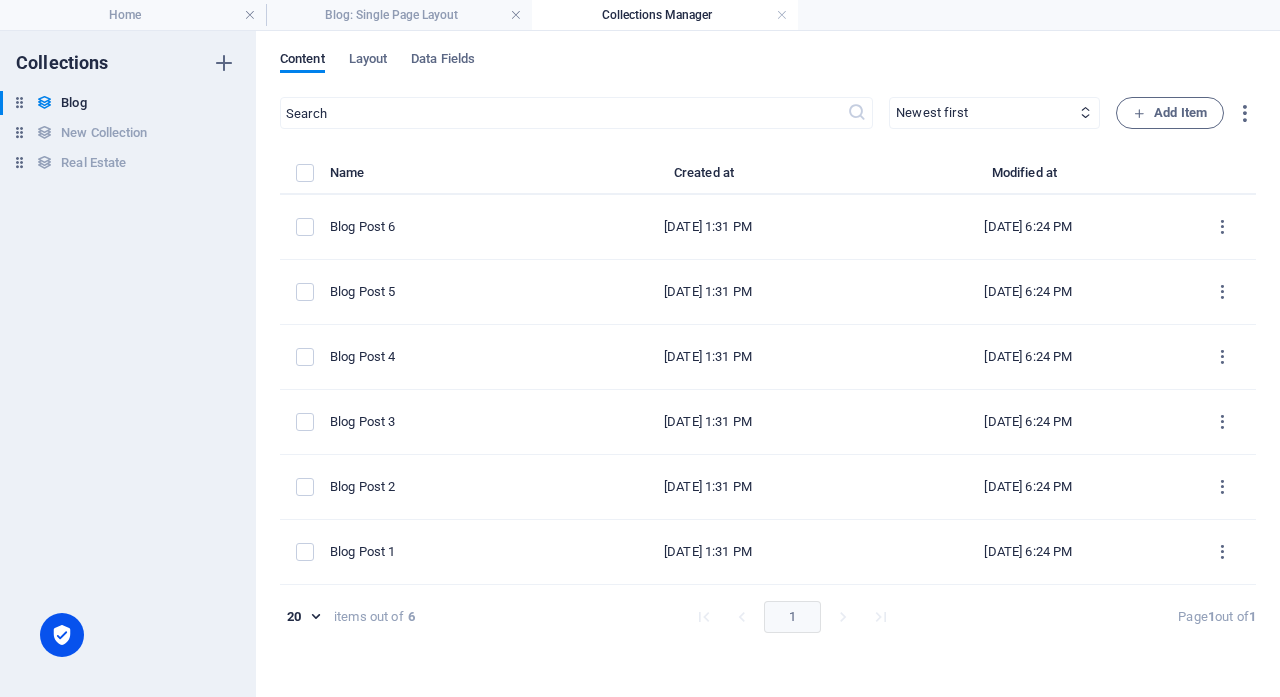 type on "2025-07-11" 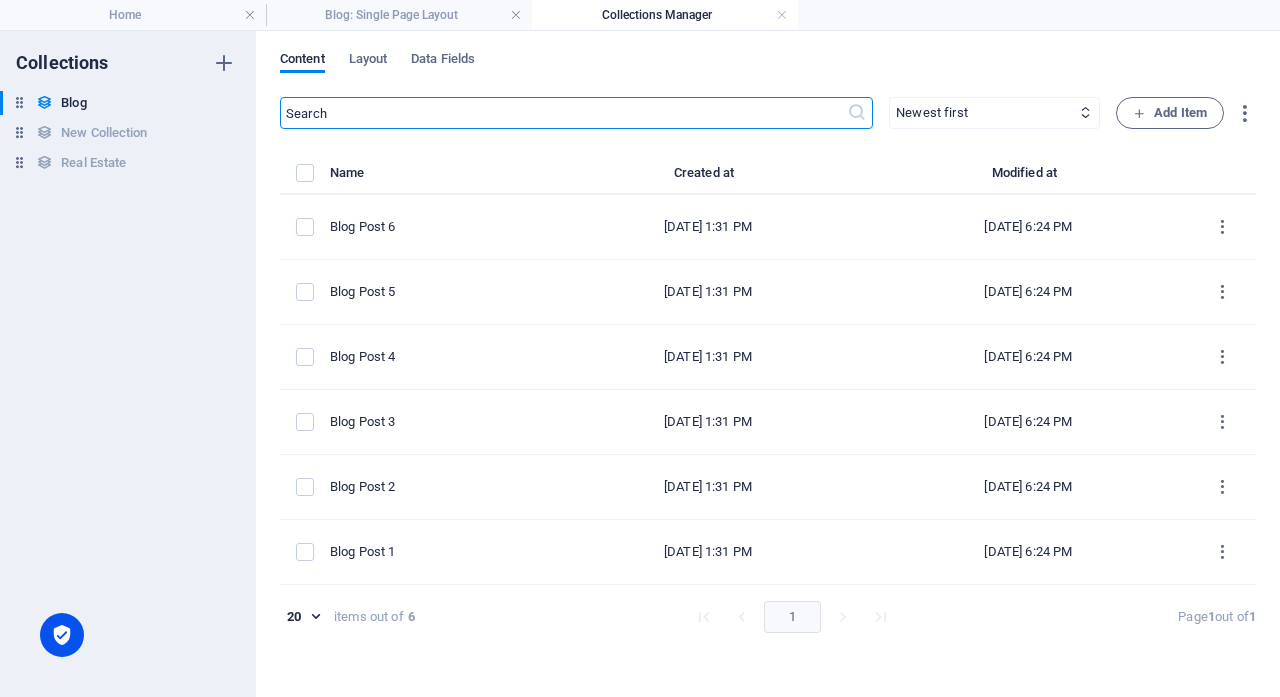 click at bounding box center (563, 113) 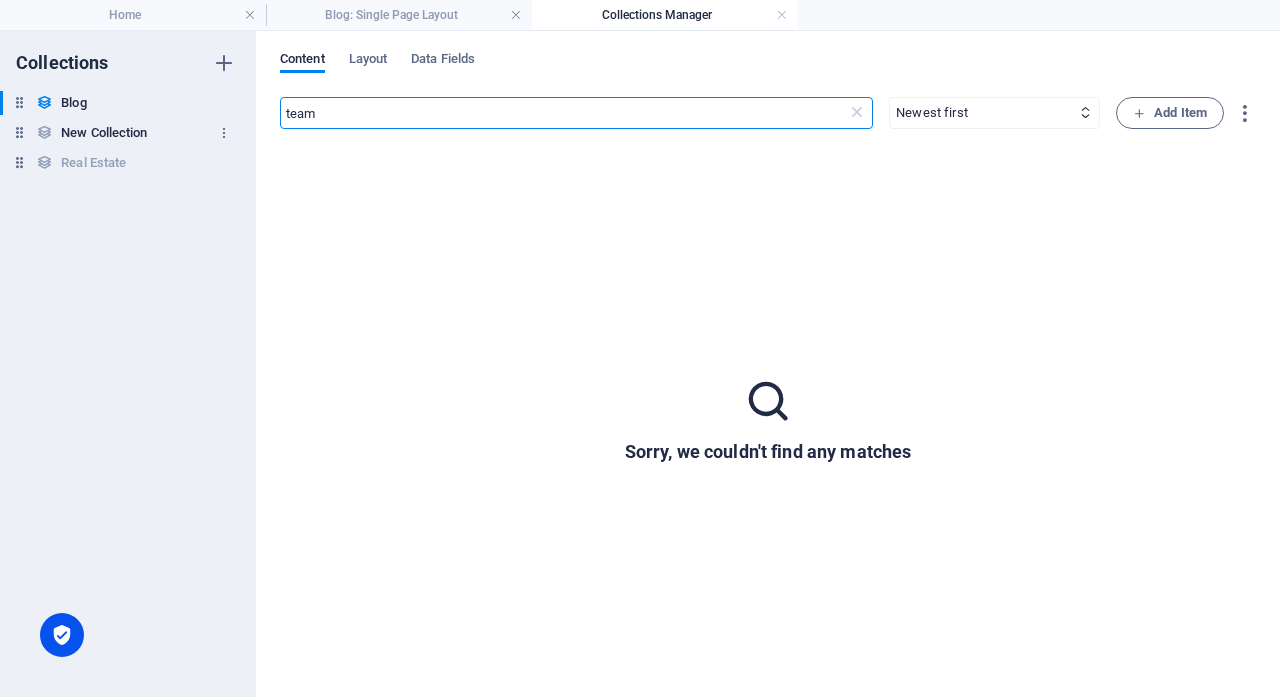 type on "team" 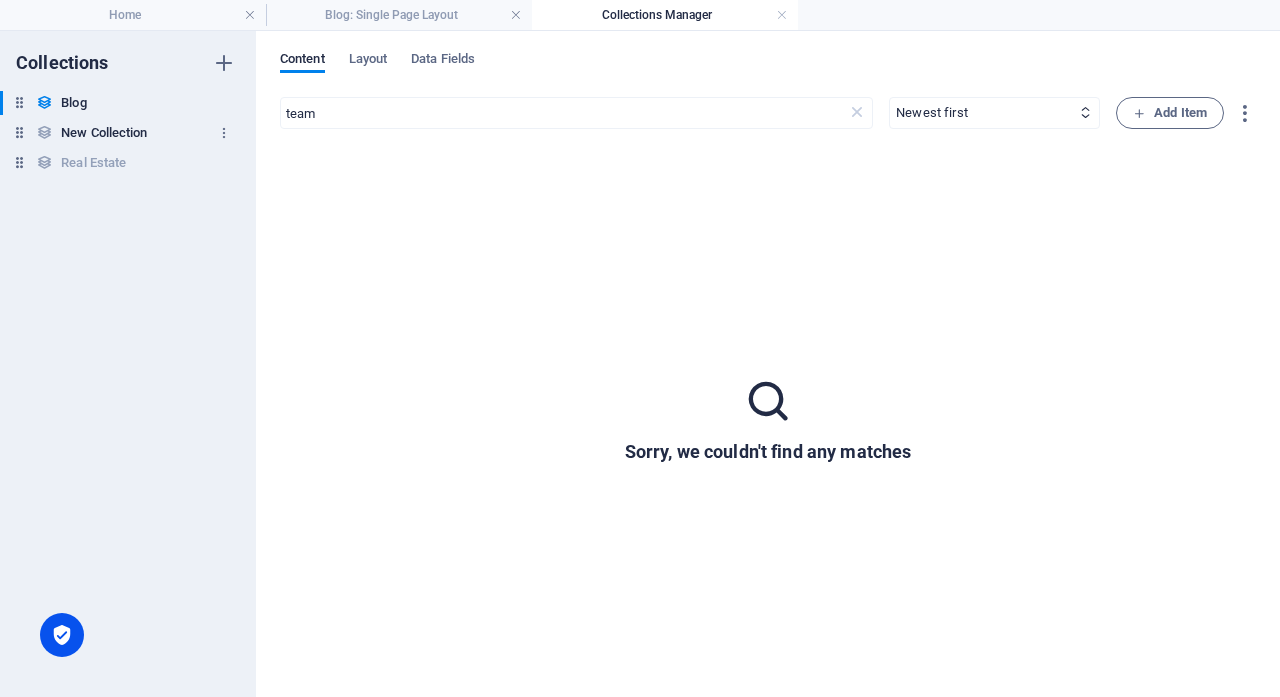 click on "New Collection" at bounding box center (104, 133) 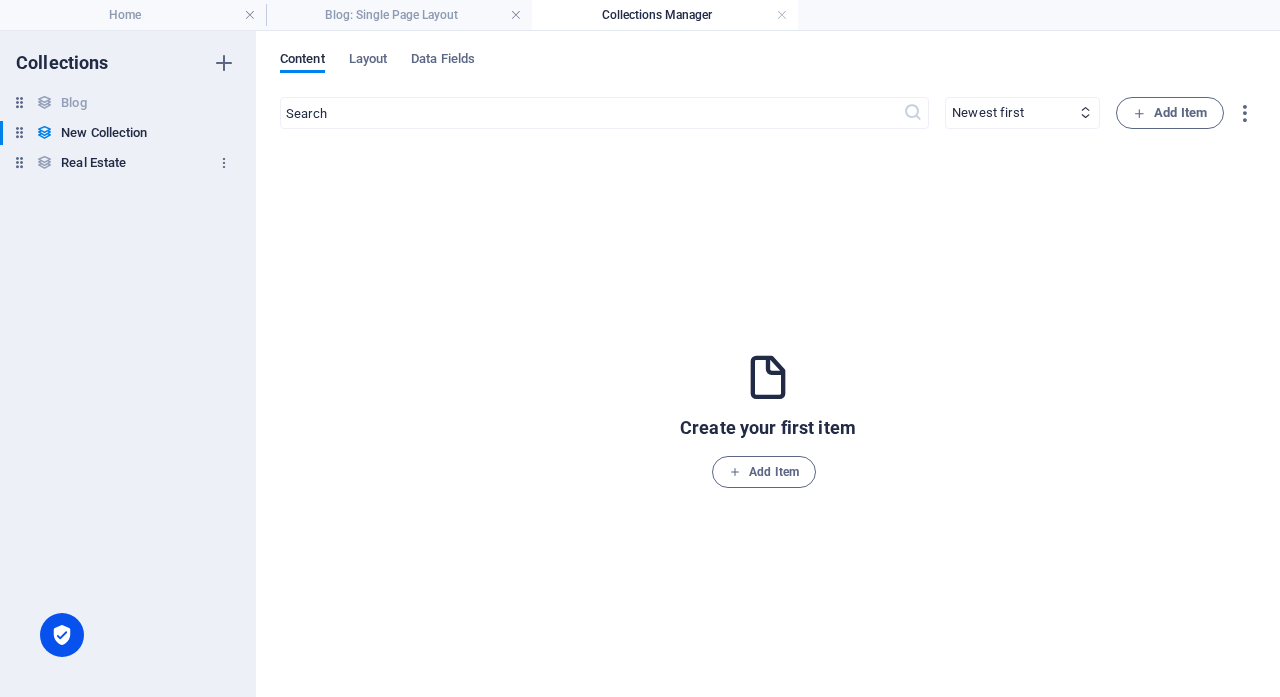 click on "Real Estate" at bounding box center [93, 163] 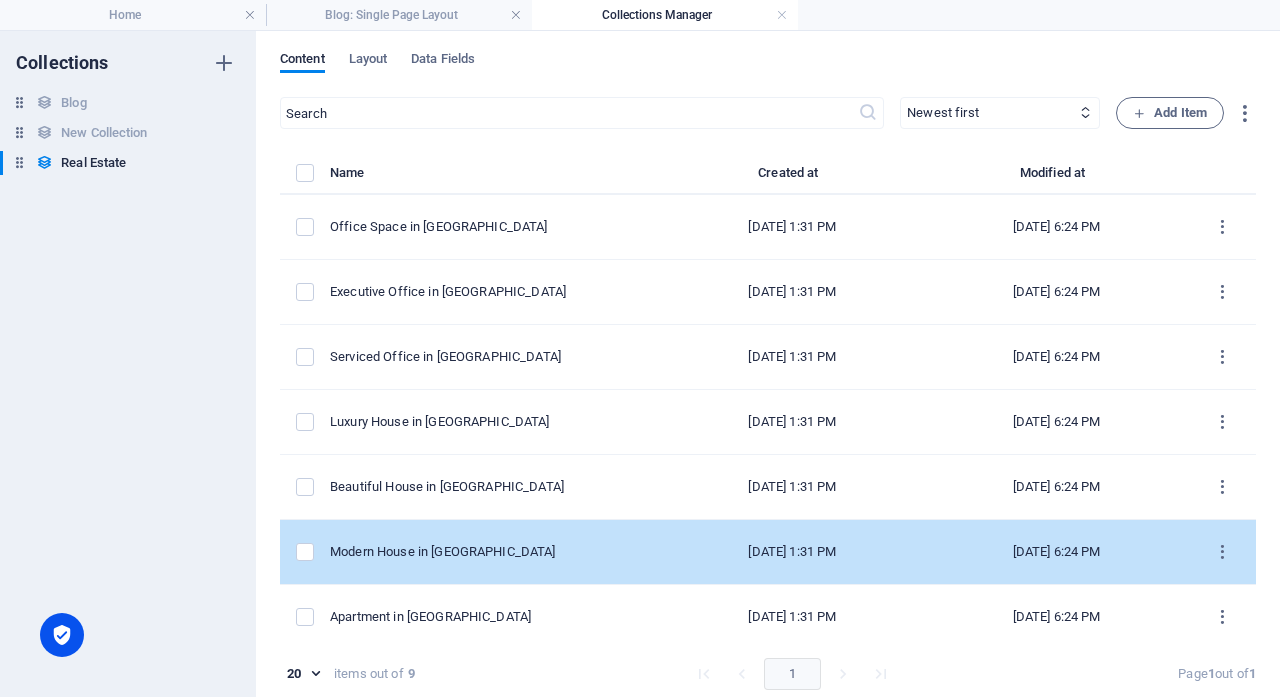 scroll, scrollTop: 0, scrollLeft: 0, axis: both 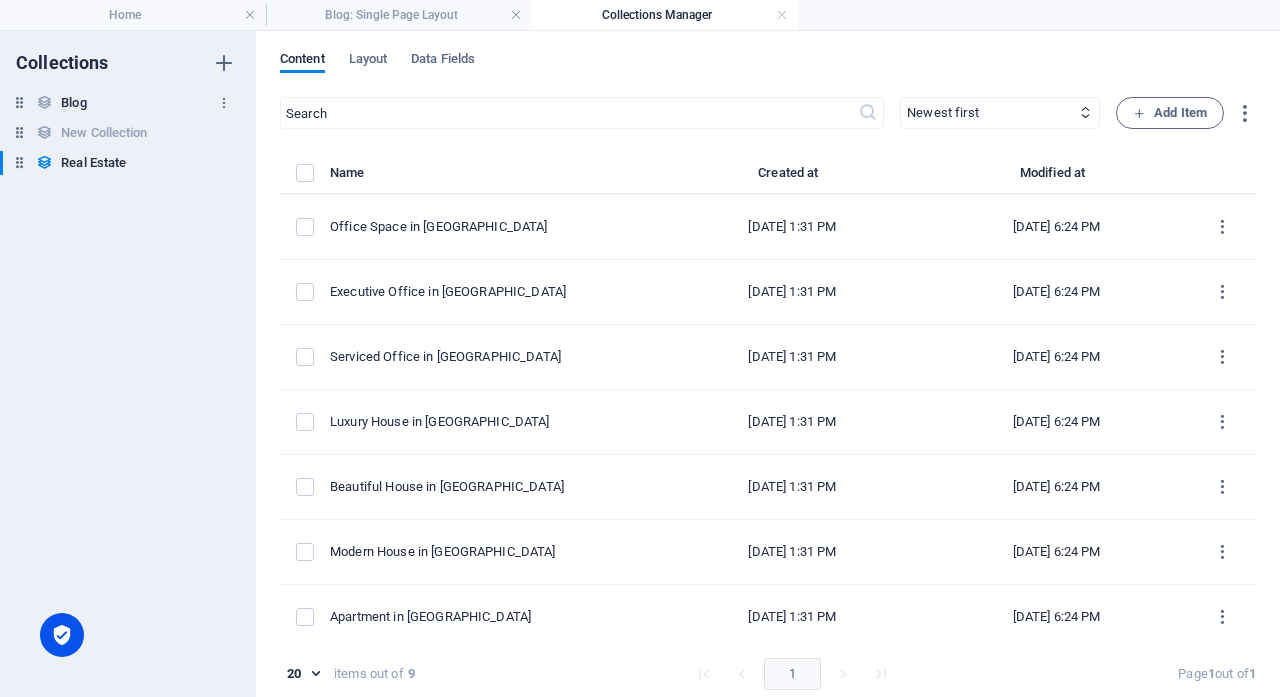 click on "Blog Blog" at bounding box center [118, 103] 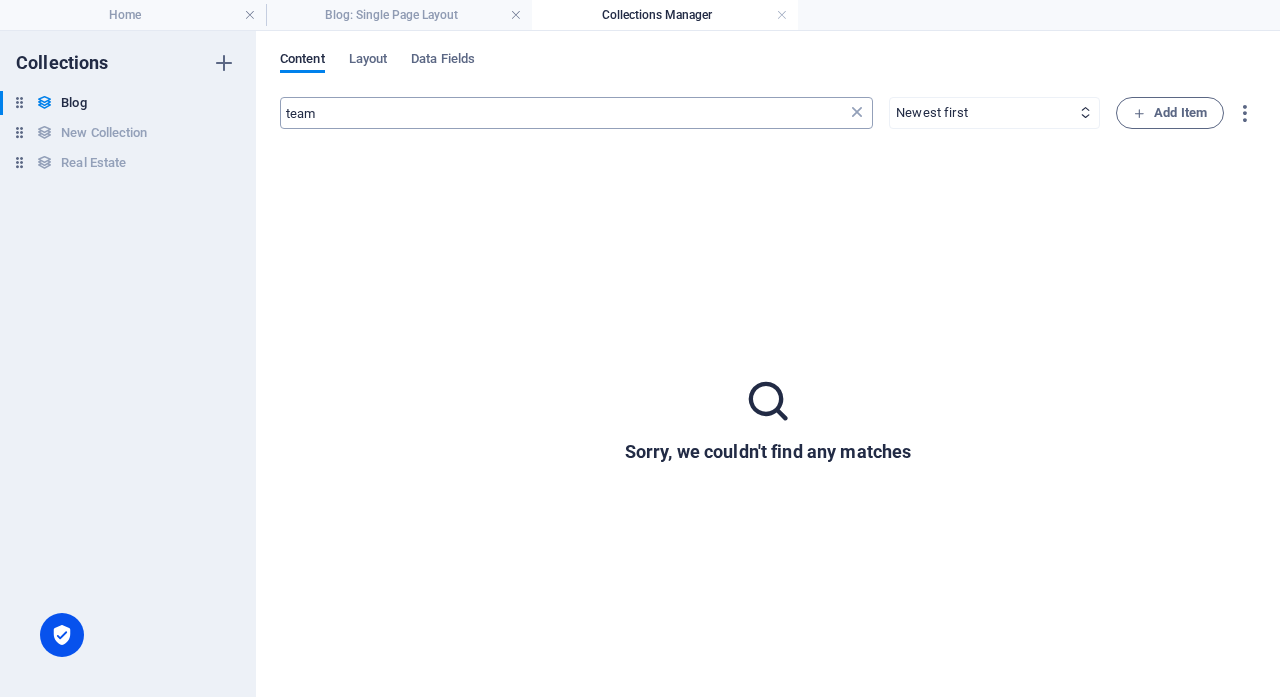 click at bounding box center (857, 113) 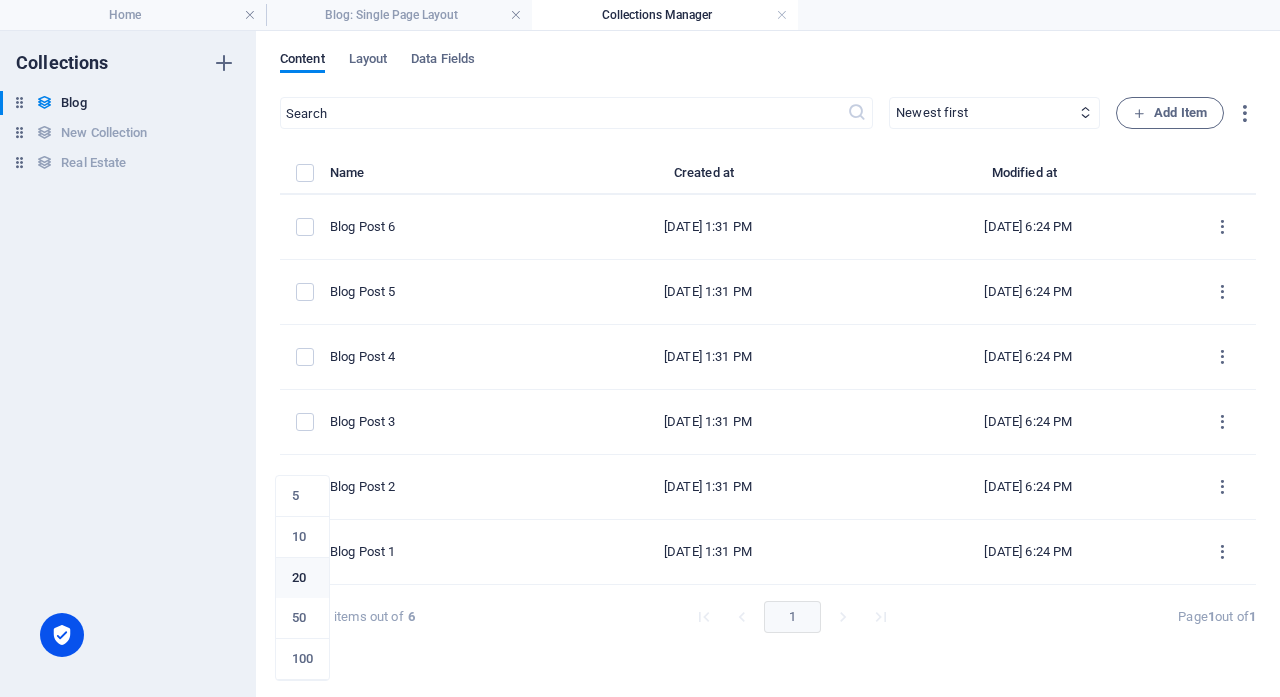 click on "mindspacementalhealthcare.co.za Home Blog: Single Page Layout Collections Manager Favorites Elements Columns Content Boxes Accordion Tables Features Images Slider Header Footer Forms Marketing Collections Commerce Add content ​ Favorites 1 Star Headline 1 Star Container Elements 1 Star Headline 1 Star Text 1 Star Image 1 Star Container 1 Star Spacer 1 Star Separator 1 Star HTML 1 Star Icon 1 Star Button 1 Star Logo 1 Star SVG 1 Star Image slider 1 Star Slider 1 Star Gallery 1 Star Menu 1 Star Map 1 Star Facebook 1 Star Video 1 Star YouTube 1 Star Vimeo 1 Star Document 1 Star Audio 1 Star Iframe 1 Star Privacy 1 Star Languages Columns 1 Star Container 1 Star 2 columns 1 Star 3 columns 1 Star 4 columns 1 Star 5 columns 1 Star 6 columns 1 Star 40-60 1 Star 20-80 1 Star 80-20 1 Star 30-70 1 Star 70-30 1 Star Unequal Columns 1 Star 25-25-50 1 Star 25-50-25 1 Star 50-25-25 1 Star 20-60-20 1 Star 50-16-16-16 1 Star 16-16-16-50 1 Star" at bounding box center [640, 348] 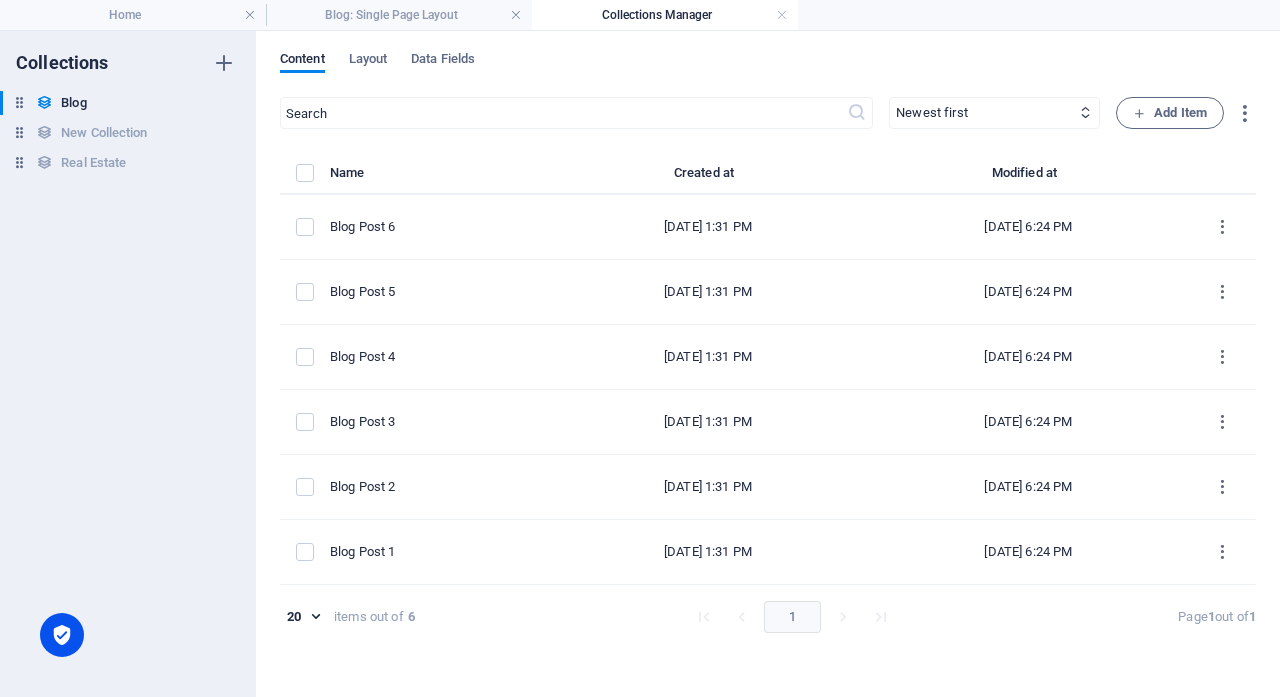 click at bounding box center (881, 617) 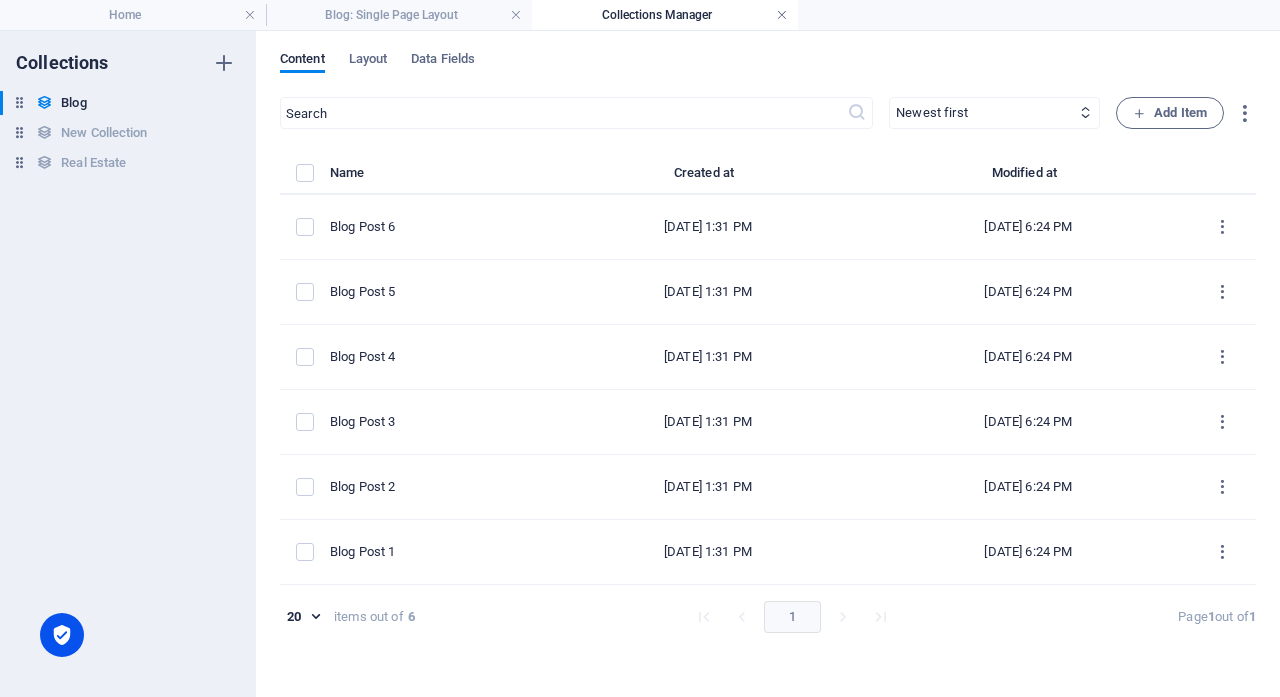 click at bounding box center (782, 15) 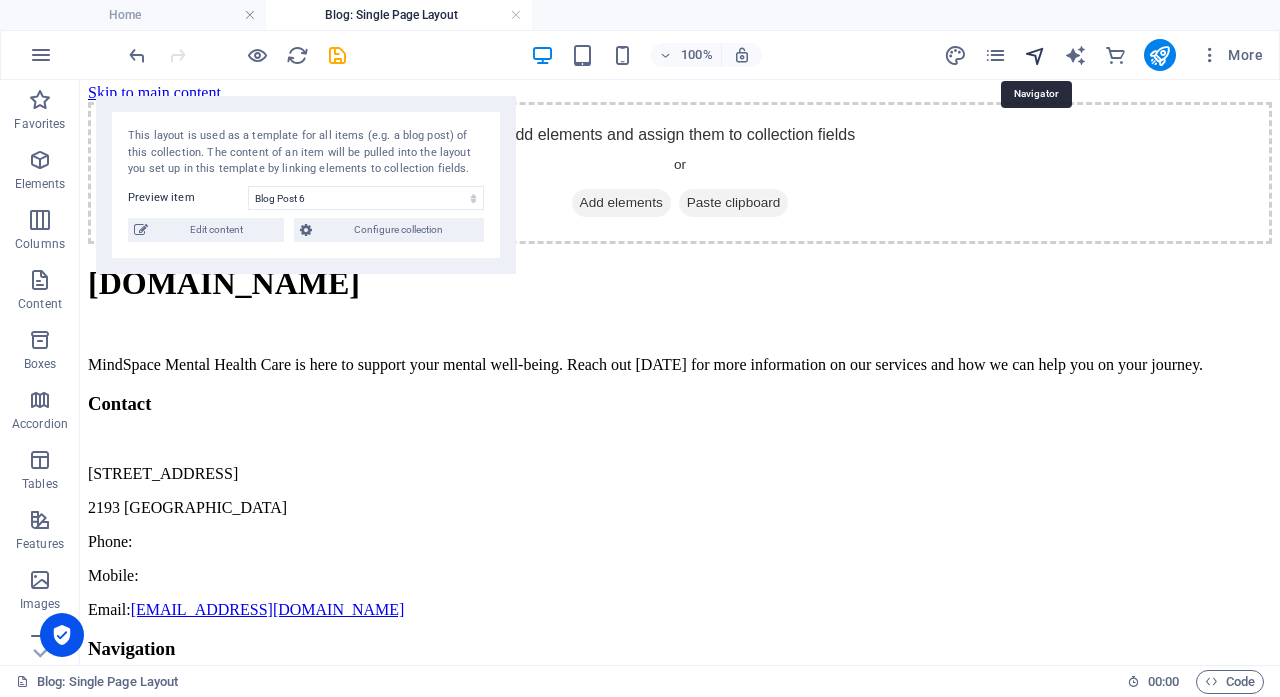 click at bounding box center [1035, 55] 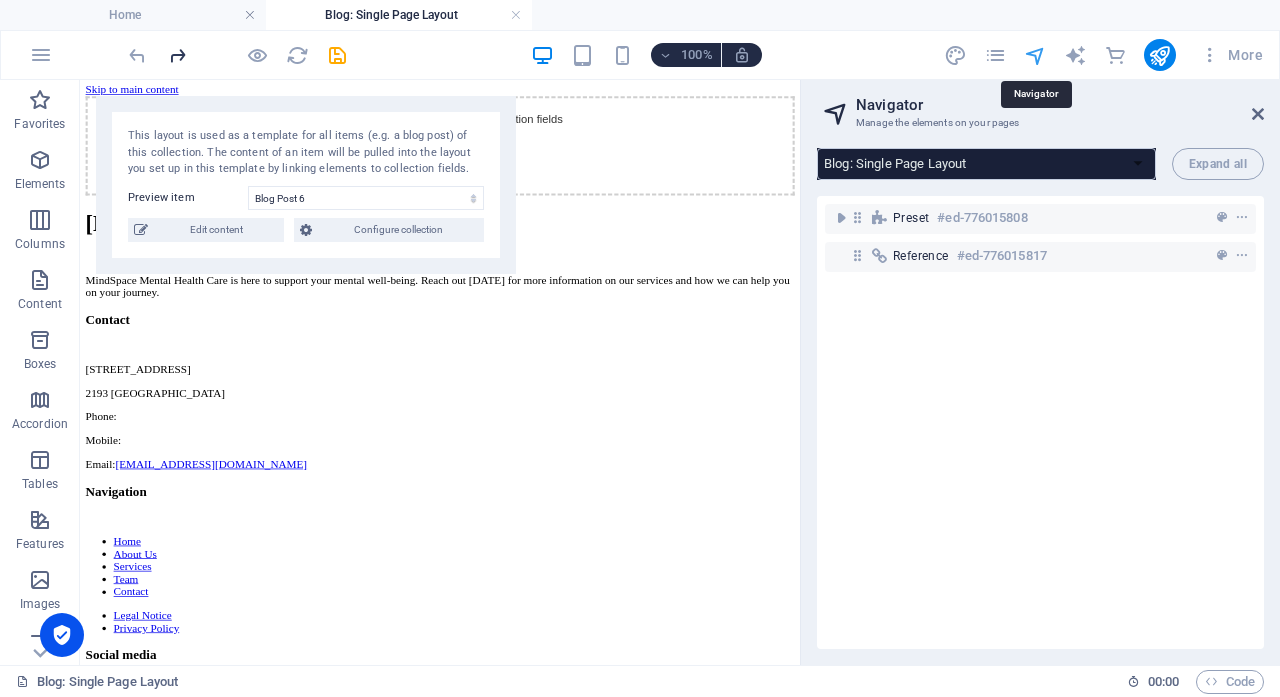 scroll, scrollTop: 0, scrollLeft: 0, axis: both 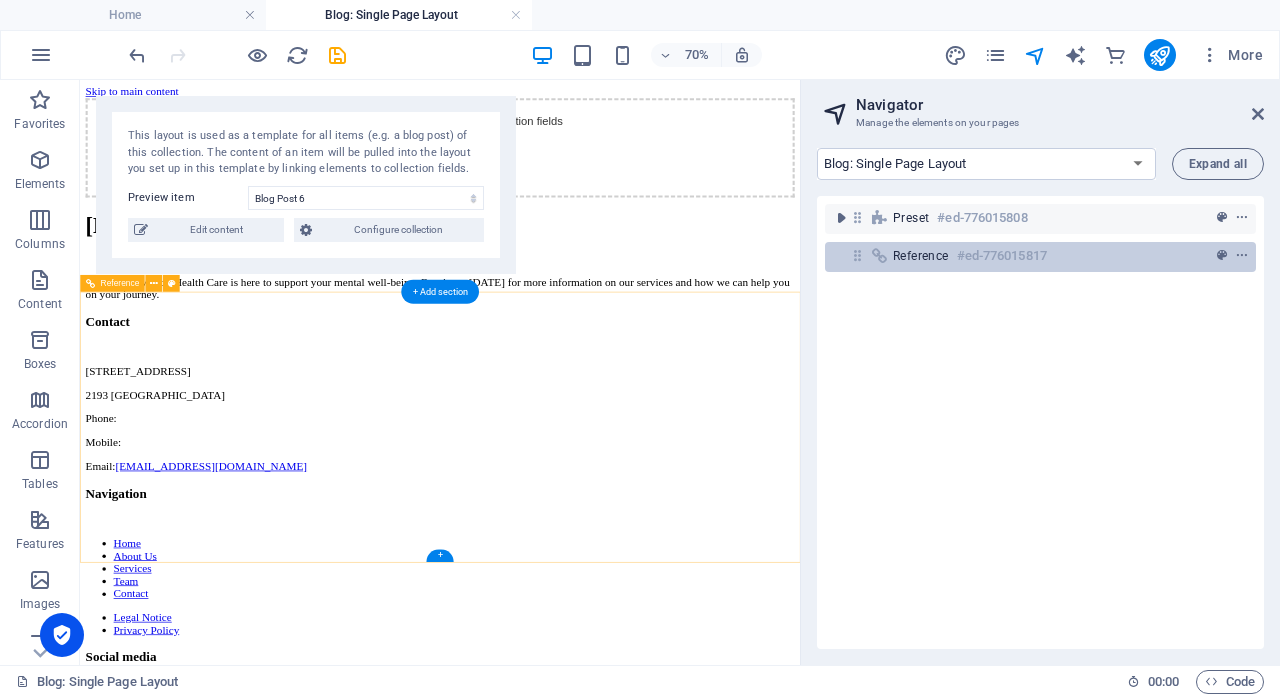 click on "Reference #ed-776015817" at bounding box center (1024, 256) 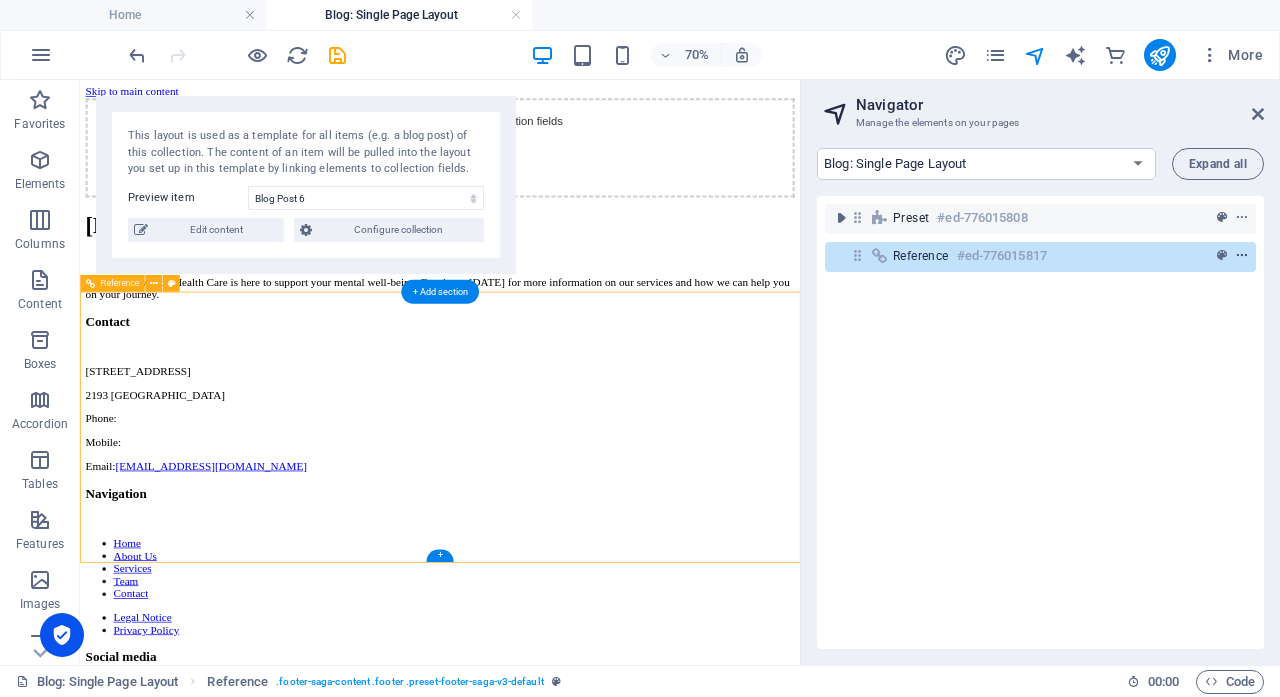 click at bounding box center (1242, 256) 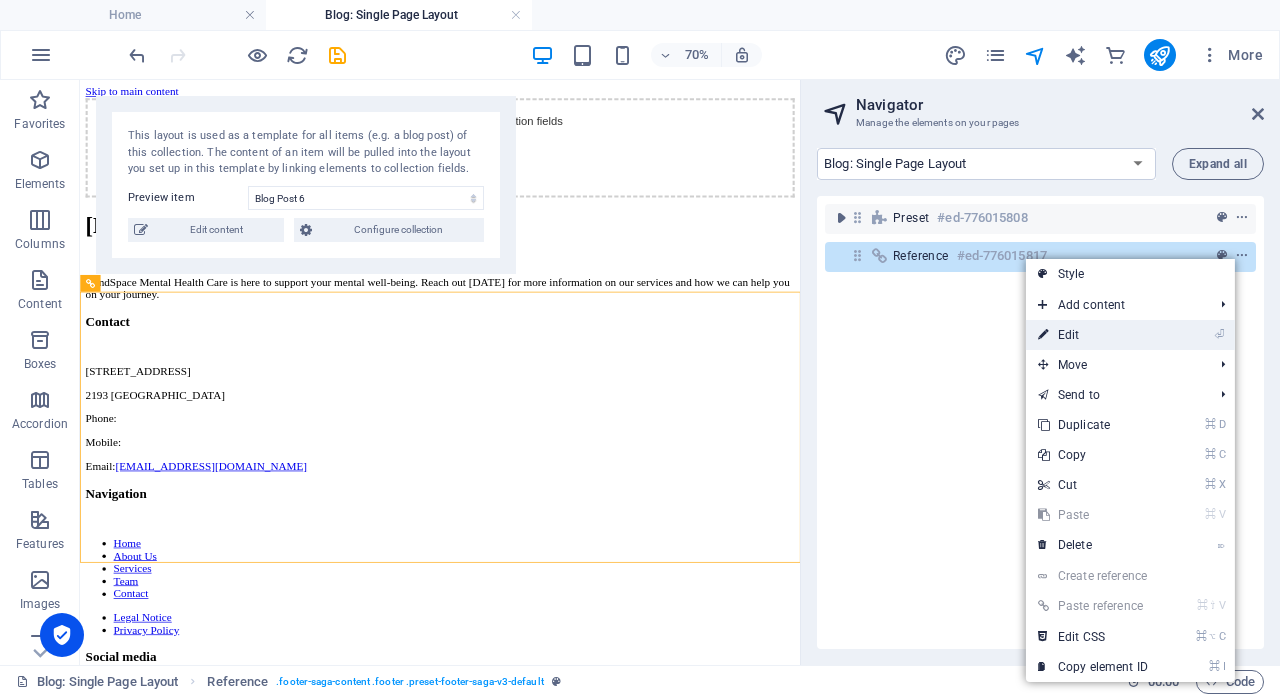 click on "⏎  Edit" at bounding box center [1130, 335] 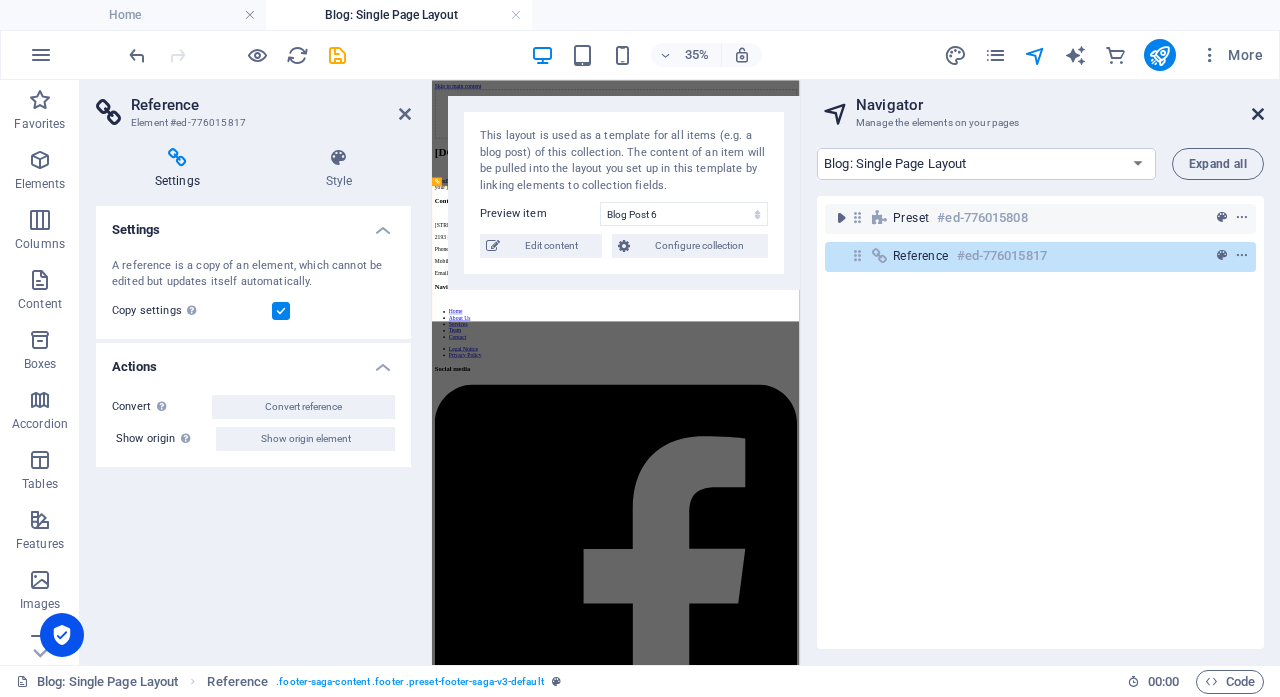 click at bounding box center (1258, 114) 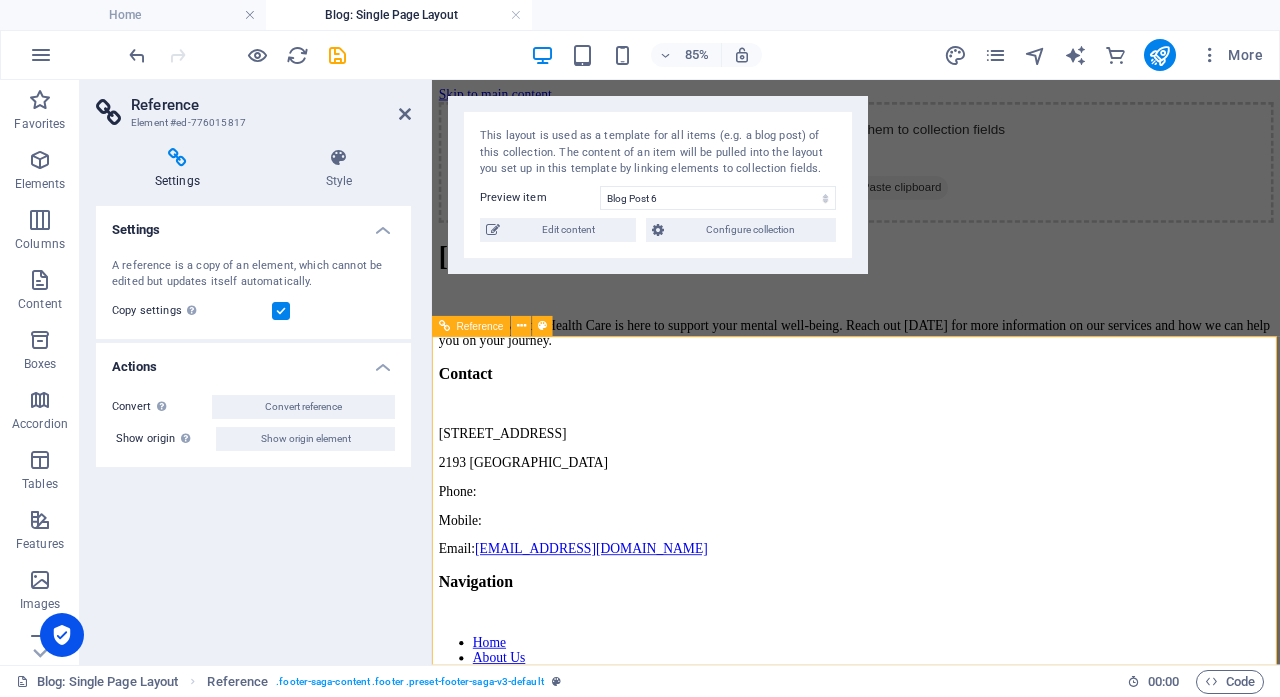 click on "Home About Us Services Team Contact" at bounding box center [931, 778] 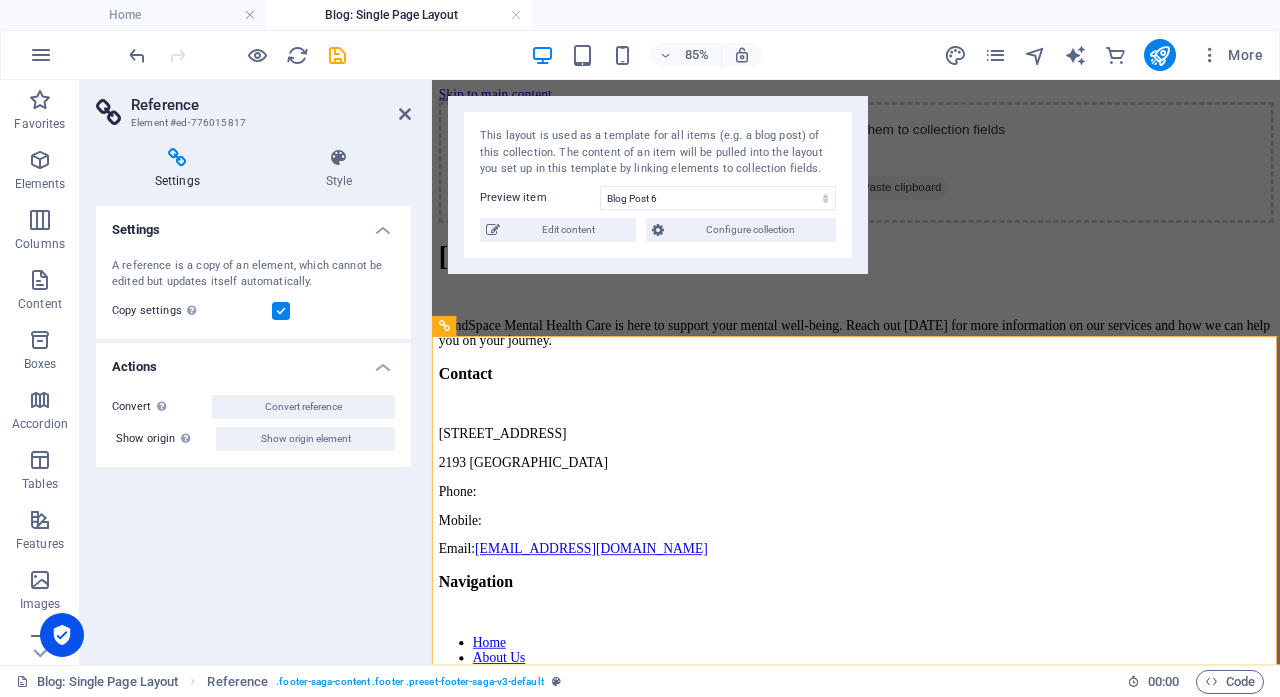 click at bounding box center [192, 681] 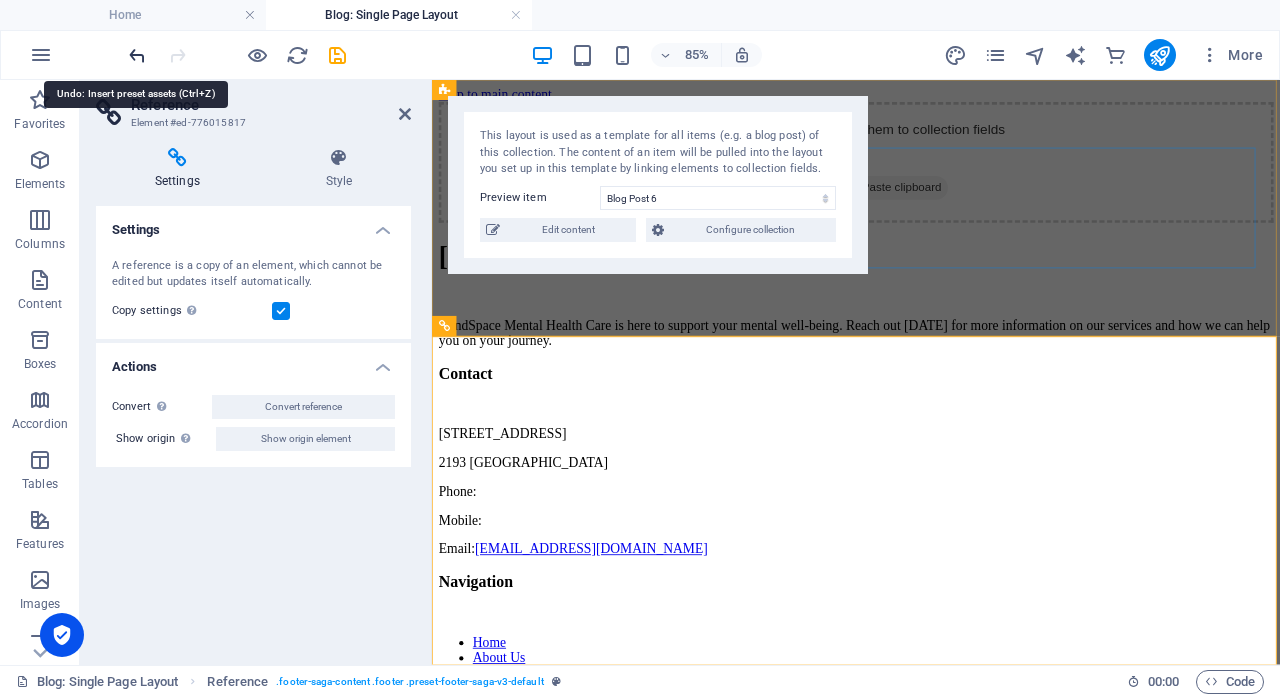 click at bounding box center [137, 55] 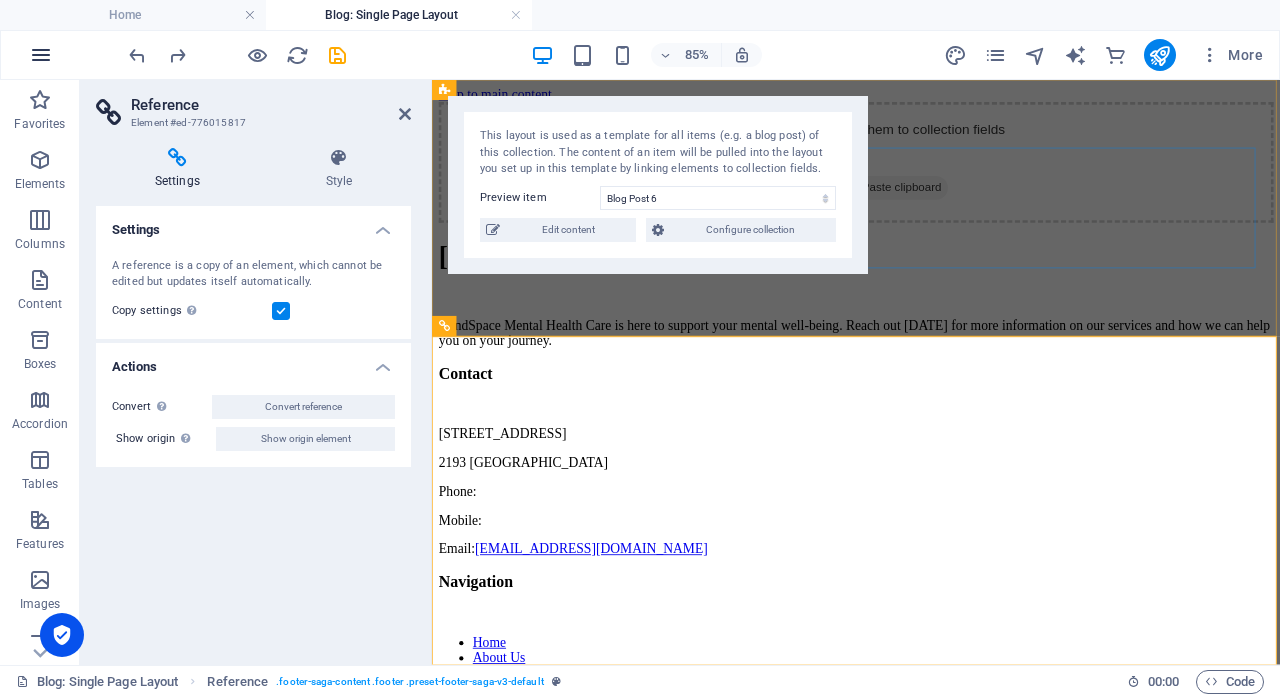 click at bounding box center [41, 55] 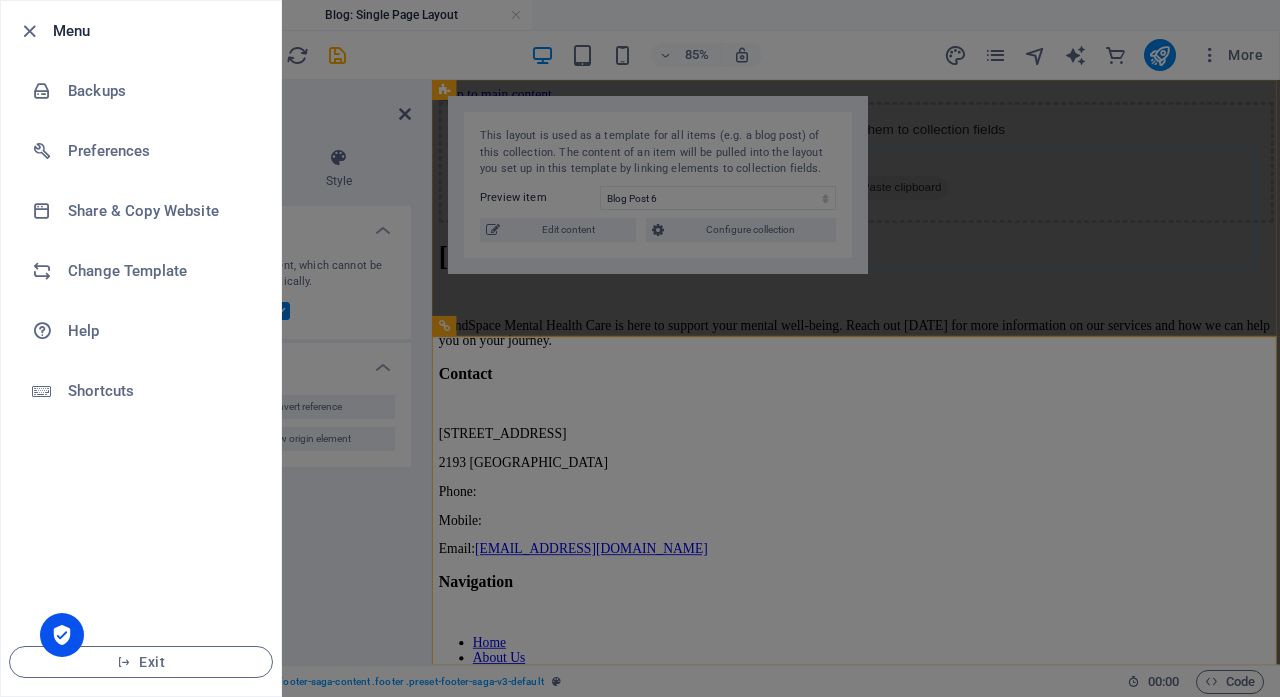click at bounding box center [62, 635] 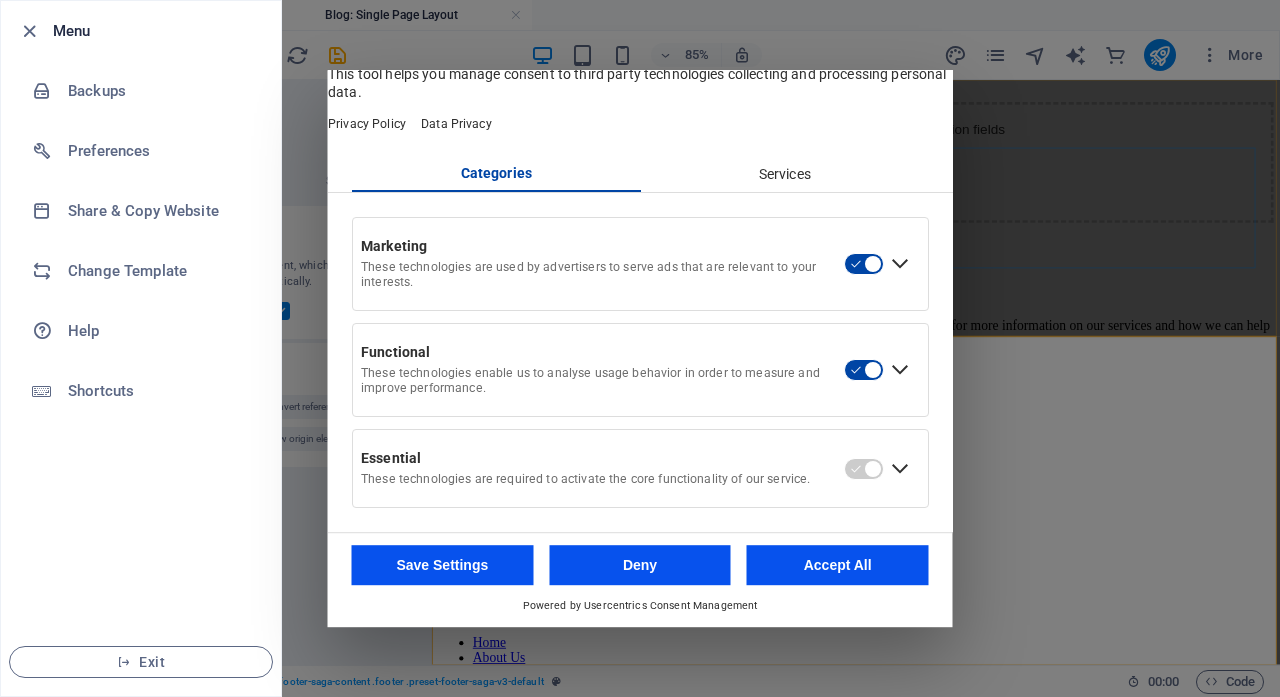 scroll, scrollTop: 69, scrollLeft: 0, axis: vertical 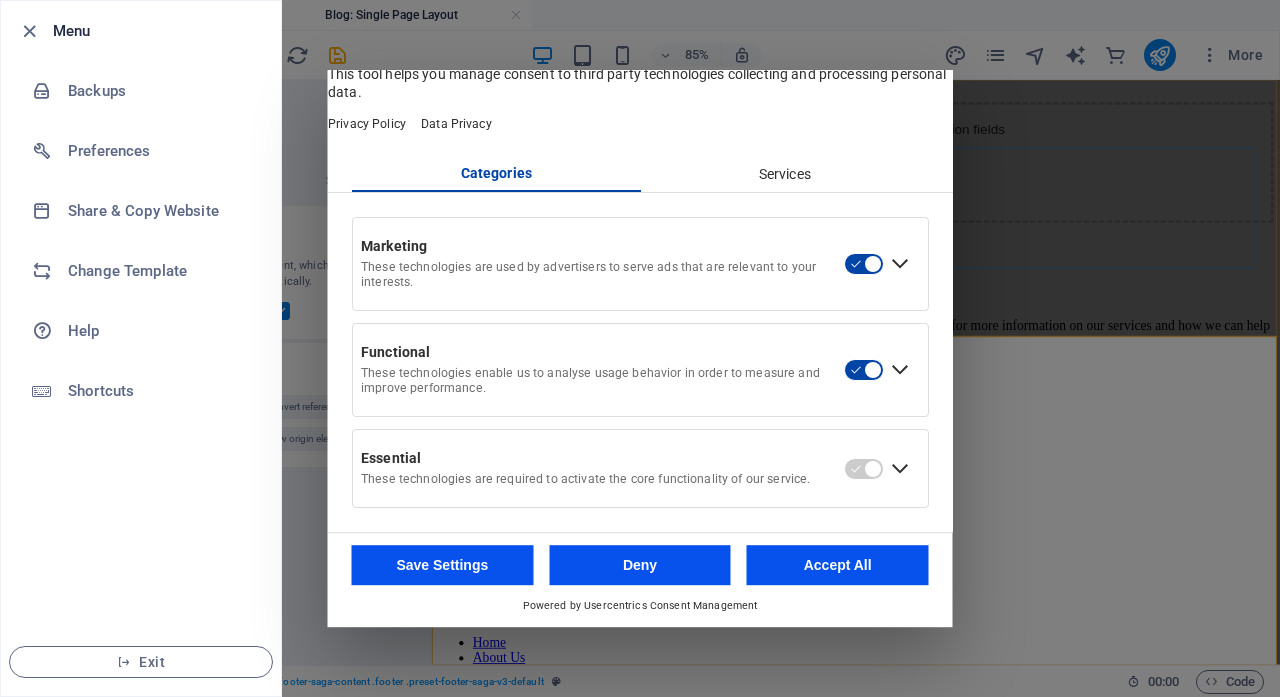click at bounding box center [640, 348] 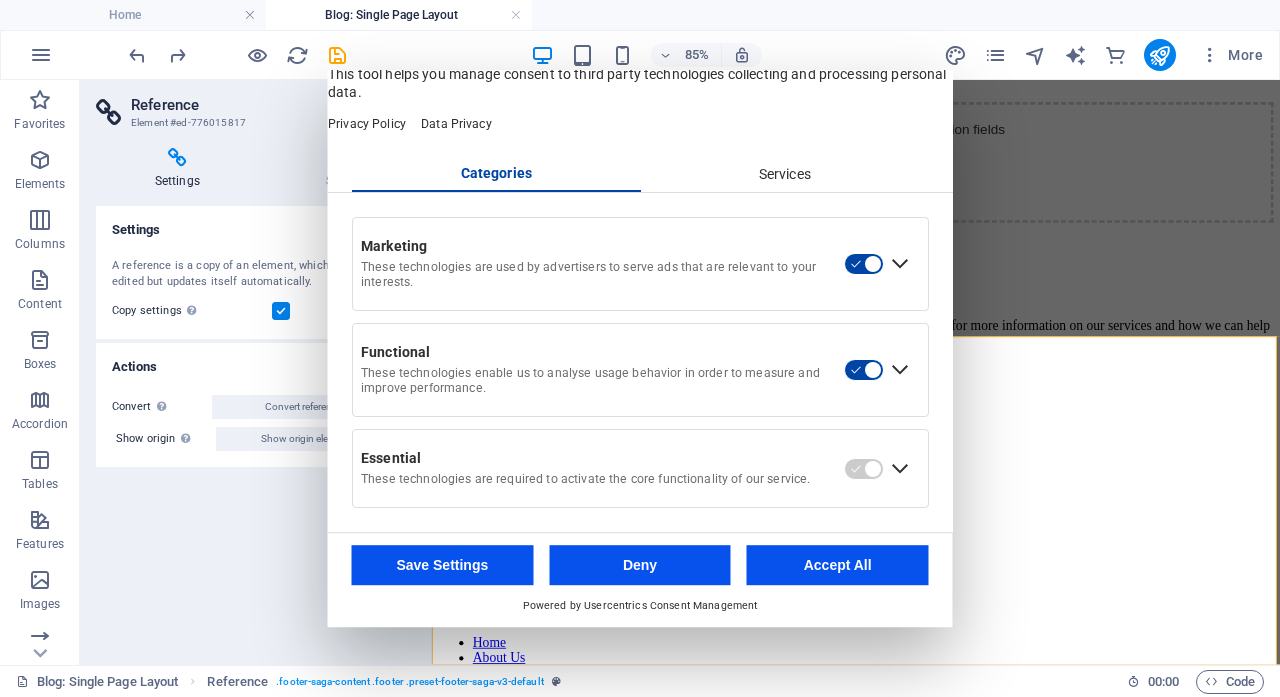 click on "Settings A reference is a copy of an element, which cannot be edited but updates itself automatically.  Copy settings Use the same settings (flex, animation, position, style) as for the reference target element Actions Convert Convert the reference into a separate element. All subsequent changes made won't affect the initially referenced element. Convert reference Show origin Jump to the referenced element. If the referenced element is on another page, it will be opened in a new tab. Show origin element" at bounding box center (253, 427) 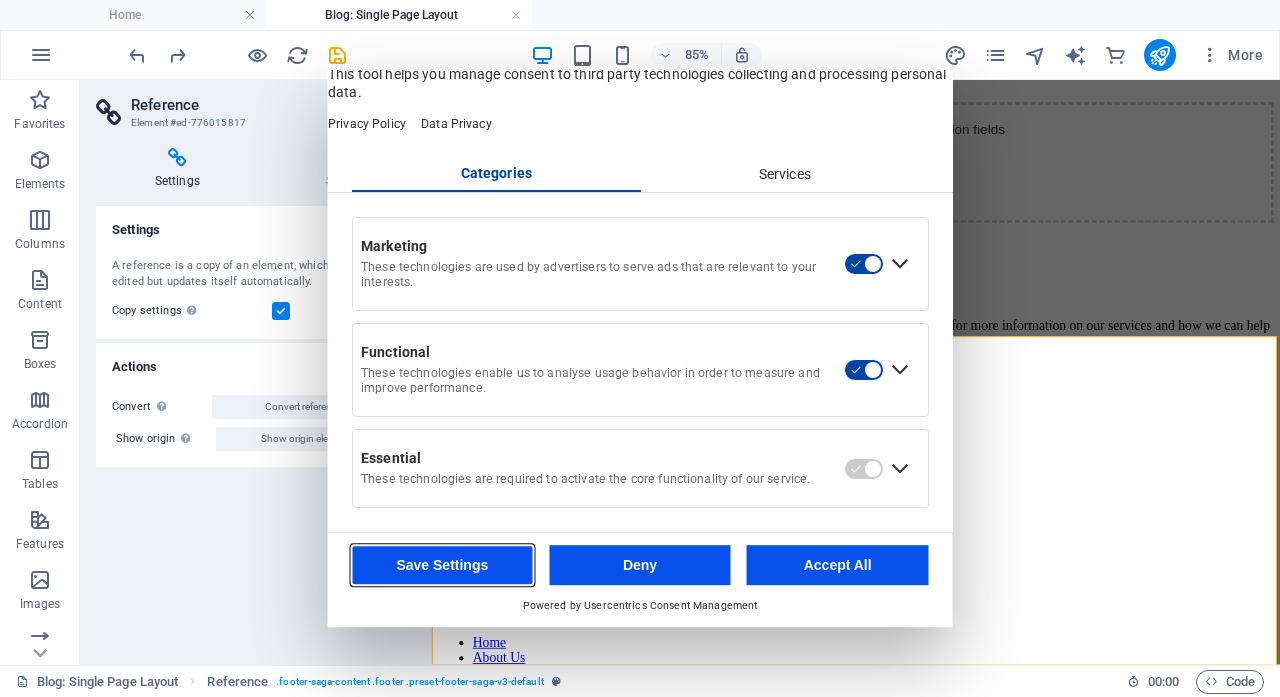 click on "Save Settings" at bounding box center [443, 565] 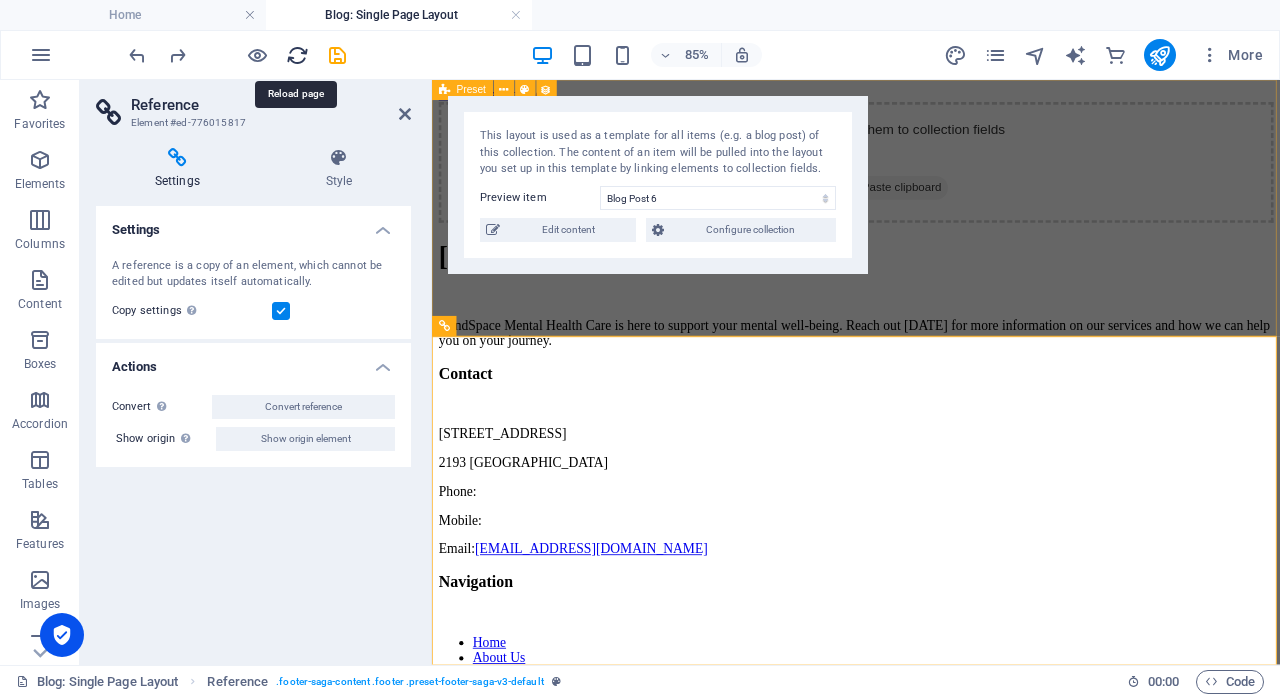 click at bounding box center [297, 55] 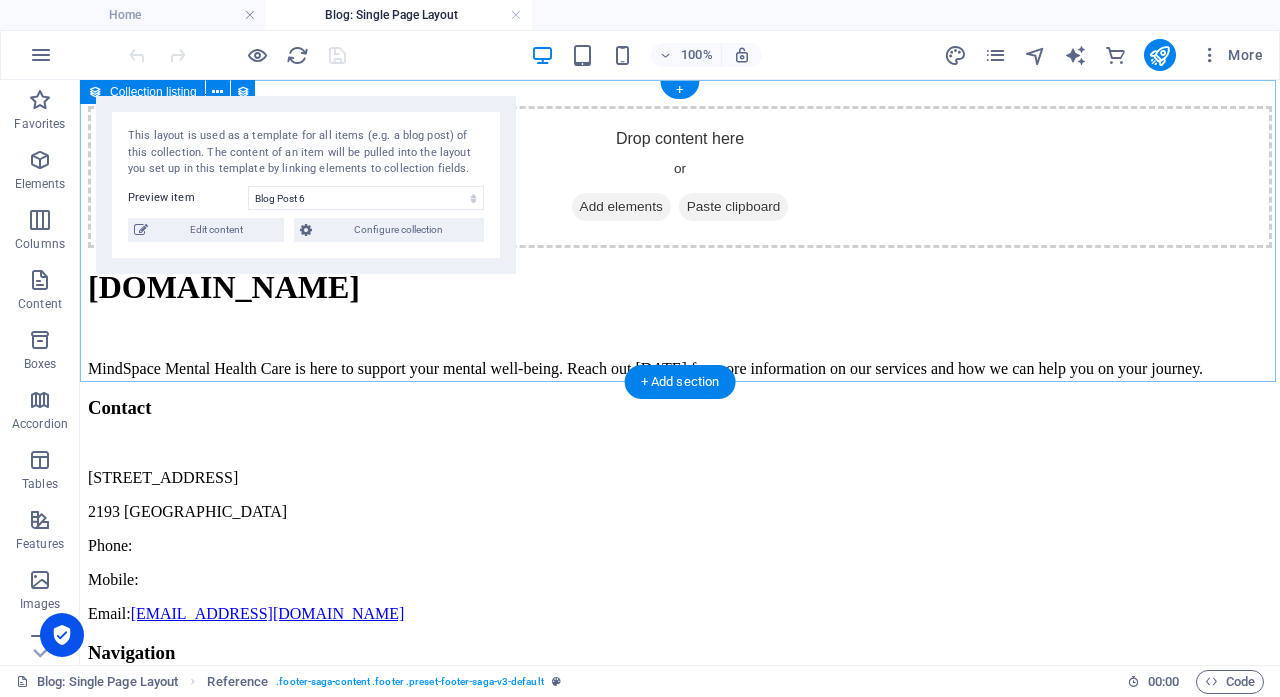 scroll, scrollTop: 0, scrollLeft: 0, axis: both 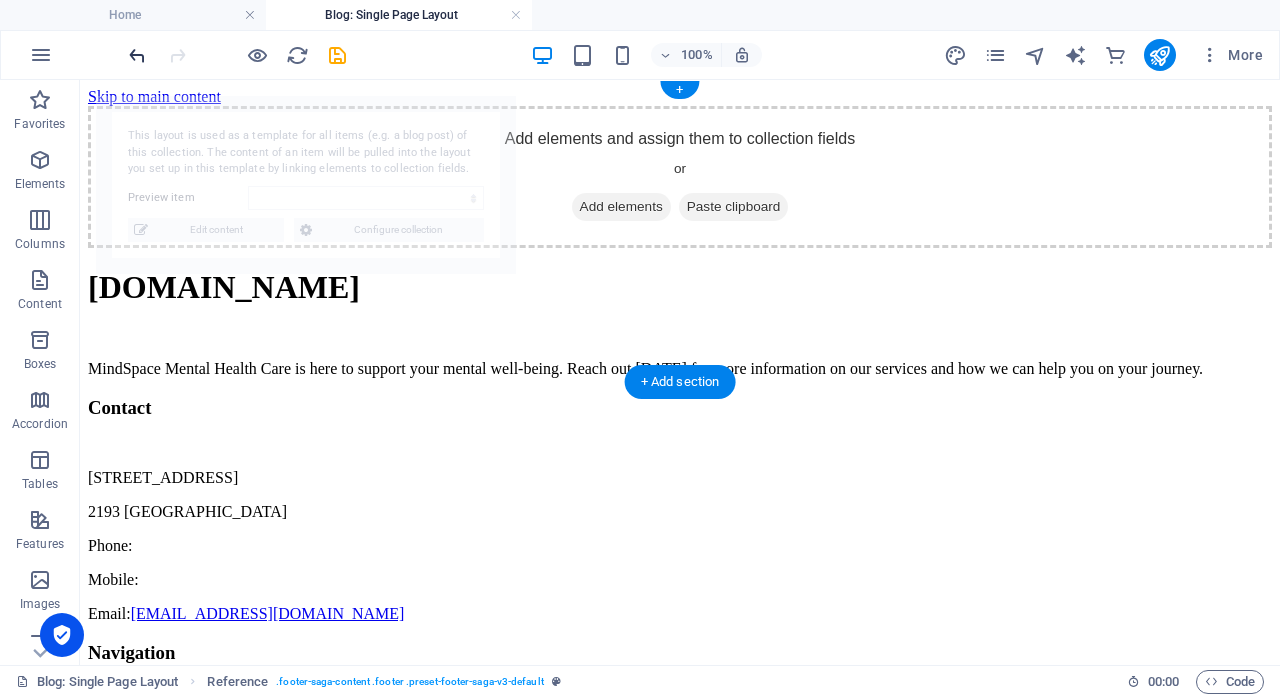 select on "686951a84142d958be01acfc" 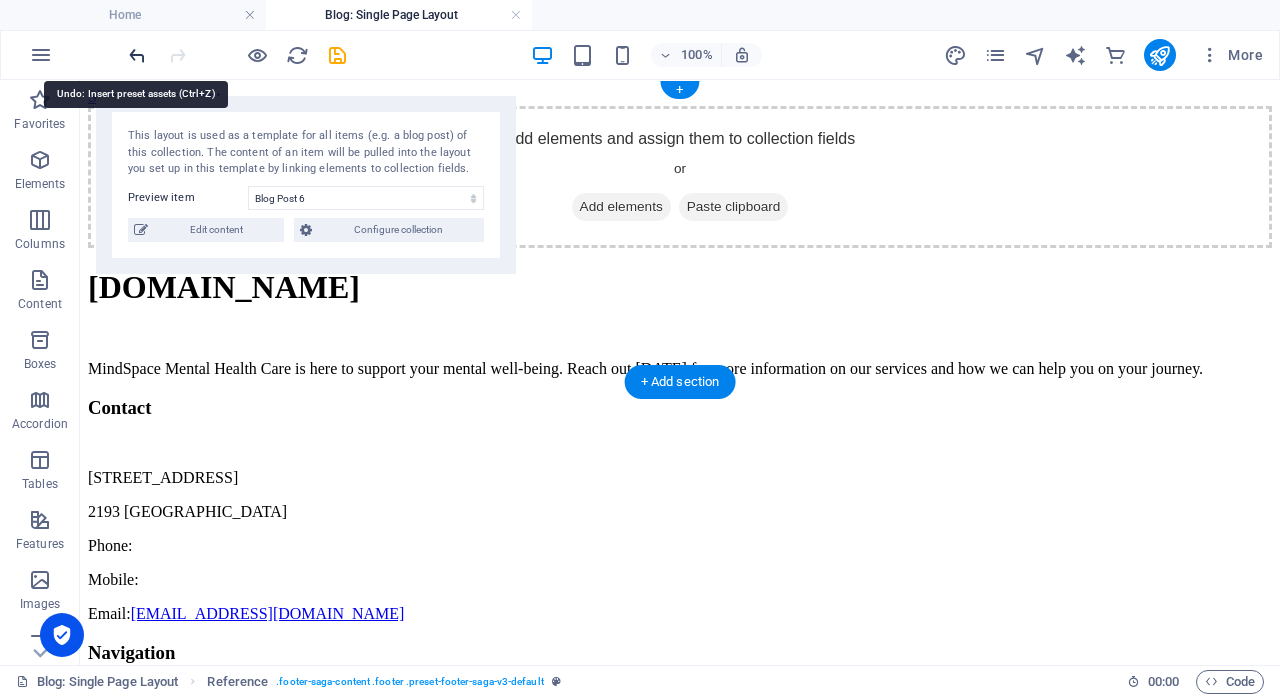 click at bounding box center (137, 55) 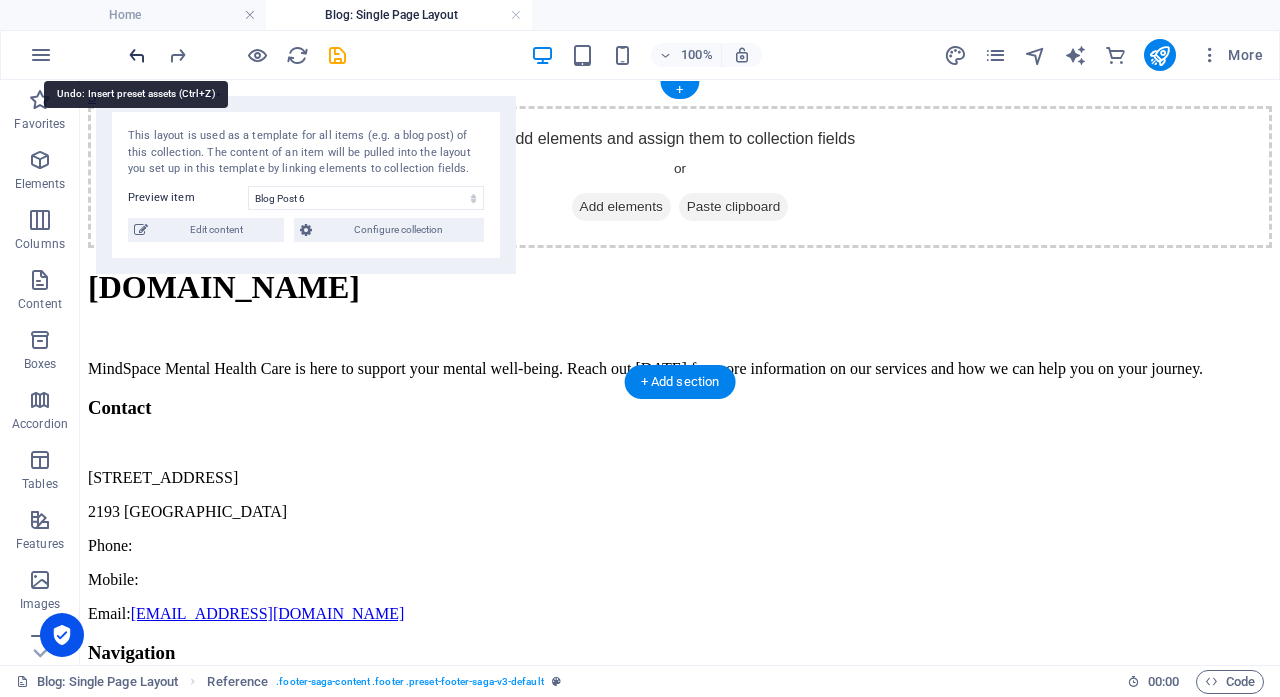 click at bounding box center (137, 55) 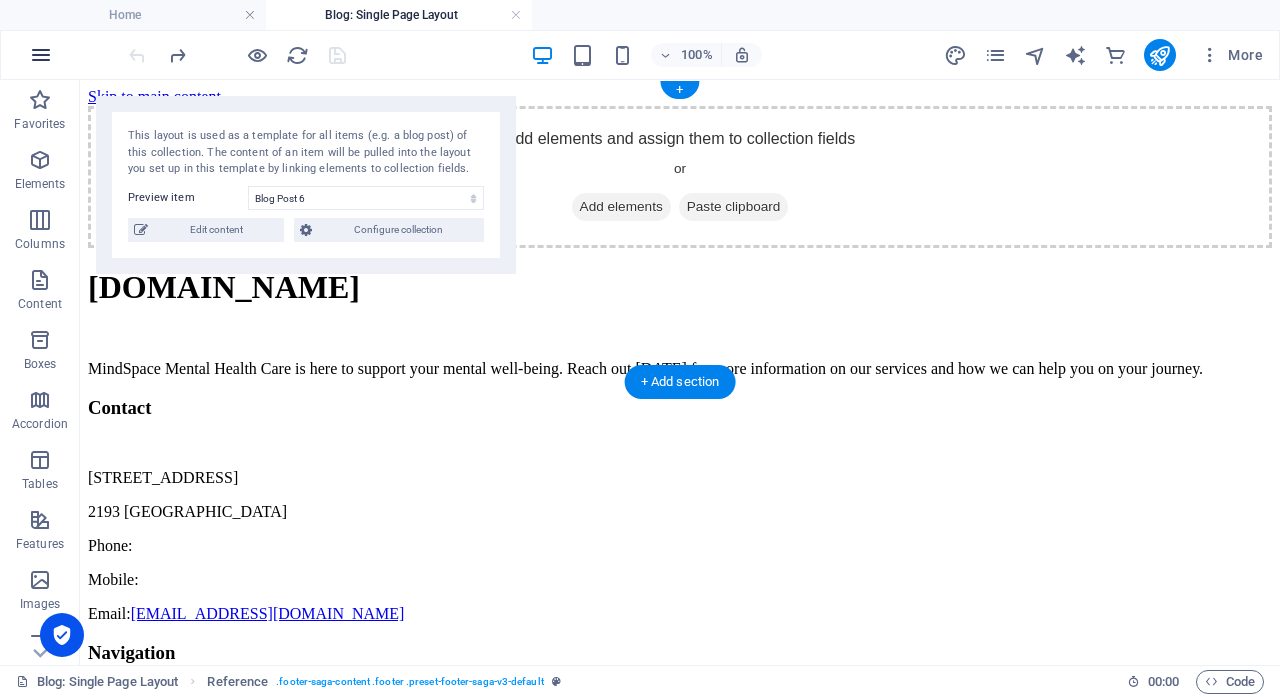 click at bounding box center [41, 55] 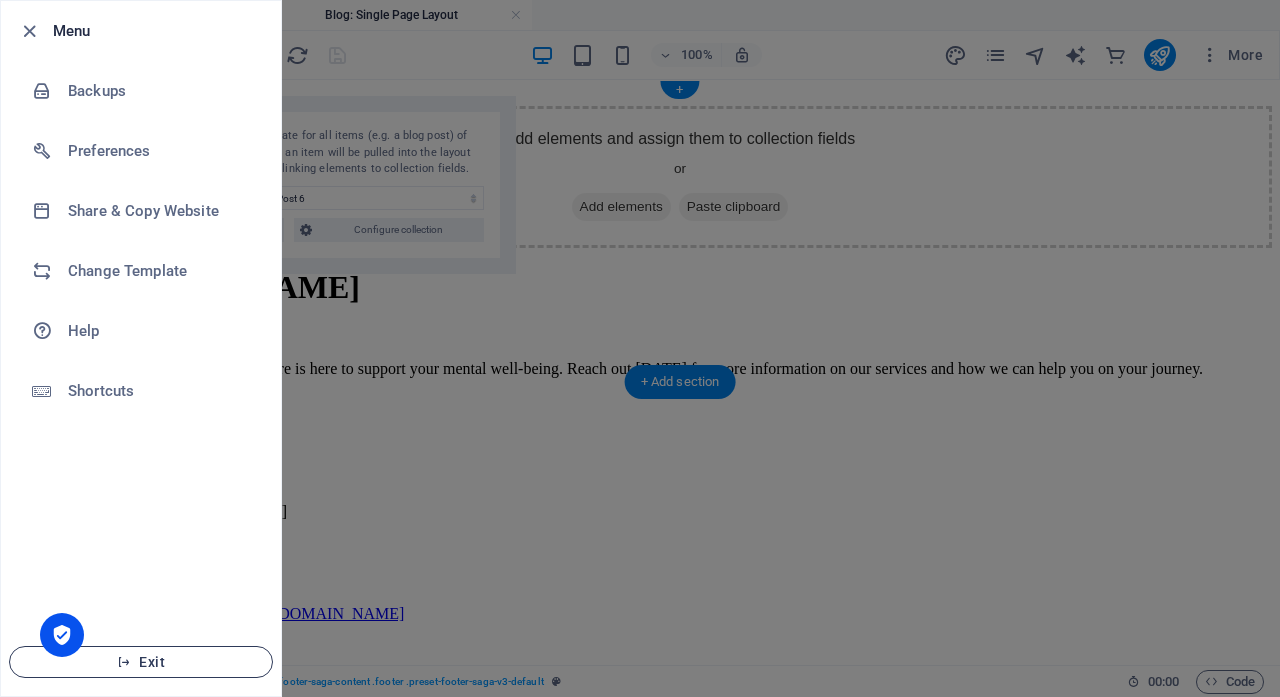 click on "Exit" at bounding box center (141, 662) 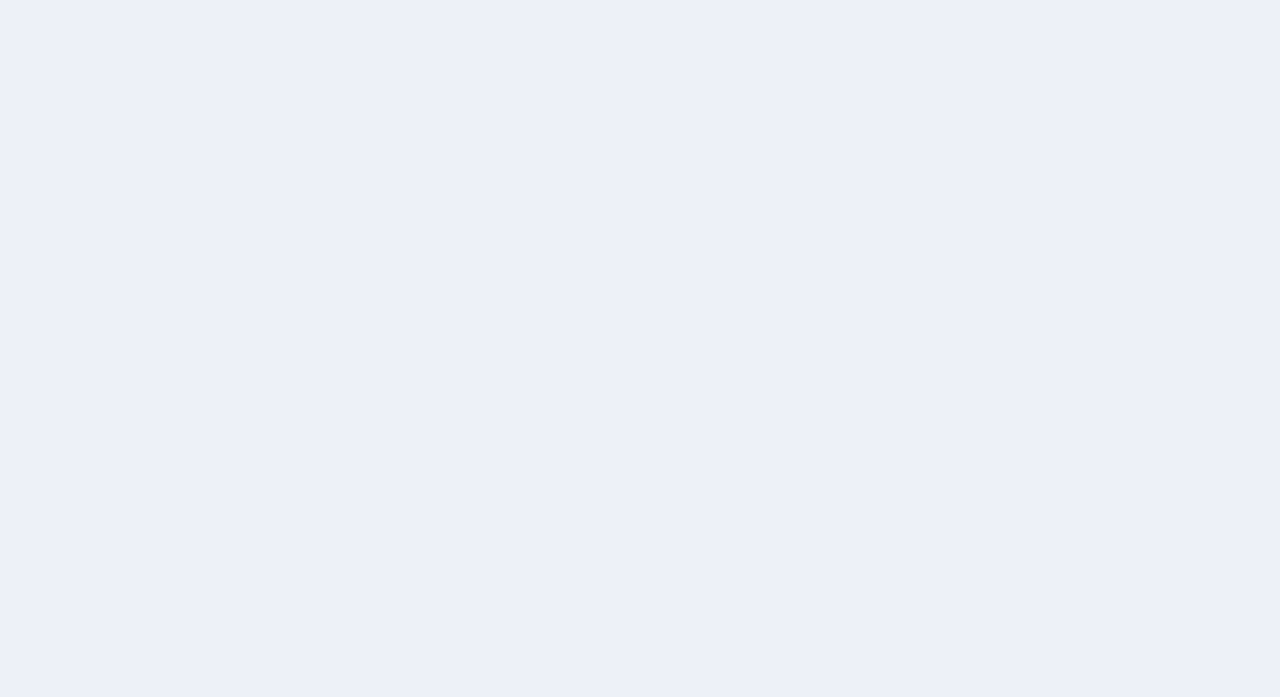 scroll, scrollTop: 0, scrollLeft: 0, axis: both 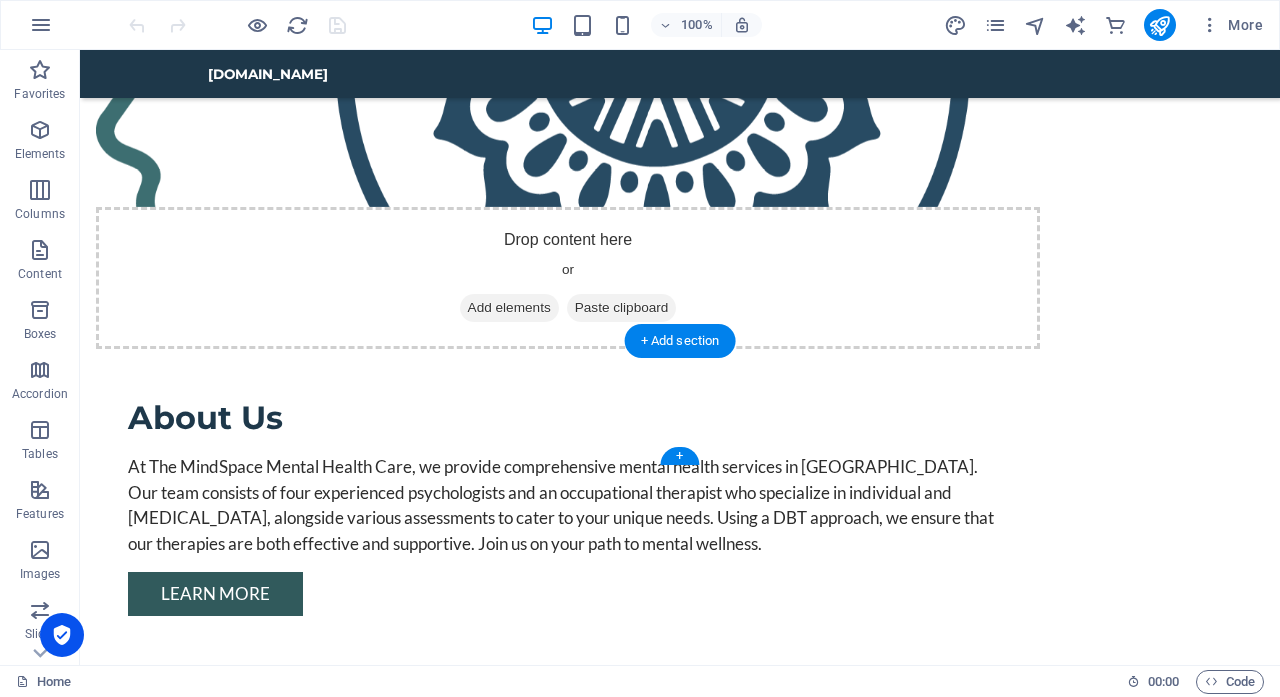 click on "Home About Us Services Team Contact" at bounding box center (680, 2549) 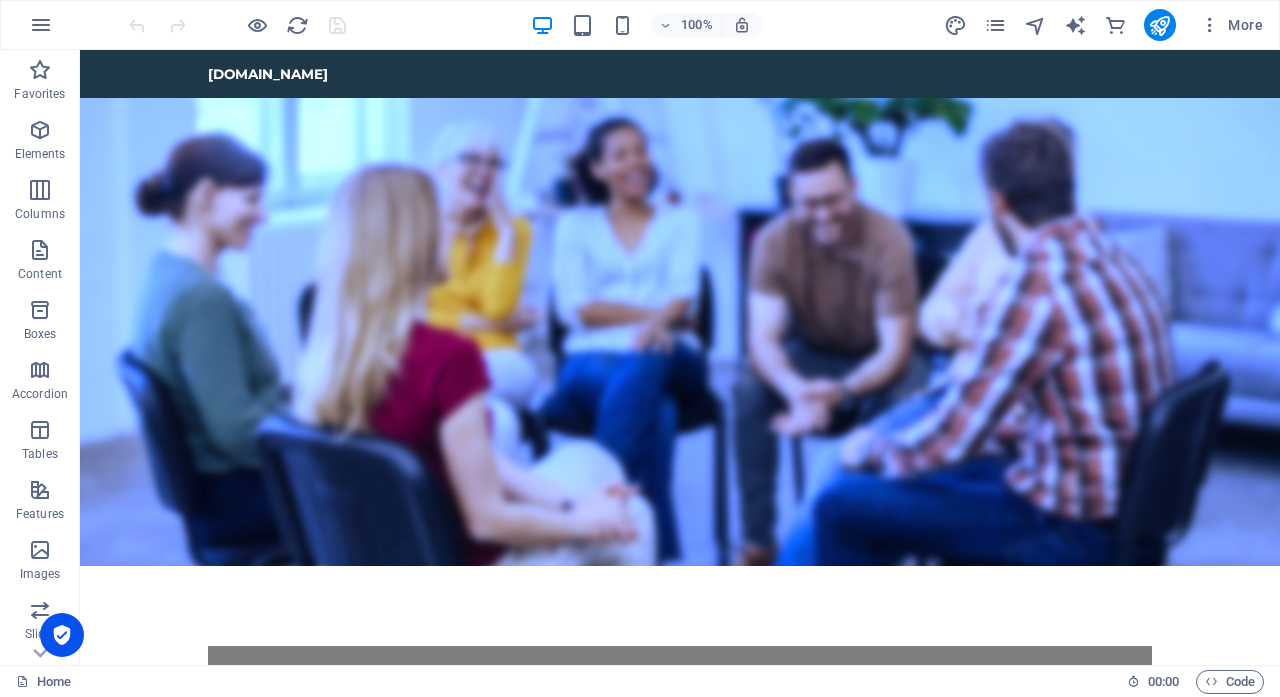 scroll, scrollTop: 0, scrollLeft: 0, axis: both 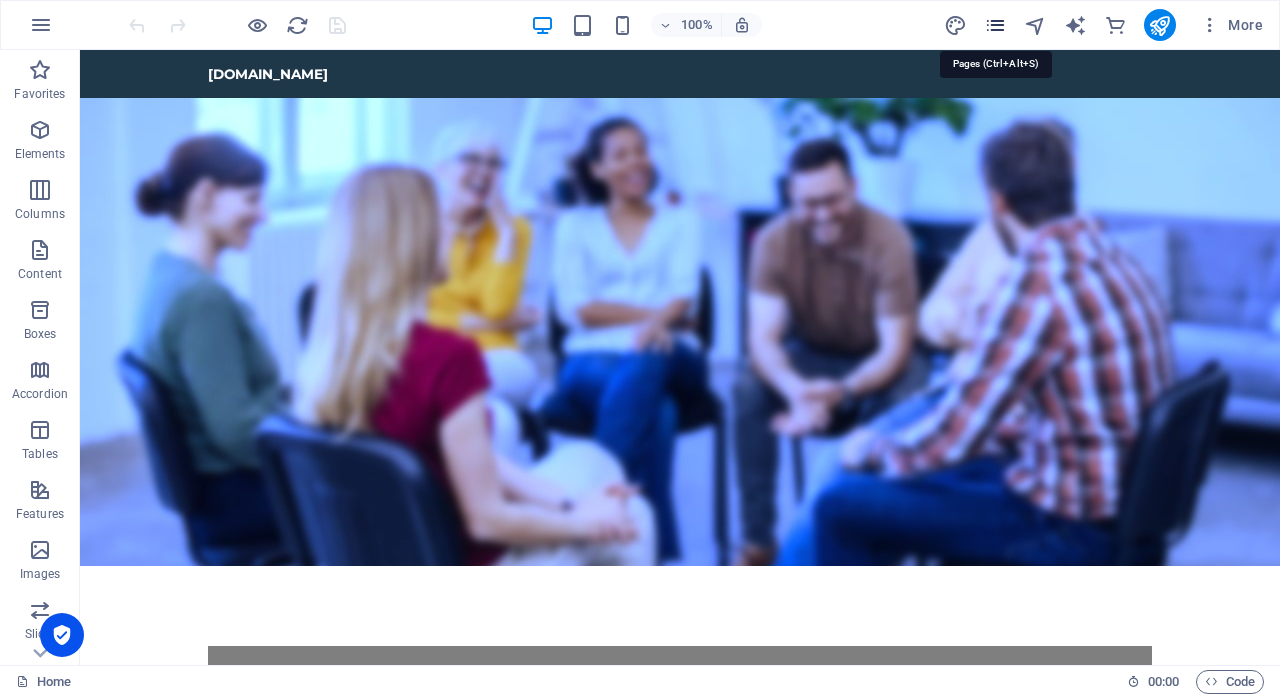 click at bounding box center [995, 25] 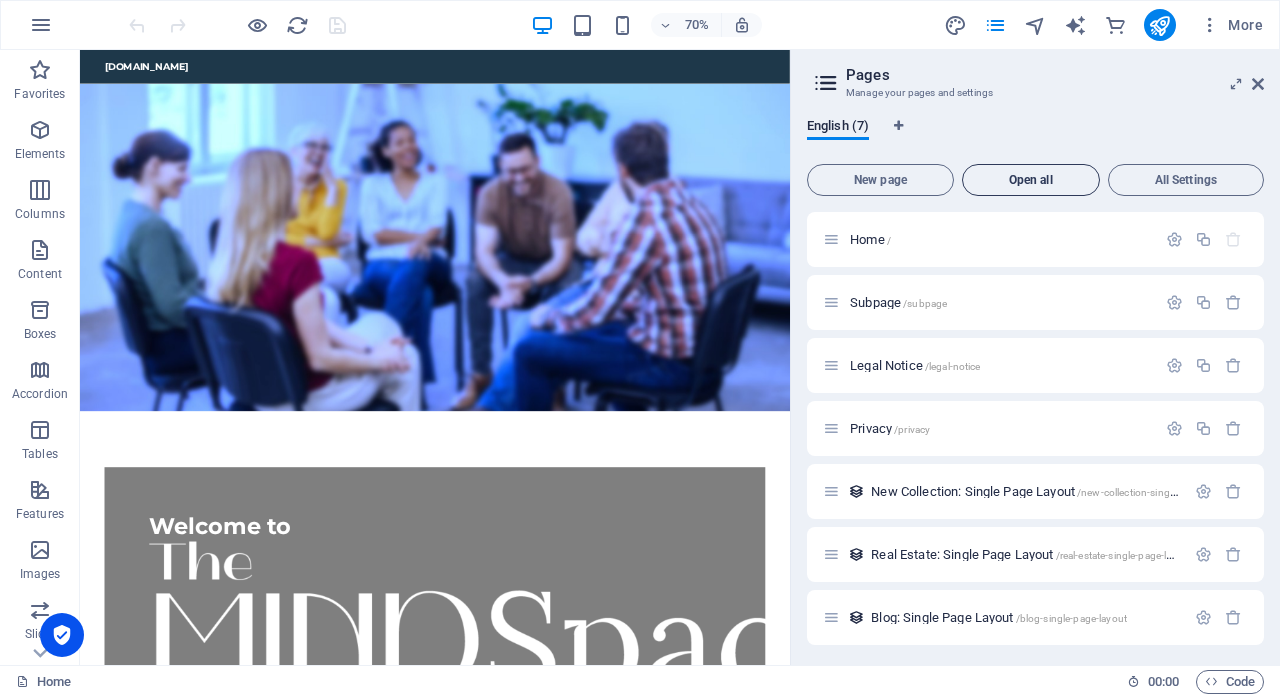 click on "Open all" at bounding box center [1031, 180] 